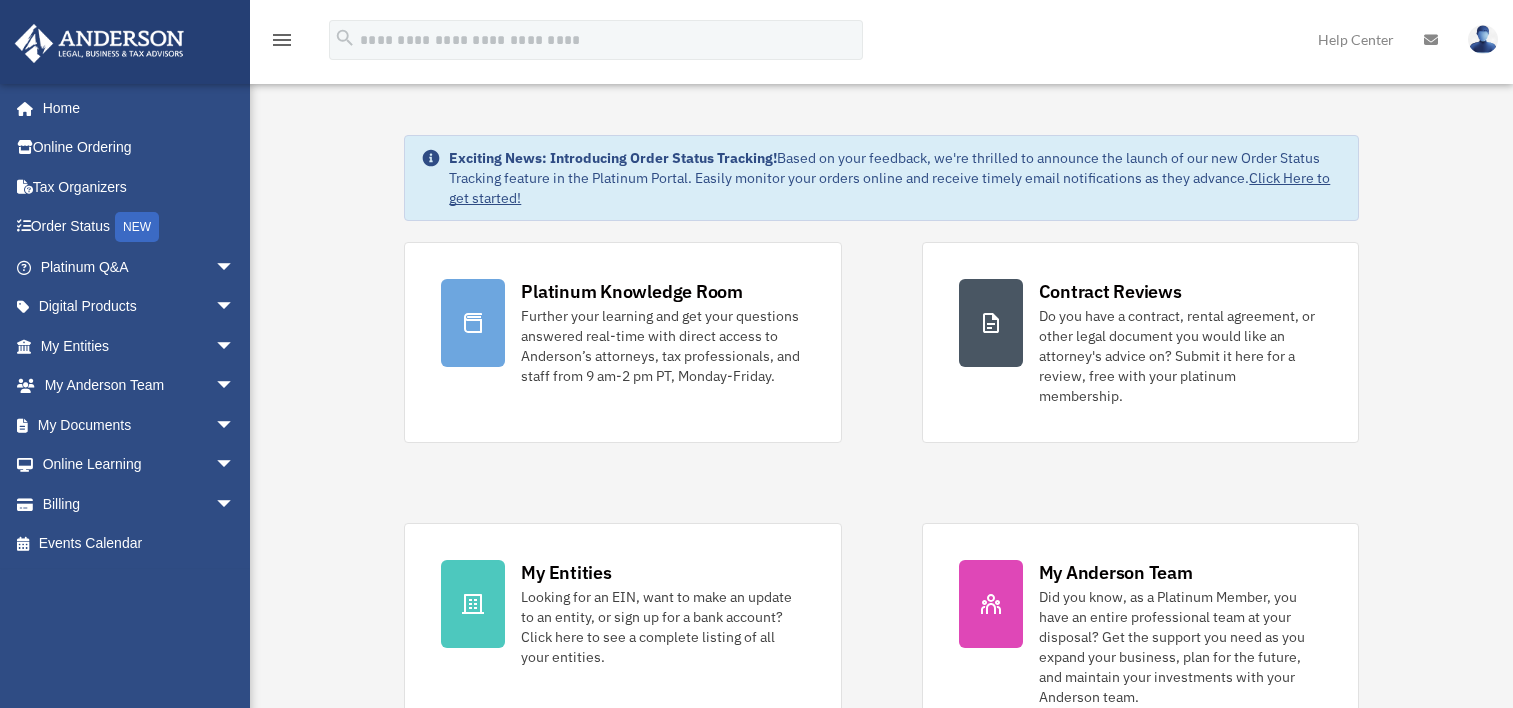 scroll, scrollTop: 0, scrollLeft: 0, axis: both 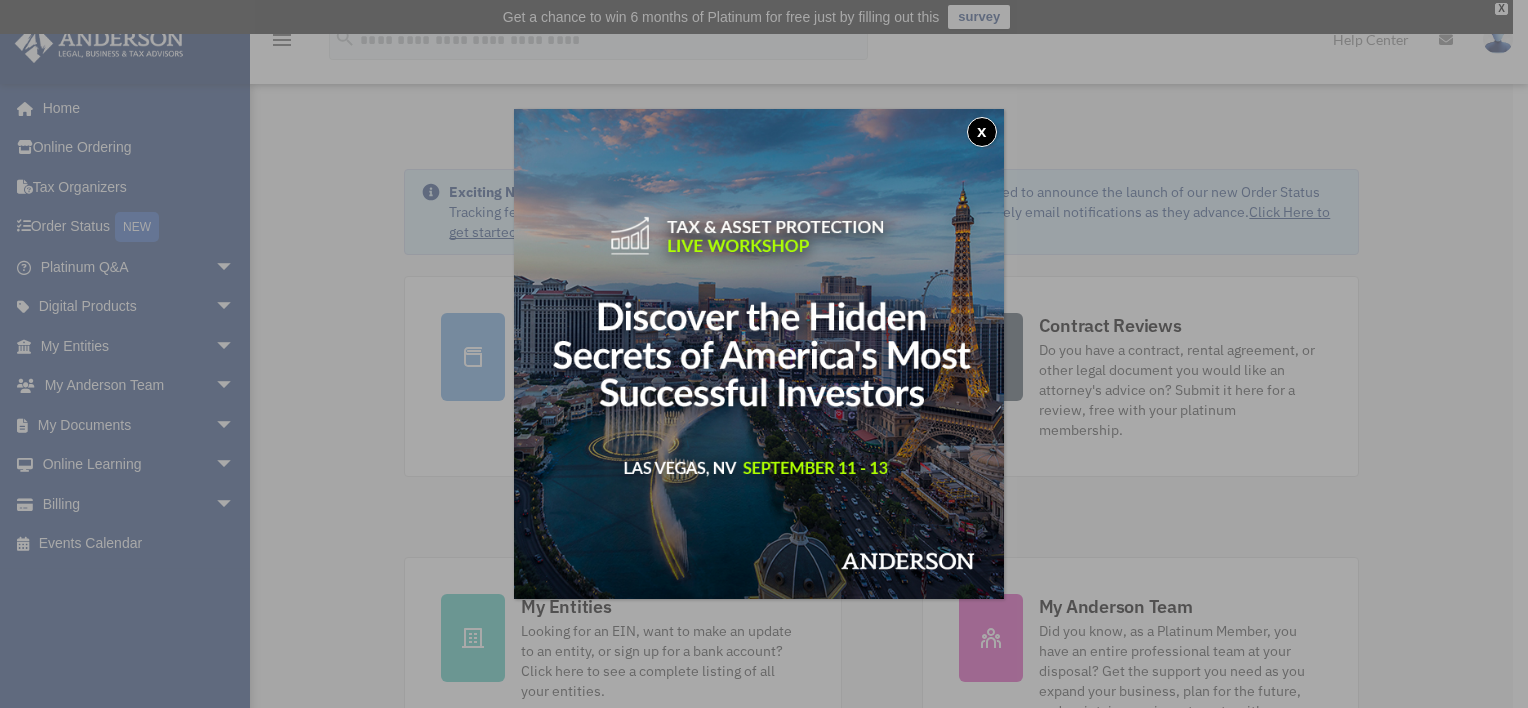 click on "x" at bounding box center [982, 132] 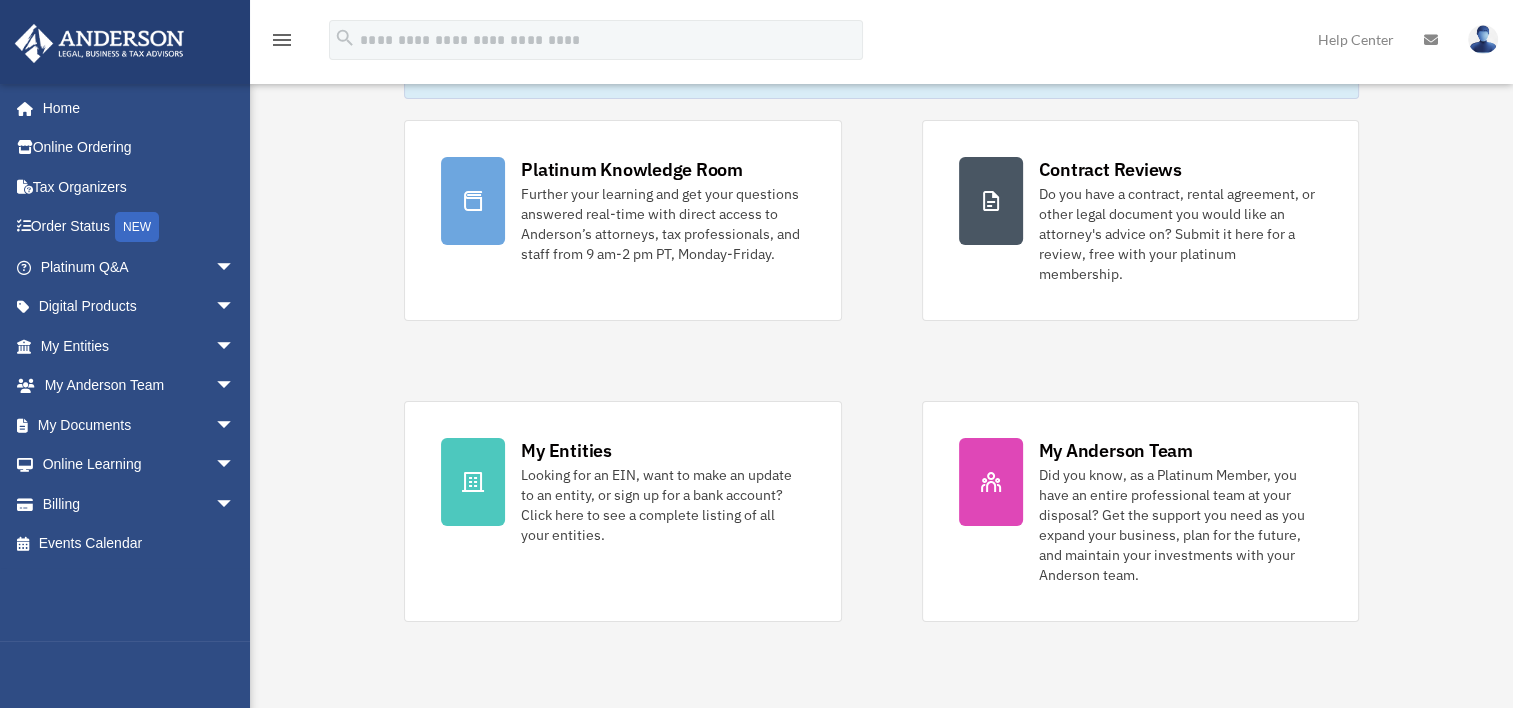 scroll, scrollTop: 160, scrollLeft: 0, axis: vertical 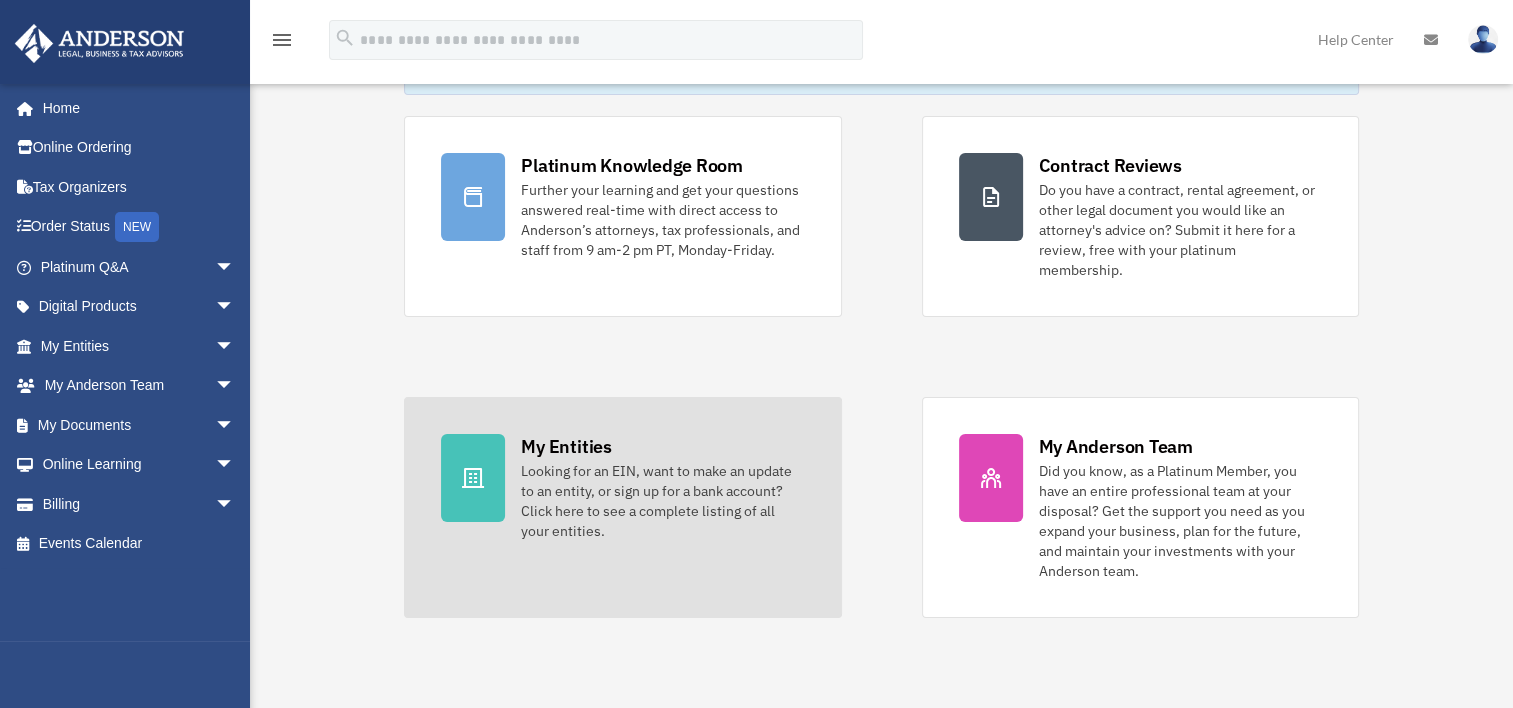 click 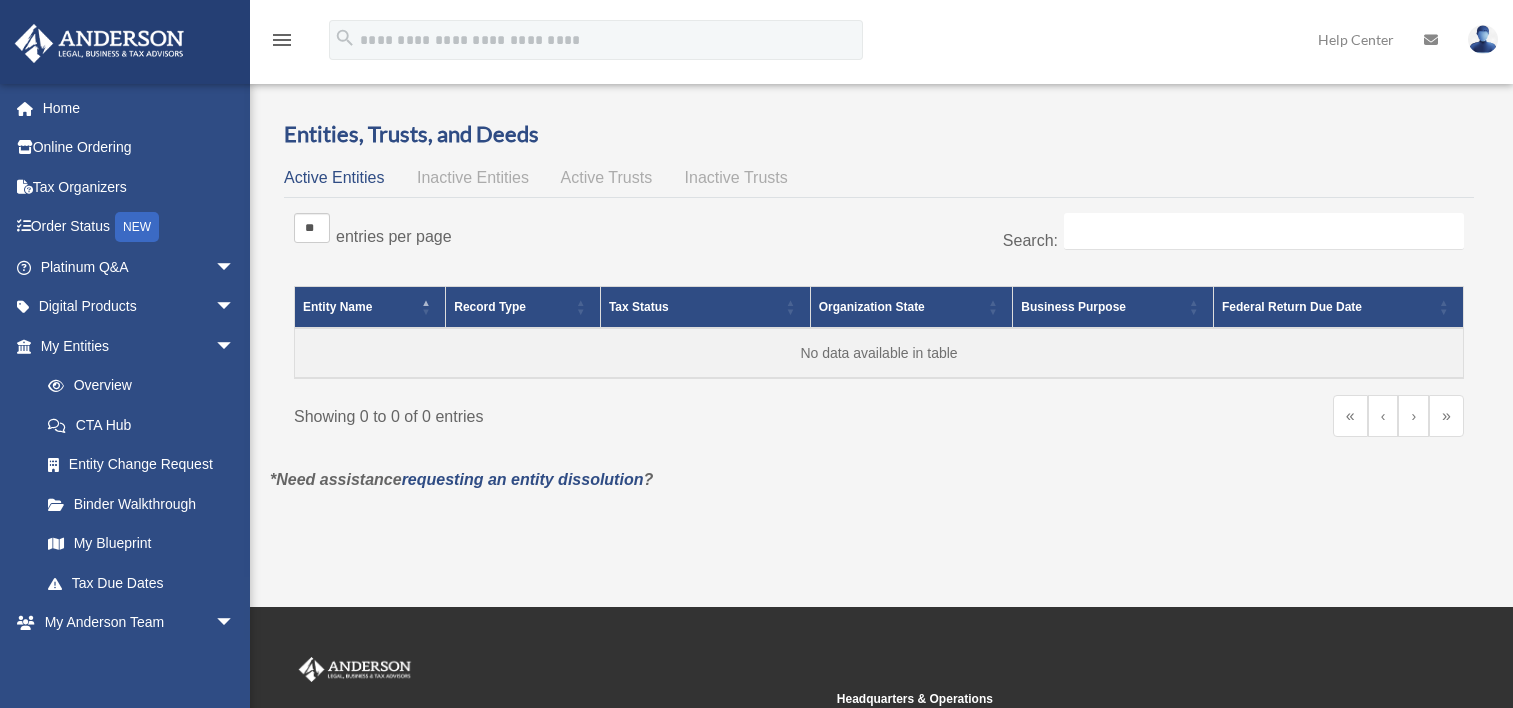 scroll, scrollTop: 0, scrollLeft: 0, axis: both 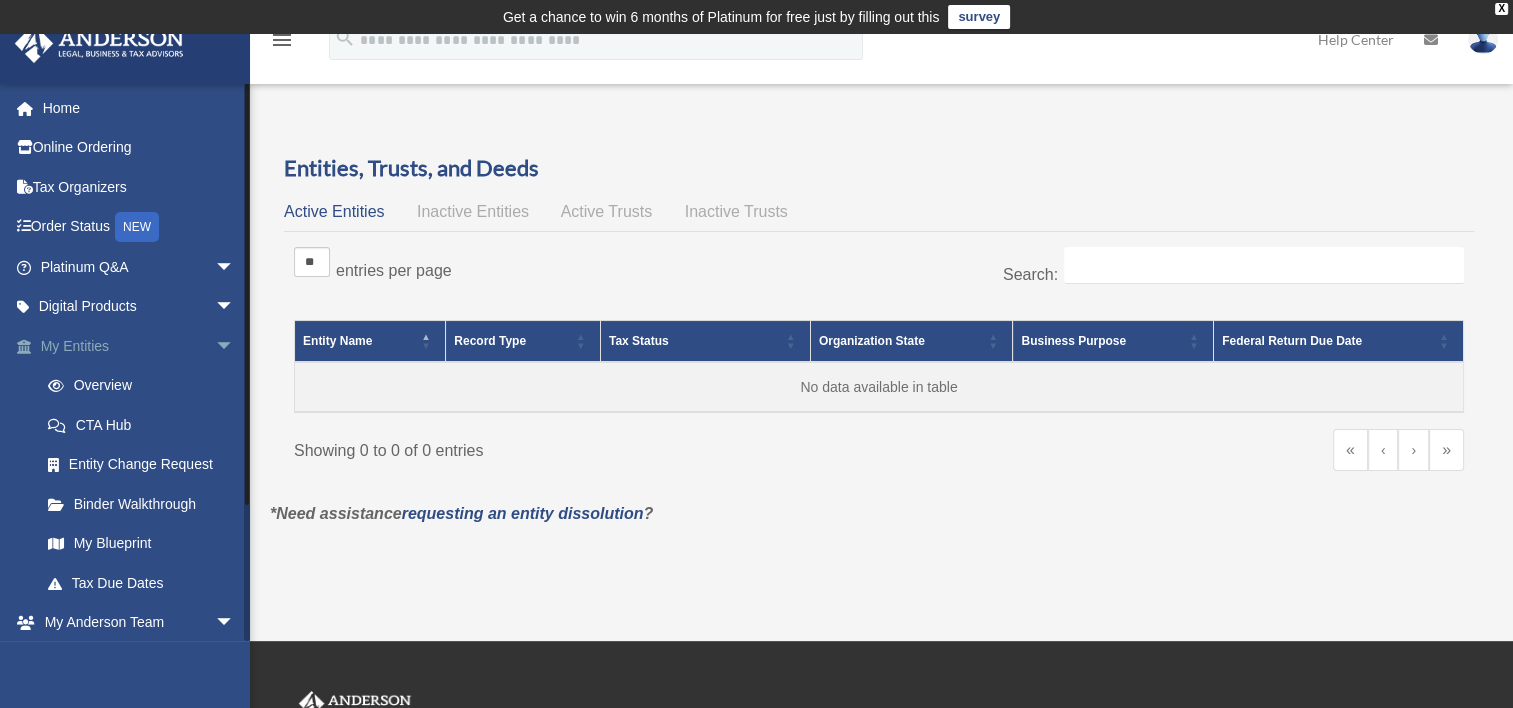 click on "arrow_drop_down" at bounding box center (235, 346) 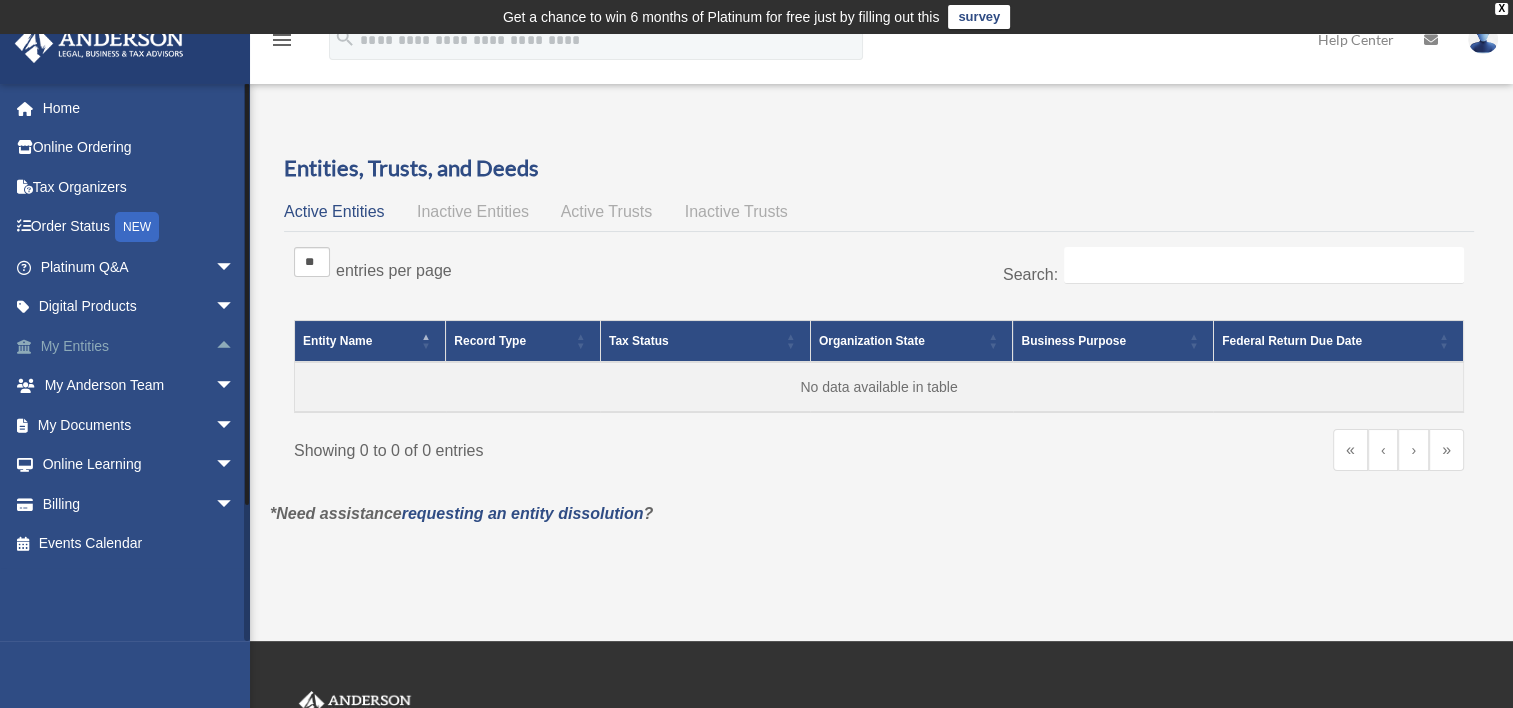 click on "arrow_drop_up" at bounding box center (235, 346) 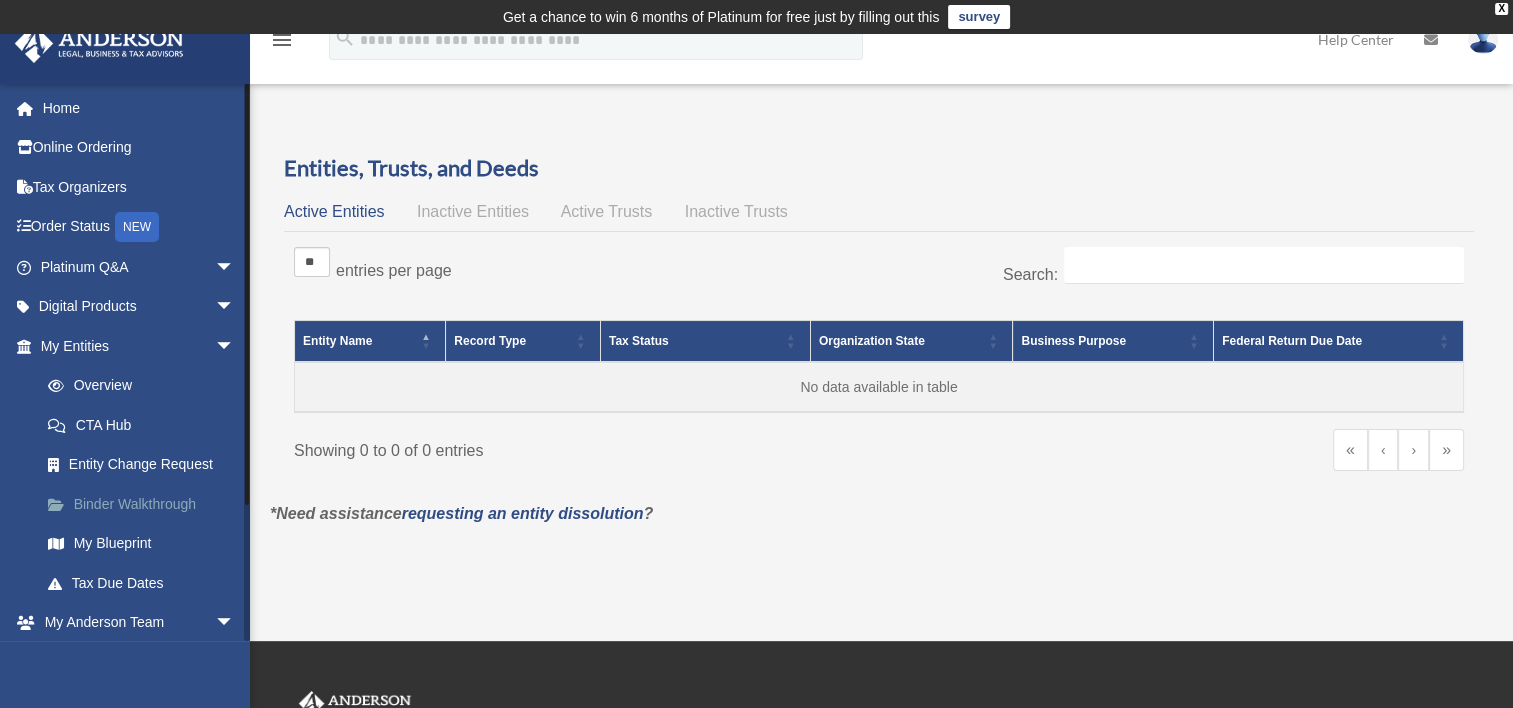 click on "Binder Walkthrough" at bounding box center (146, 504) 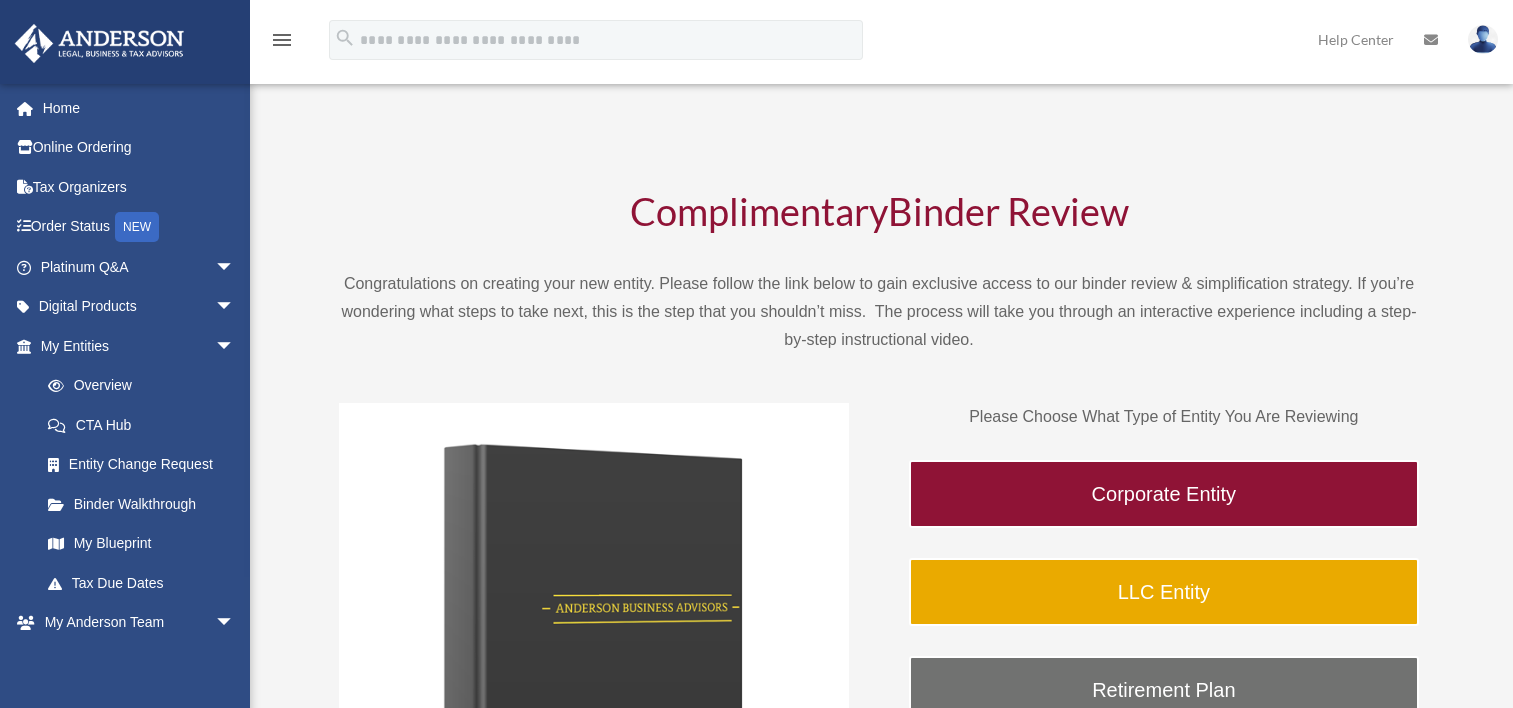 scroll, scrollTop: 0, scrollLeft: 0, axis: both 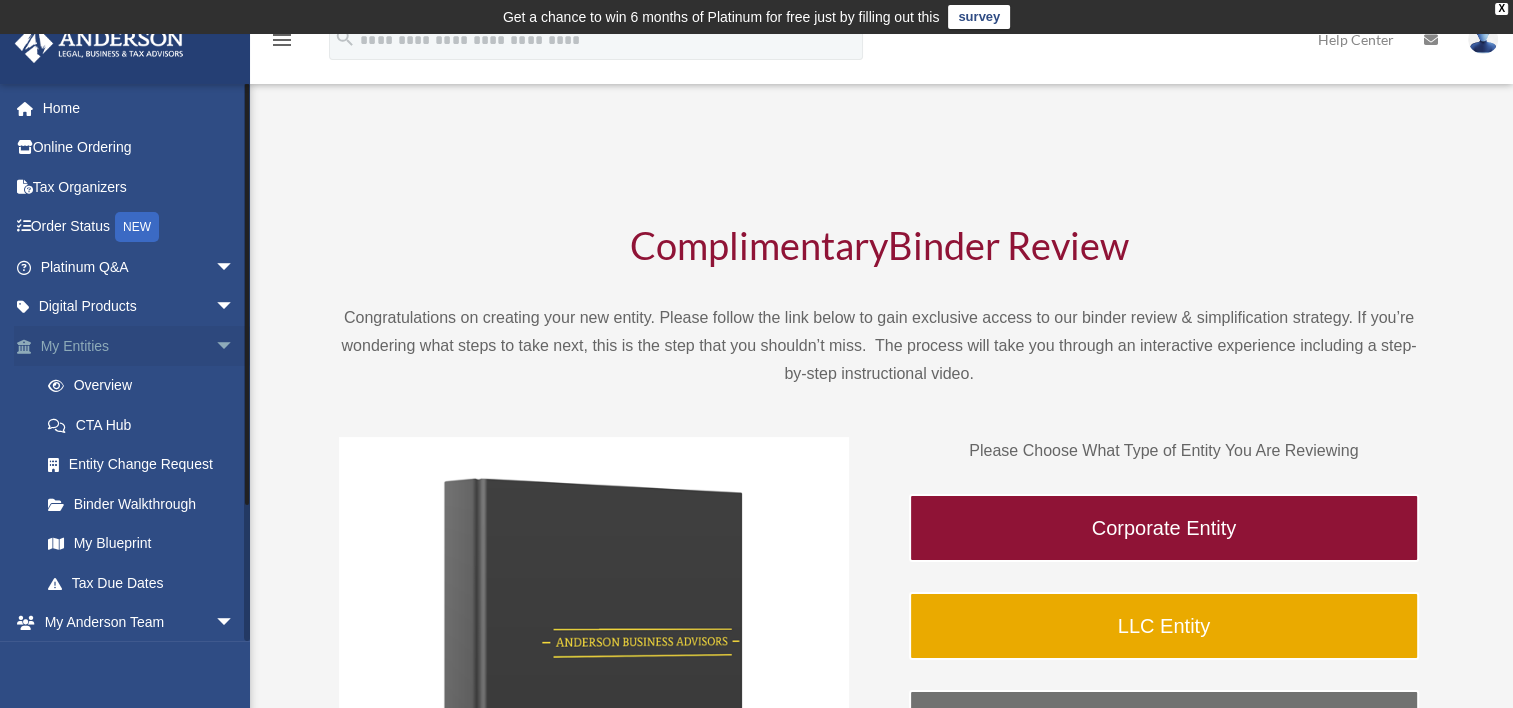 click on "arrow_drop_down" at bounding box center [235, 346] 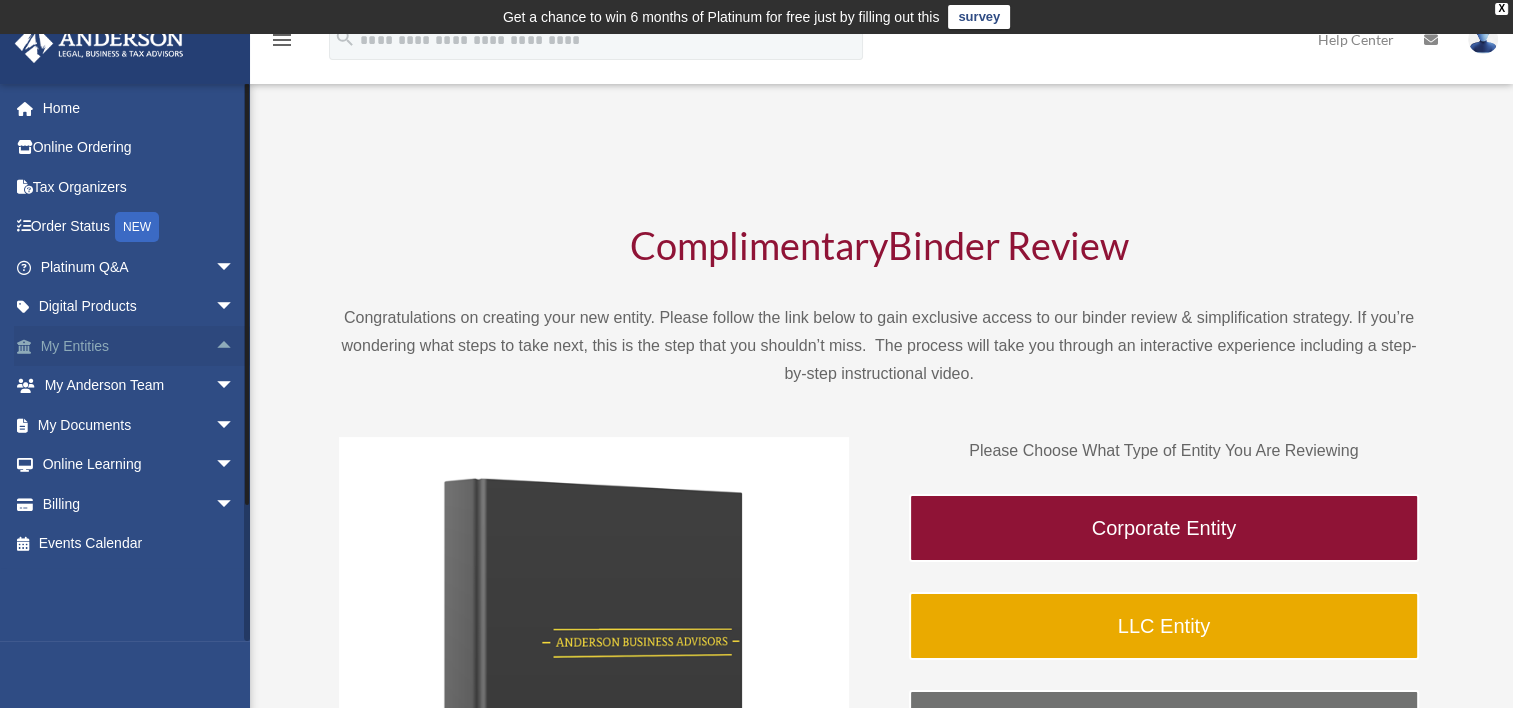 click on "arrow_drop_up" at bounding box center [235, 346] 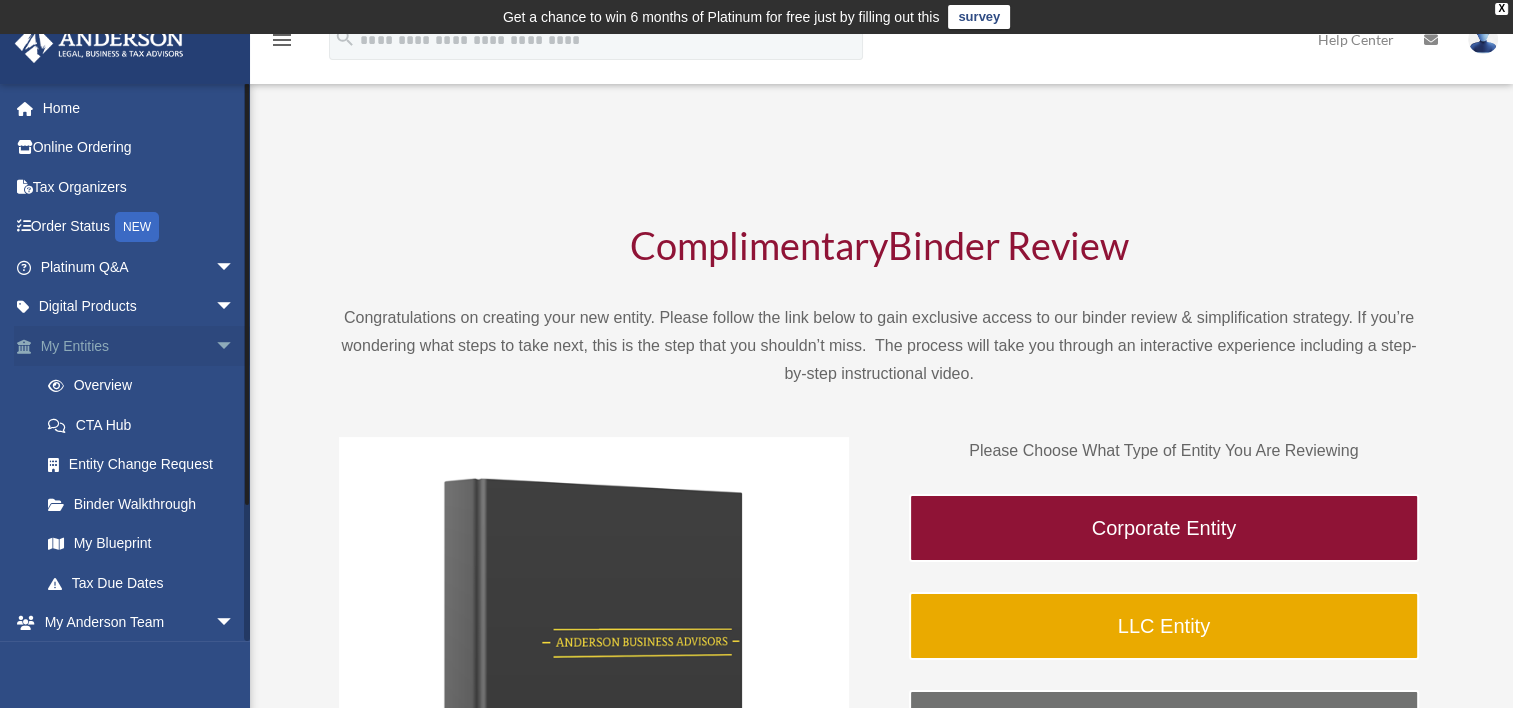 click on "arrow_drop_down" at bounding box center [235, 346] 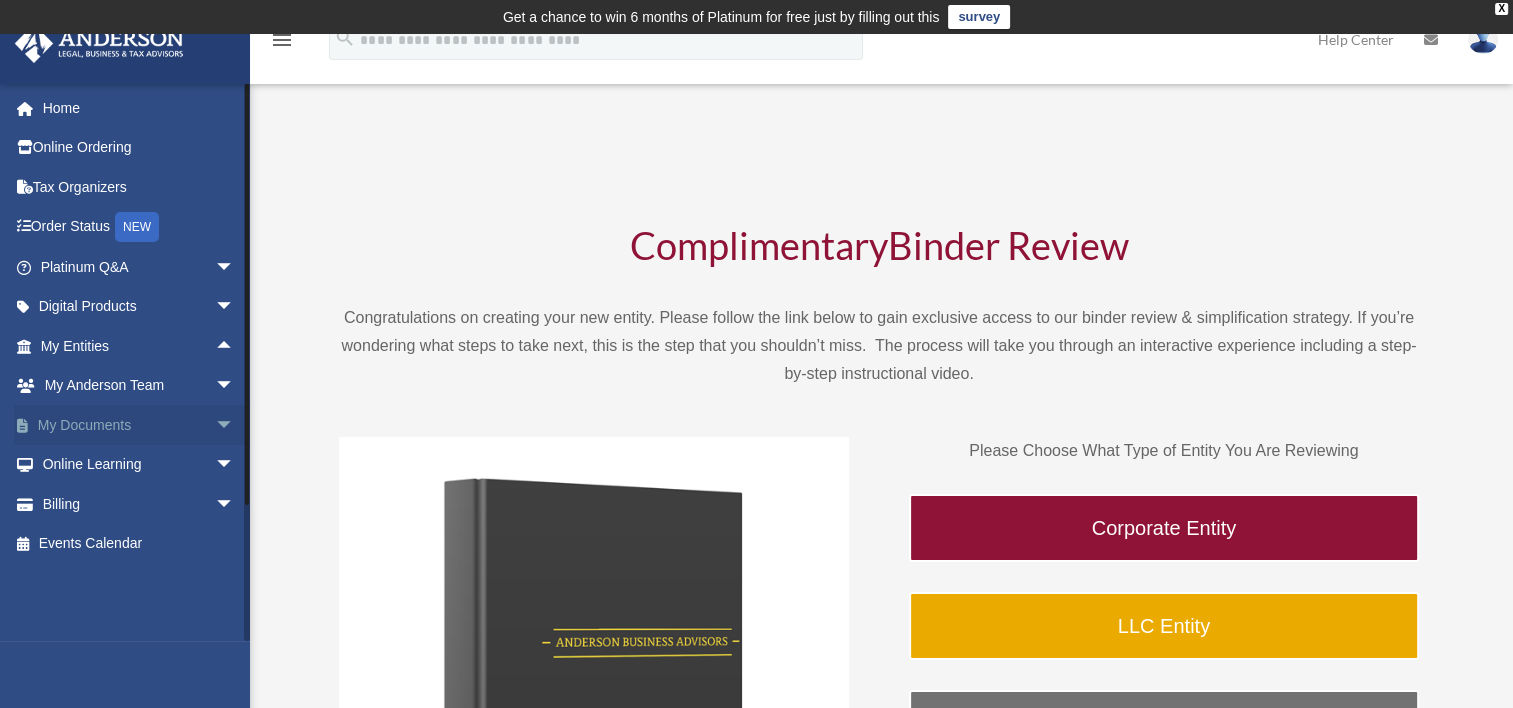 click on "arrow_drop_down" at bounding box center [235, 425] 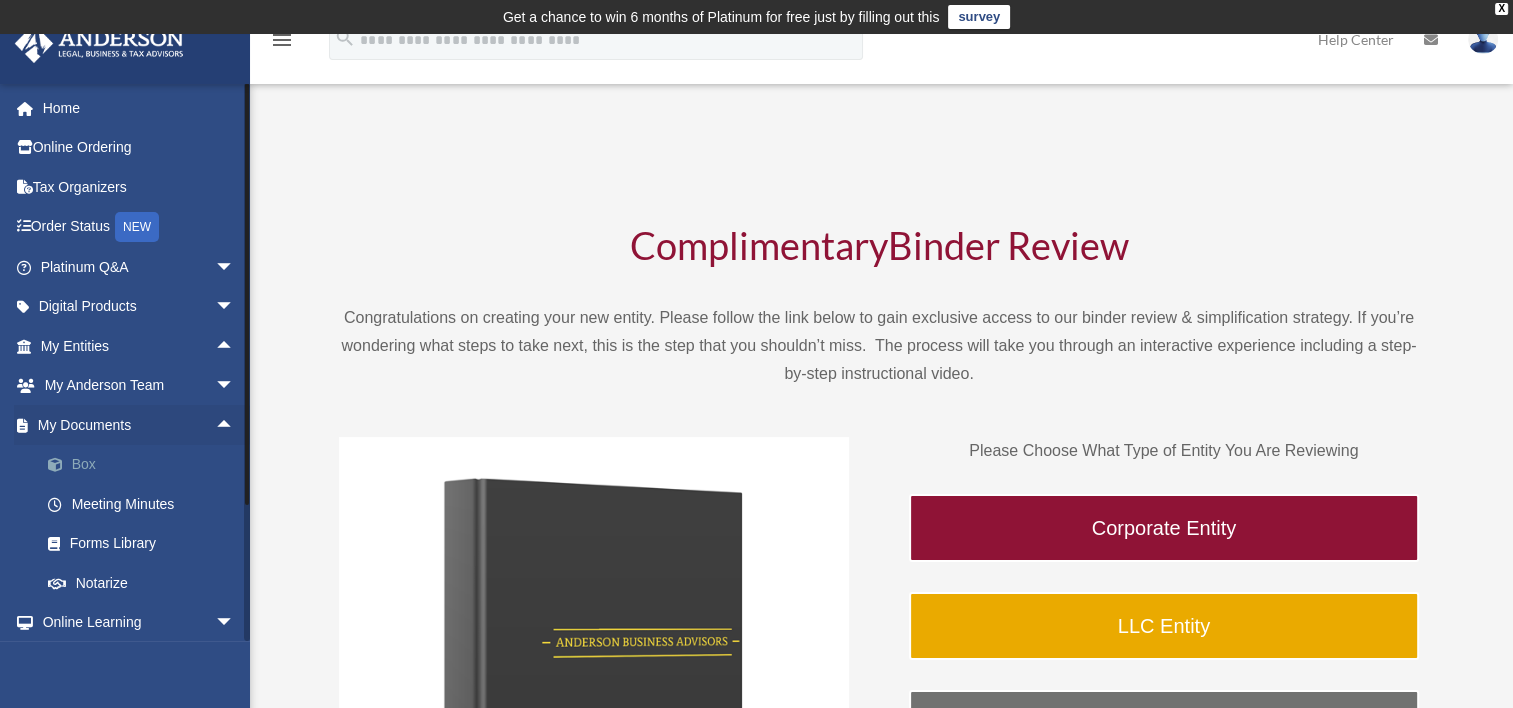 click on "Box" at bounding box center [146, 465] 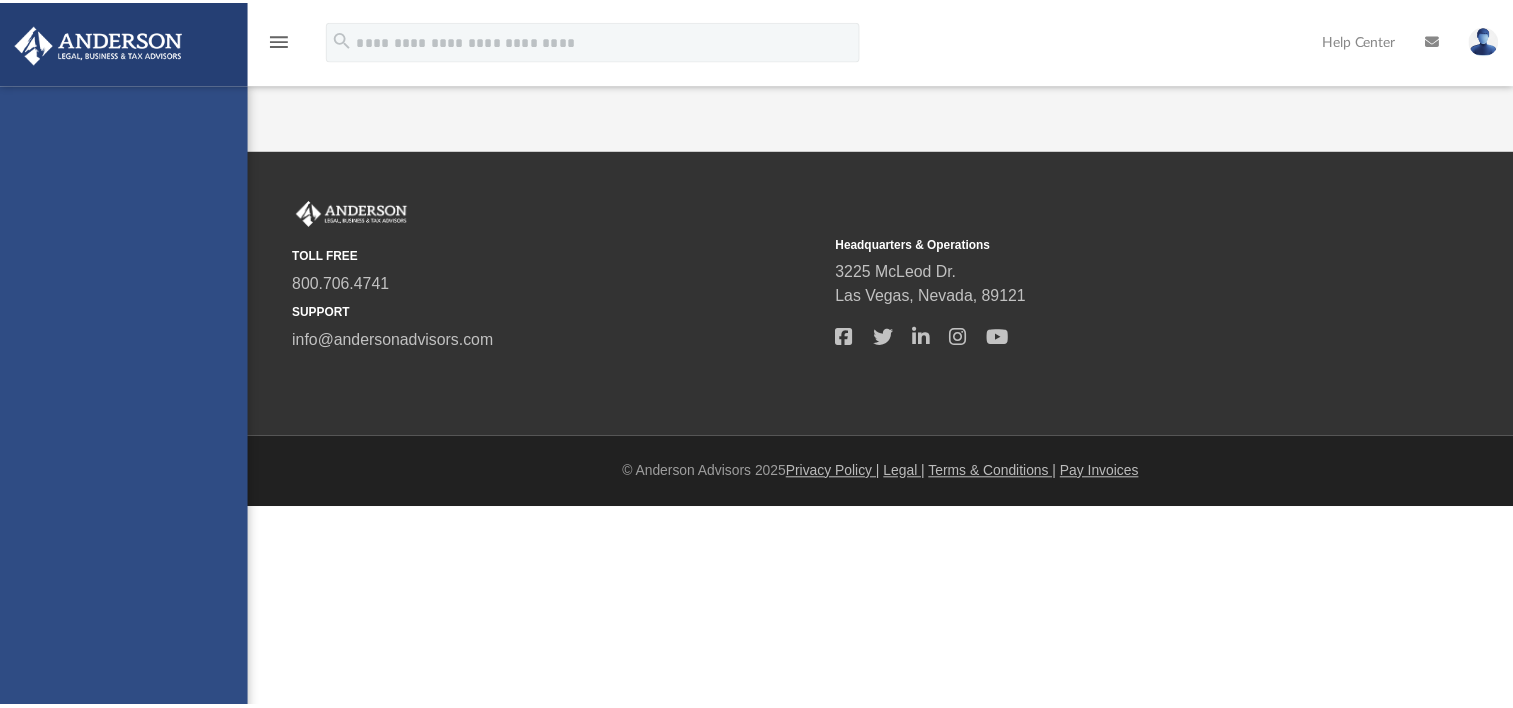 scroll, scrollTop: 0, scrollLeft: 0, axis: both 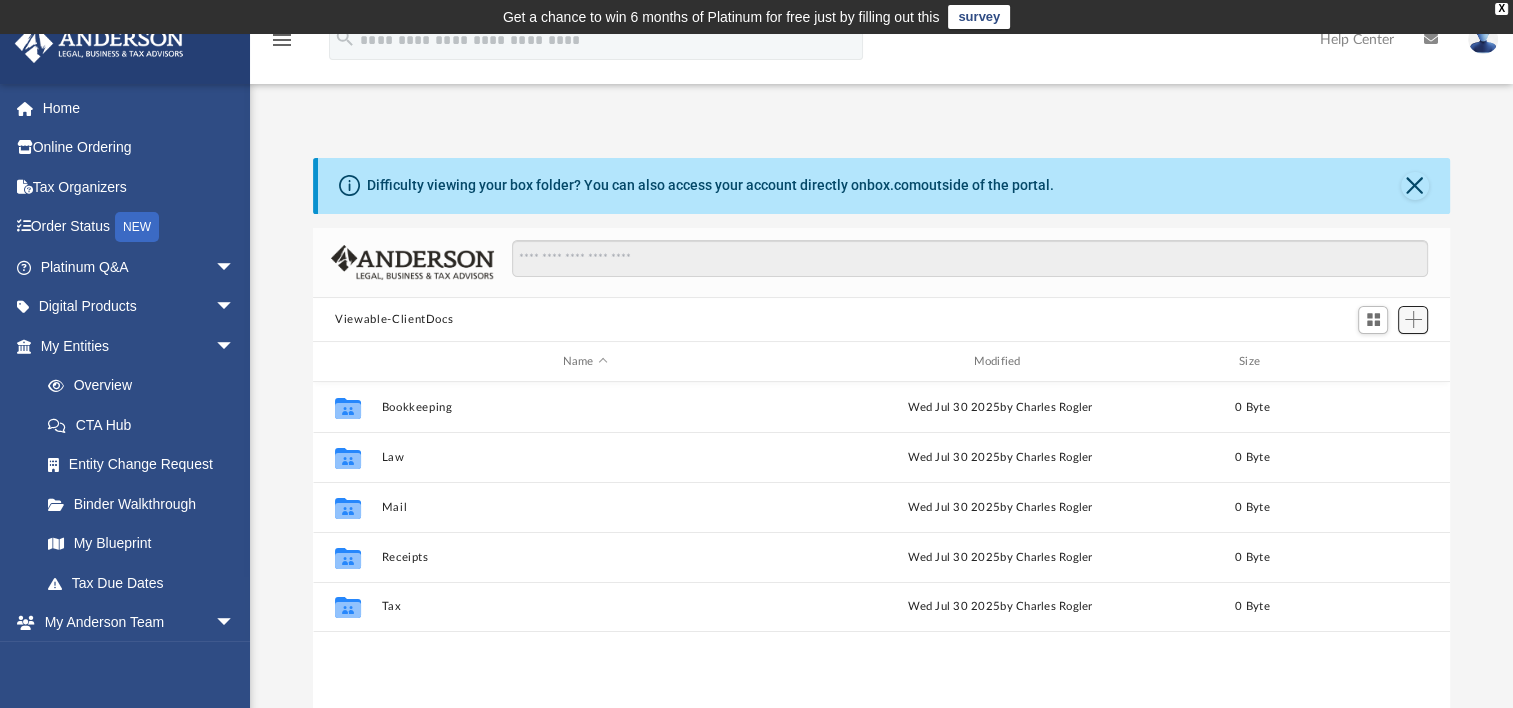 click at bounding box center [1413, 319] 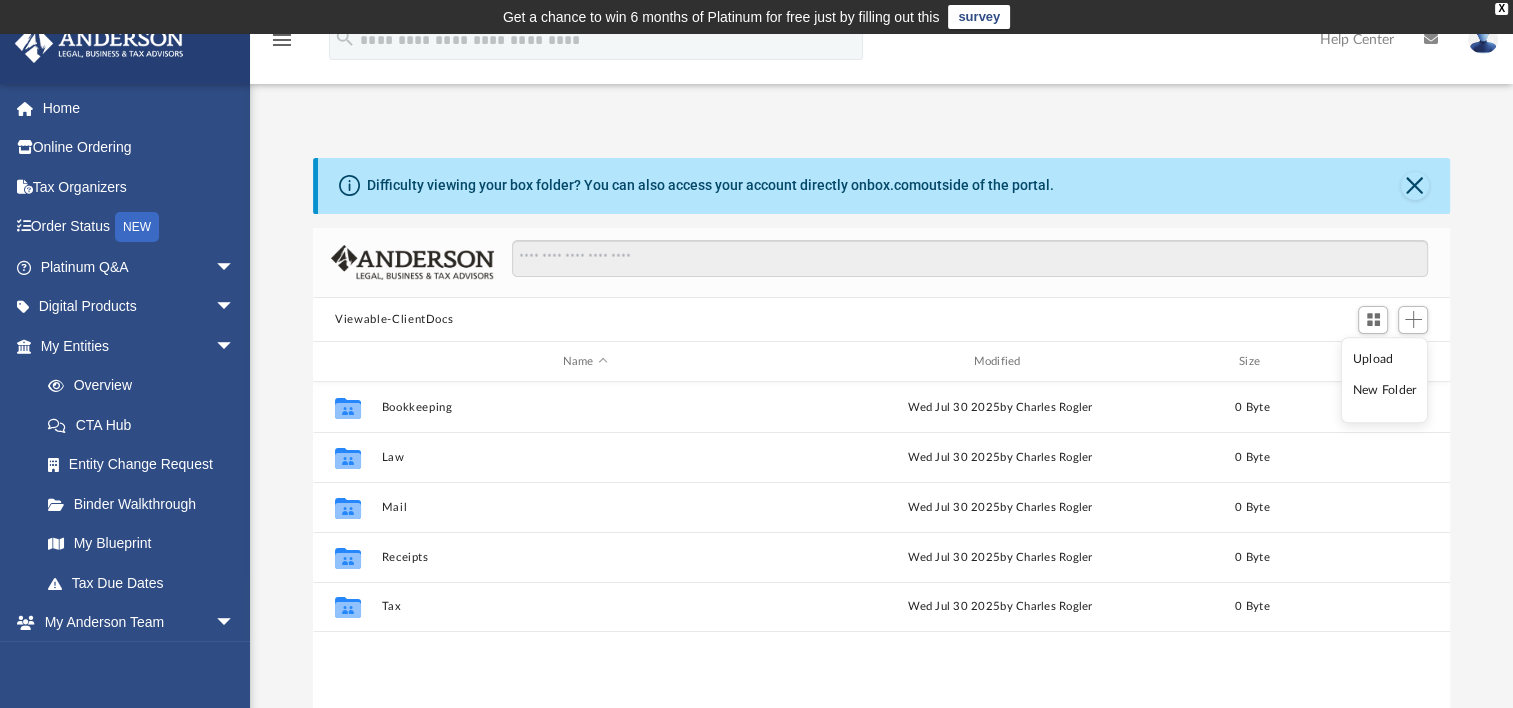 click on "New Folder" at bounding box center [1385, 391] 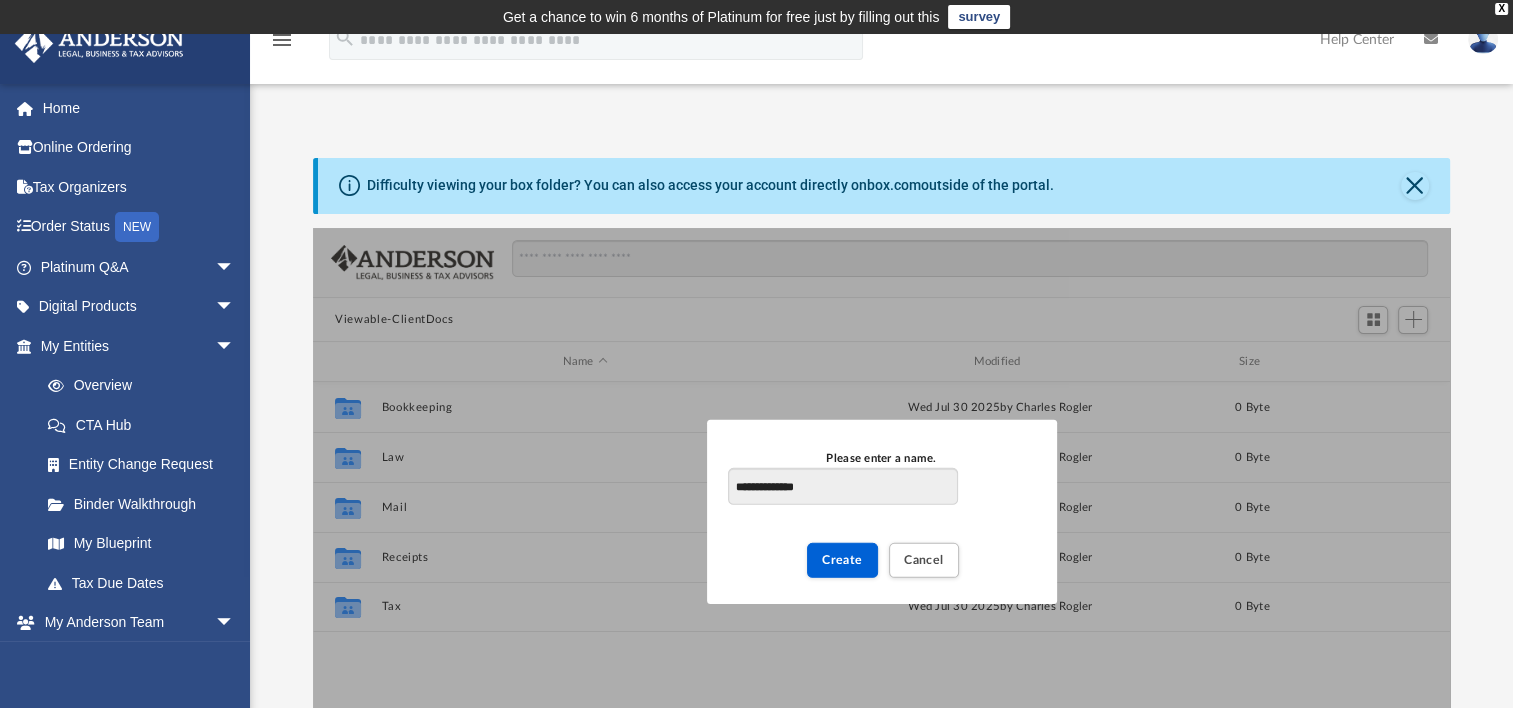 type on "**********" 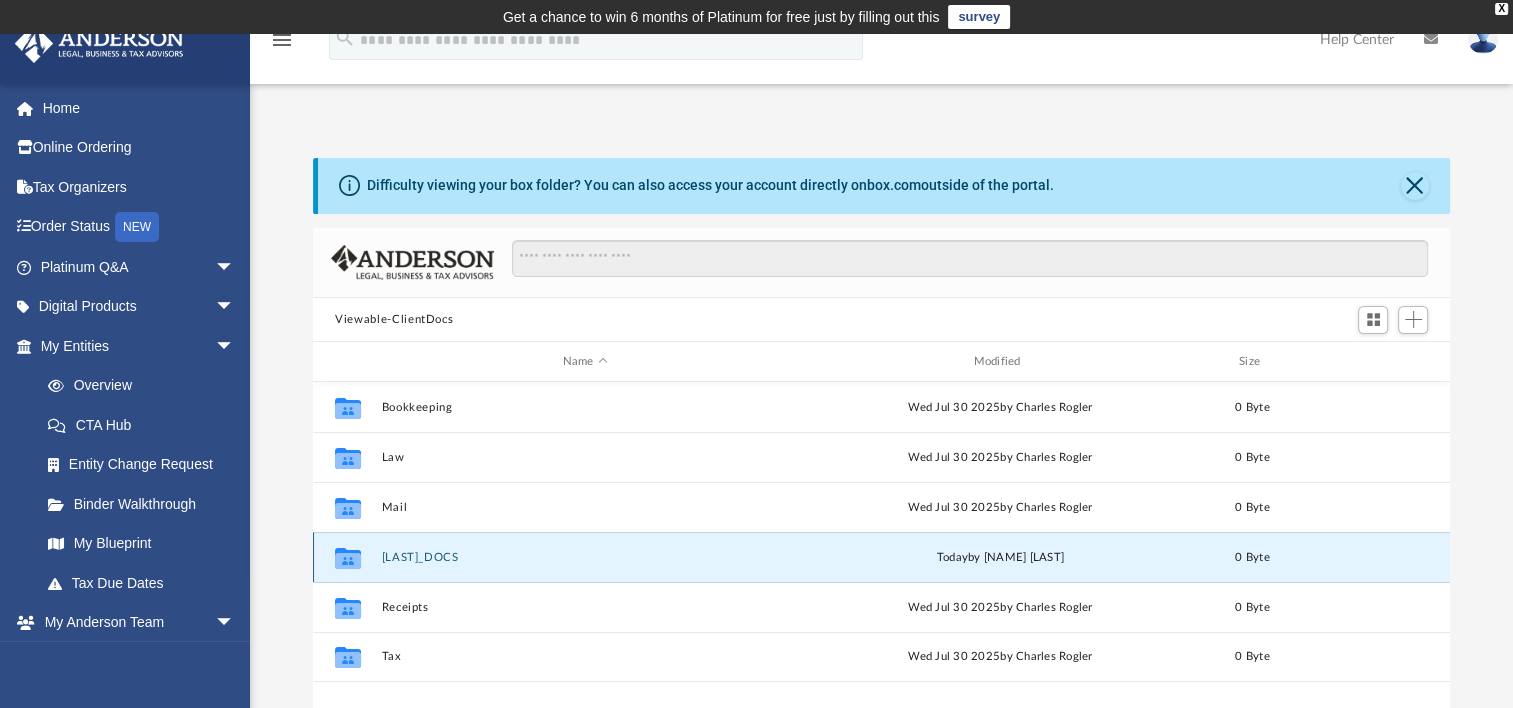 click on "McDiarmid_DOCS" at bounding box center [585, 557] 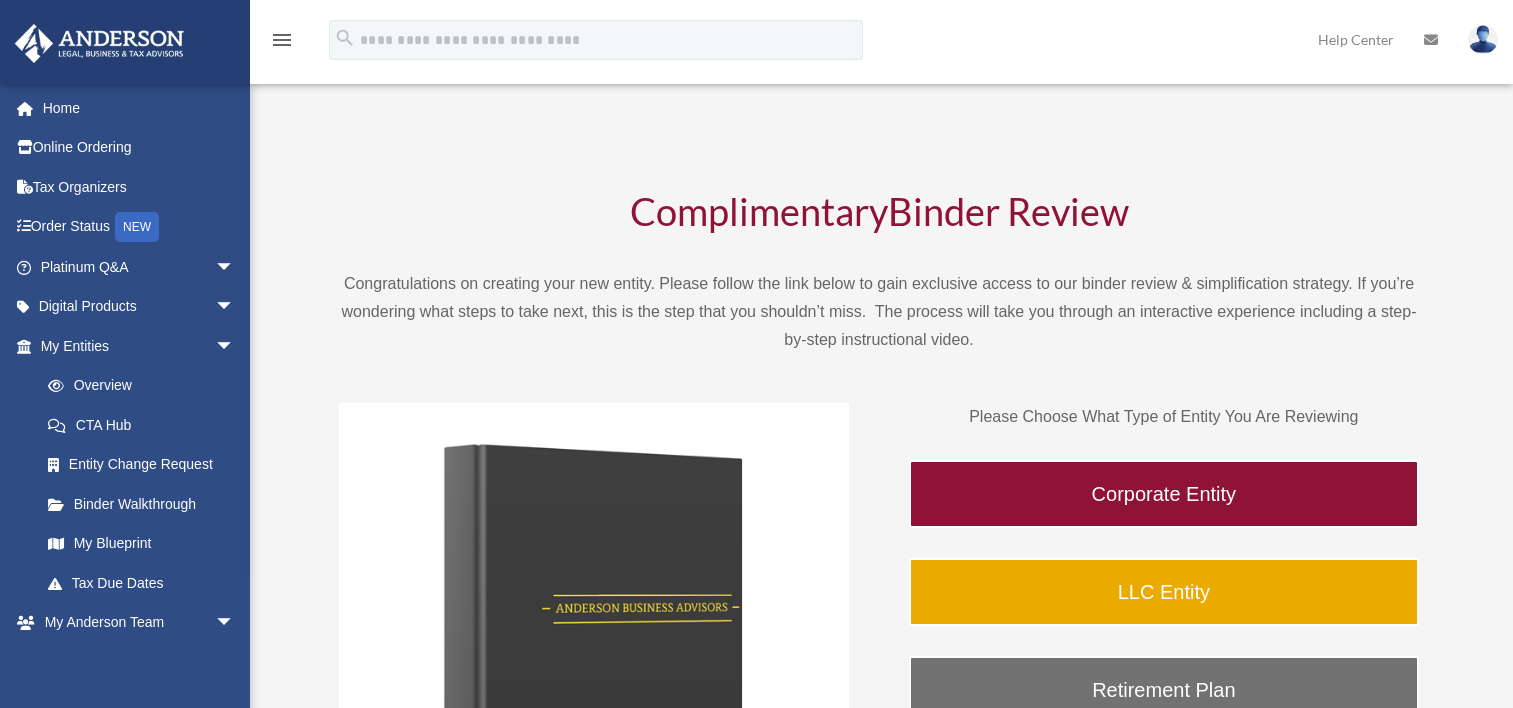 scroll, scrollTop: 0, scrollLeft: 0, axis: both 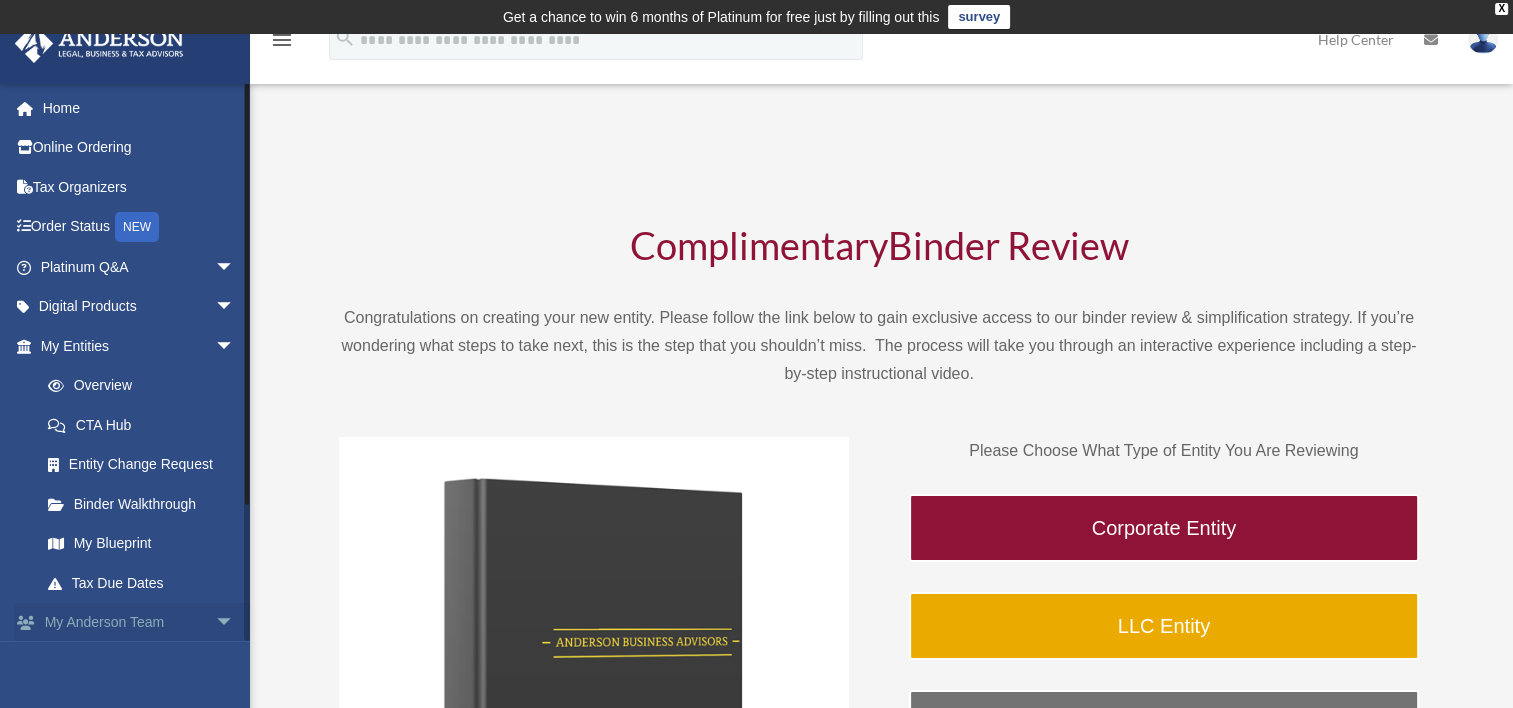 click on "arrow_drop_down" at bounding box center [235, 623] 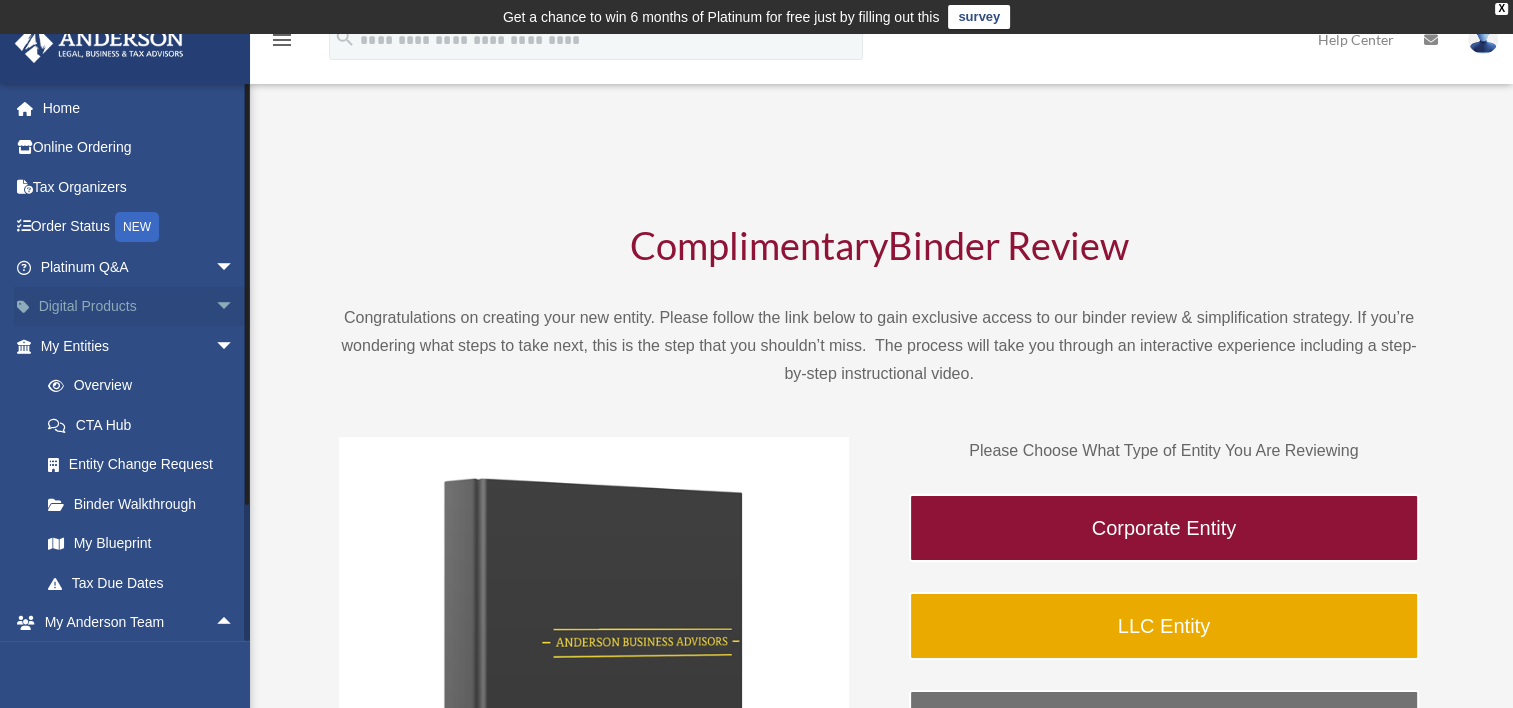 click on "arrow_drop_down" at bounding box center (235, 307) 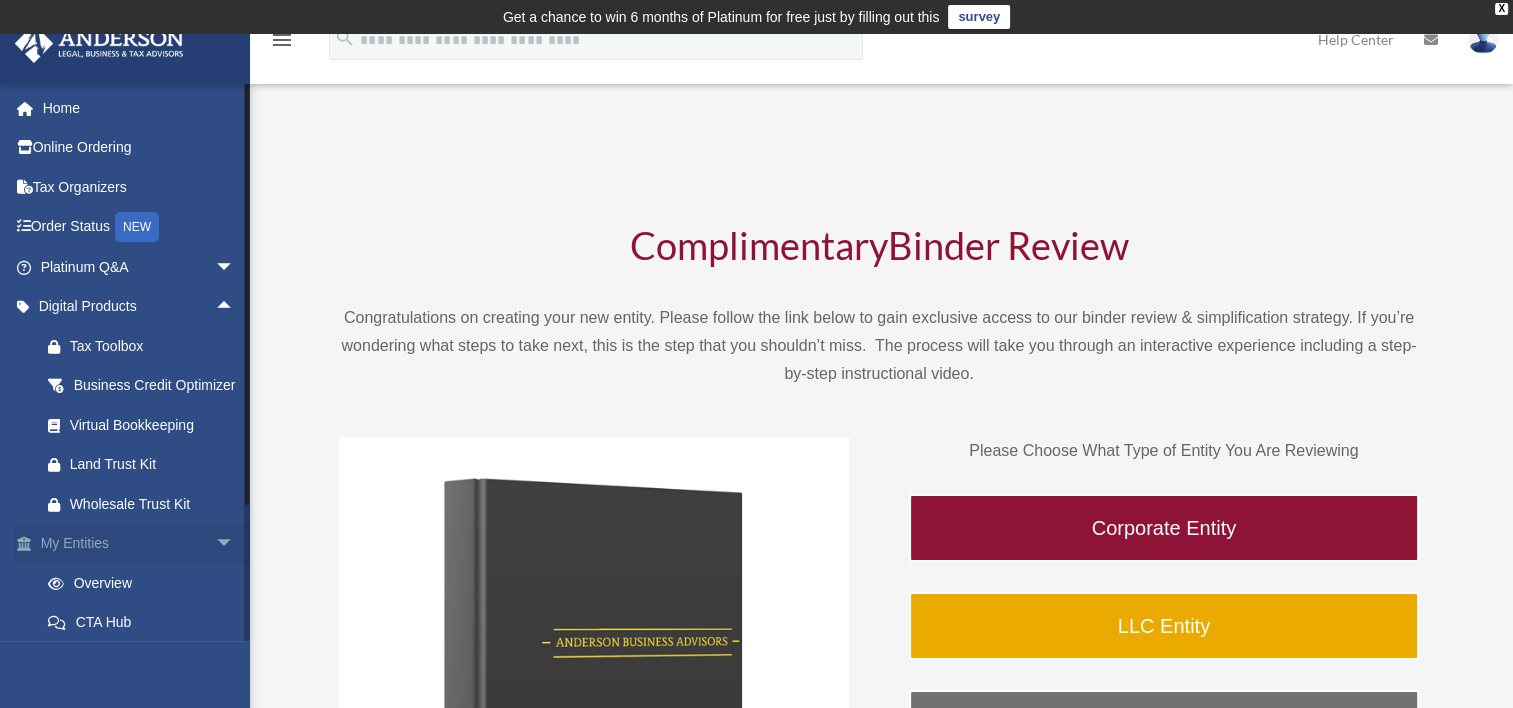 click on "My Entities arrow_drop_down" at bounding box center [139, 544] 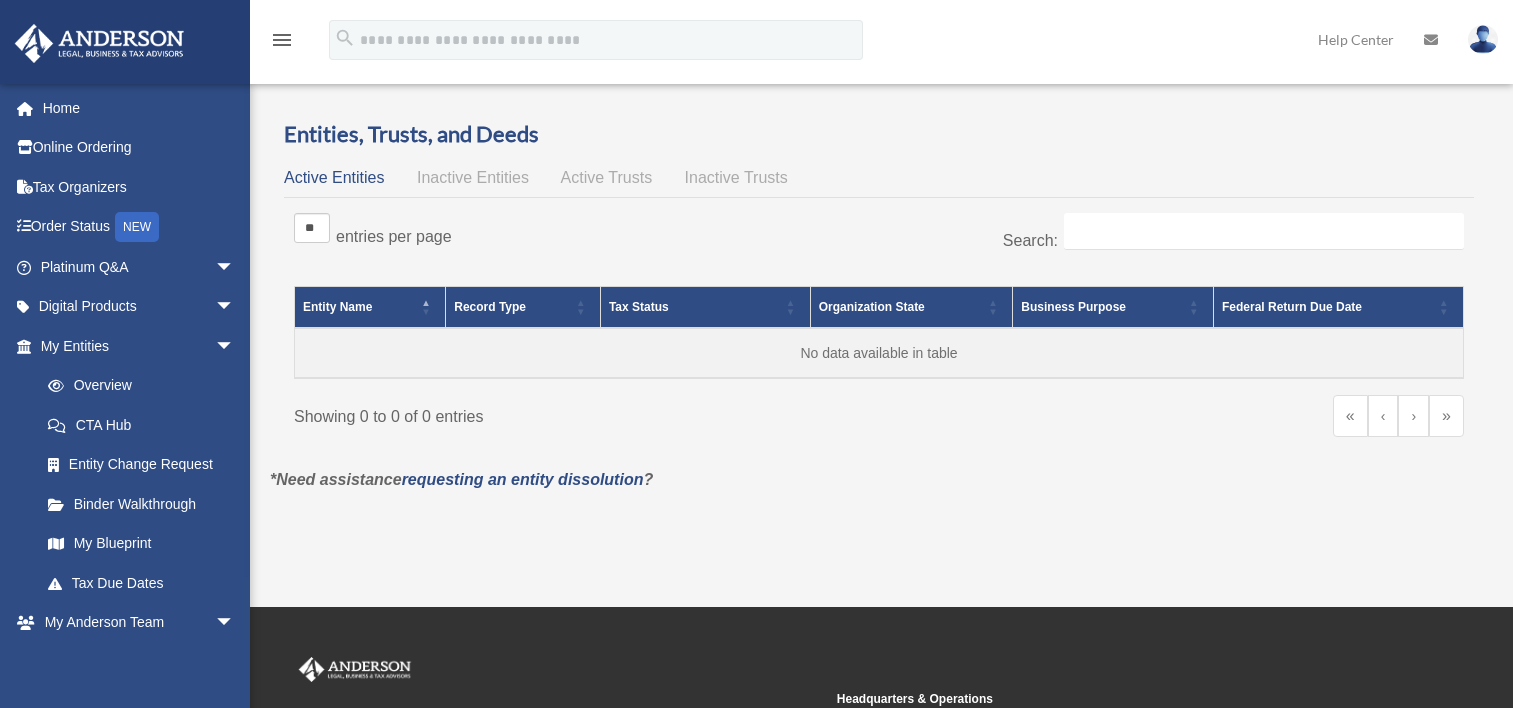 scroll, scrollTop: 0, scrollLeft: 0, axis: both 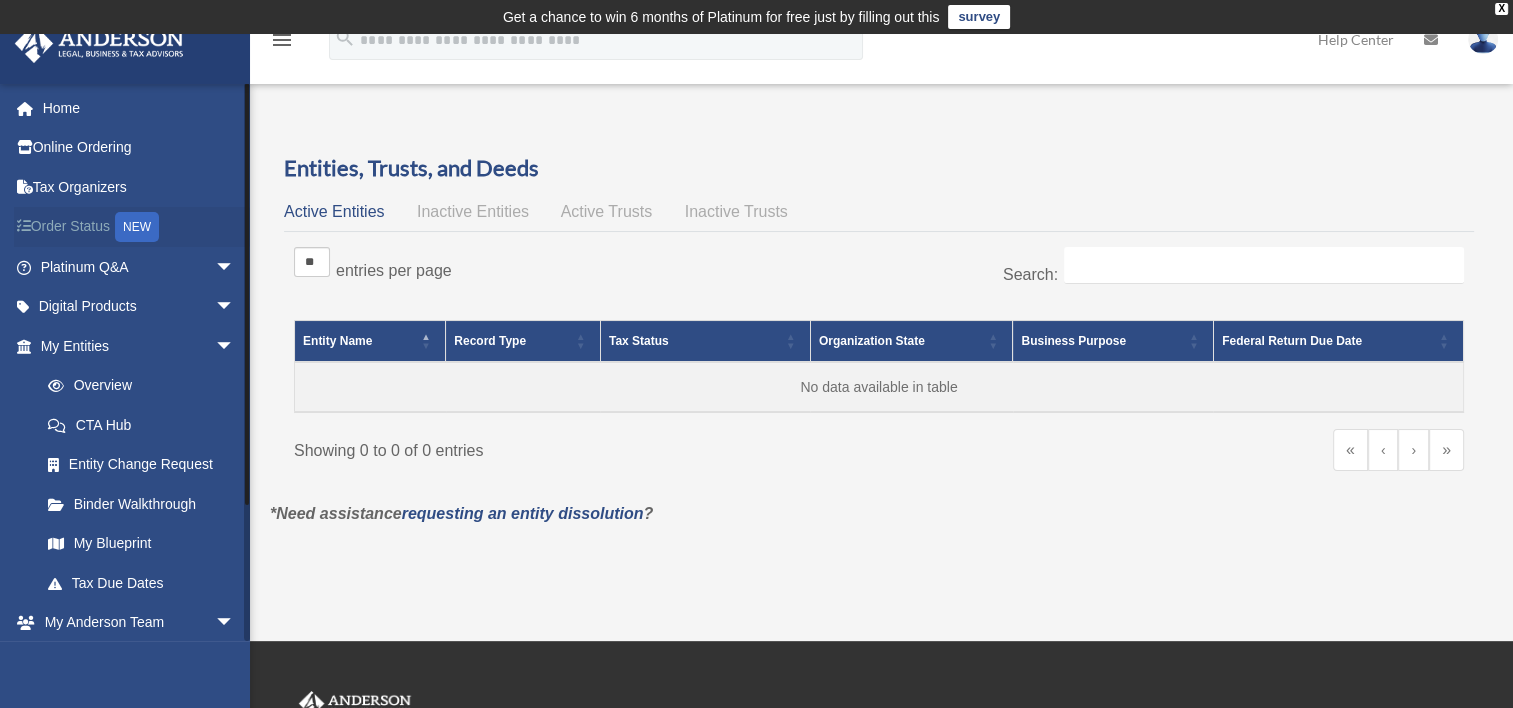 click on "Order Status  NEW" at bounding box center (139, 227) 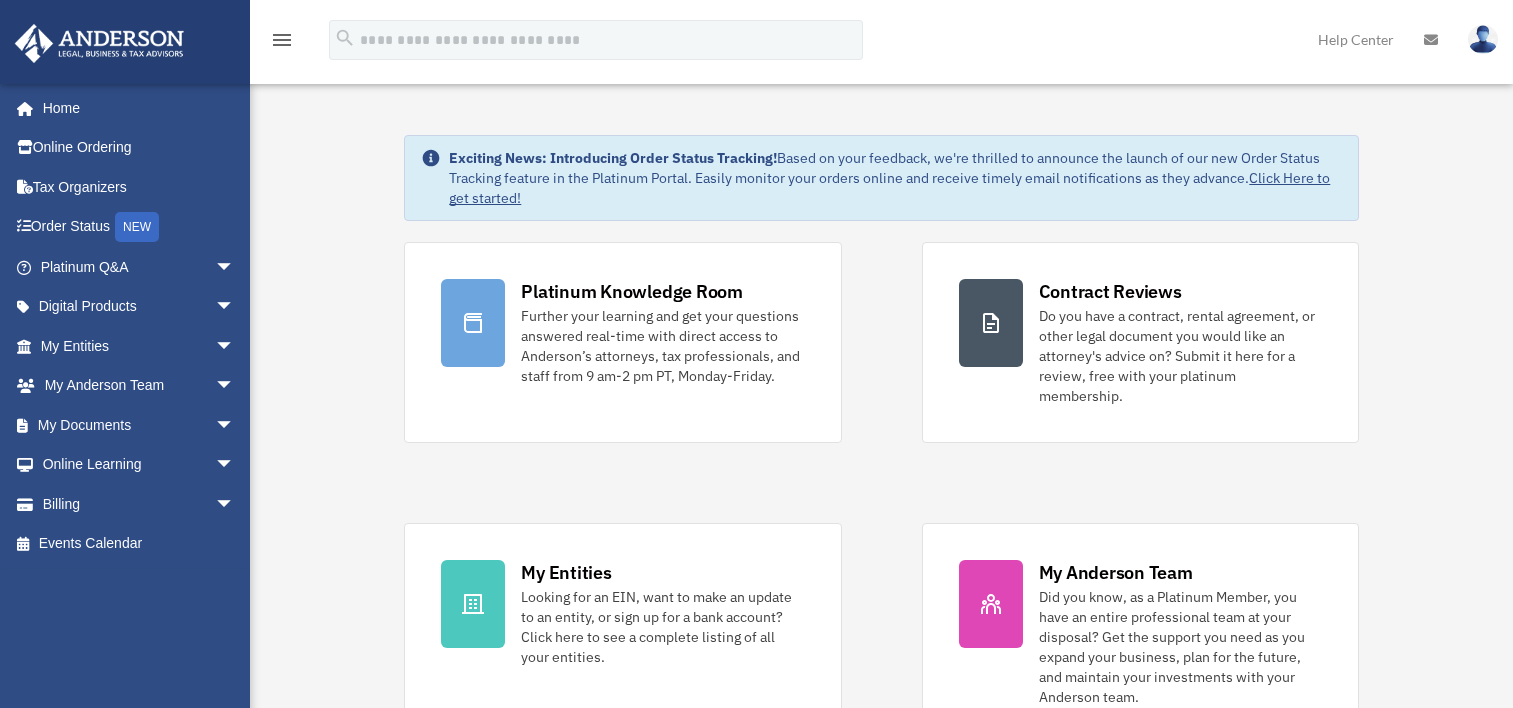scroll, scrollTop: 0, scrollLeft: 0, axis: both 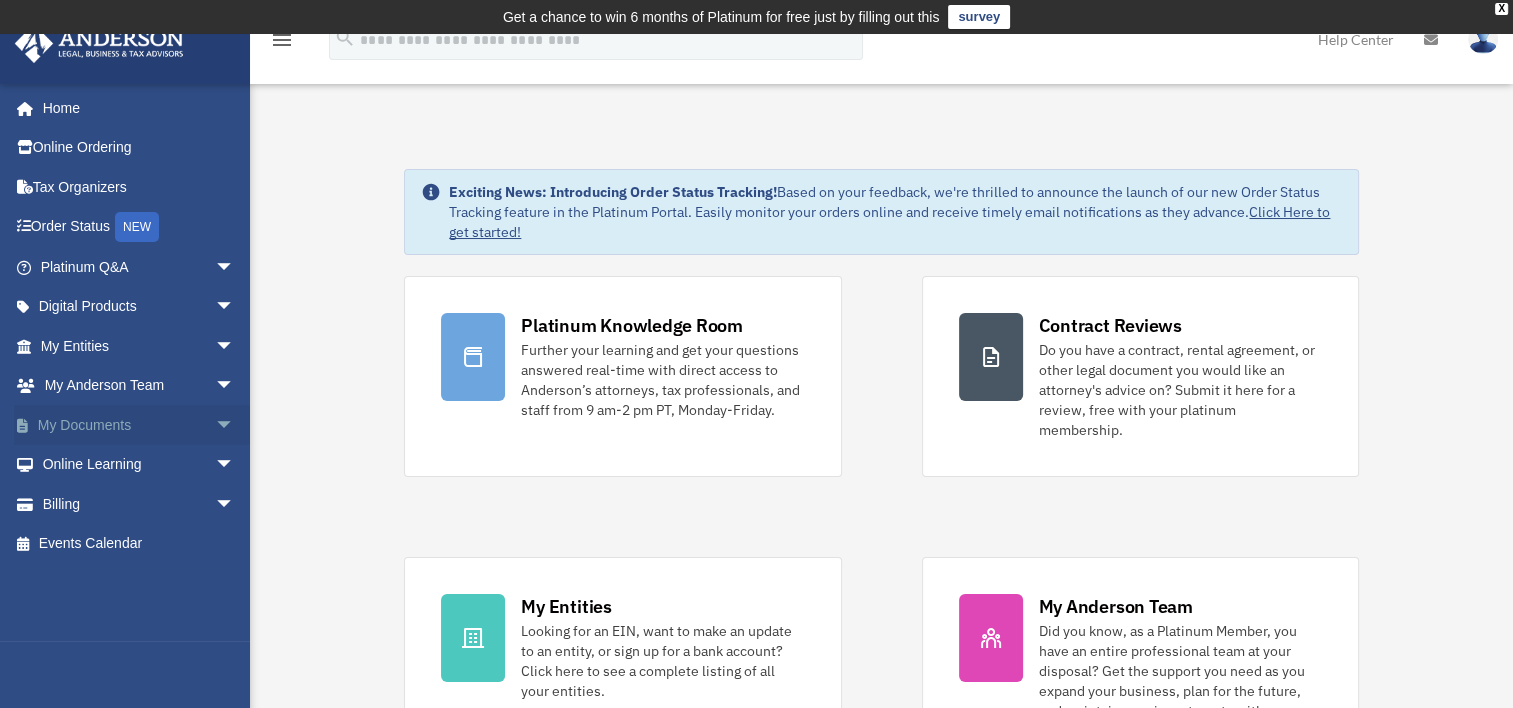 click on "arrow_drop_down" at bounding box center [235, 425] 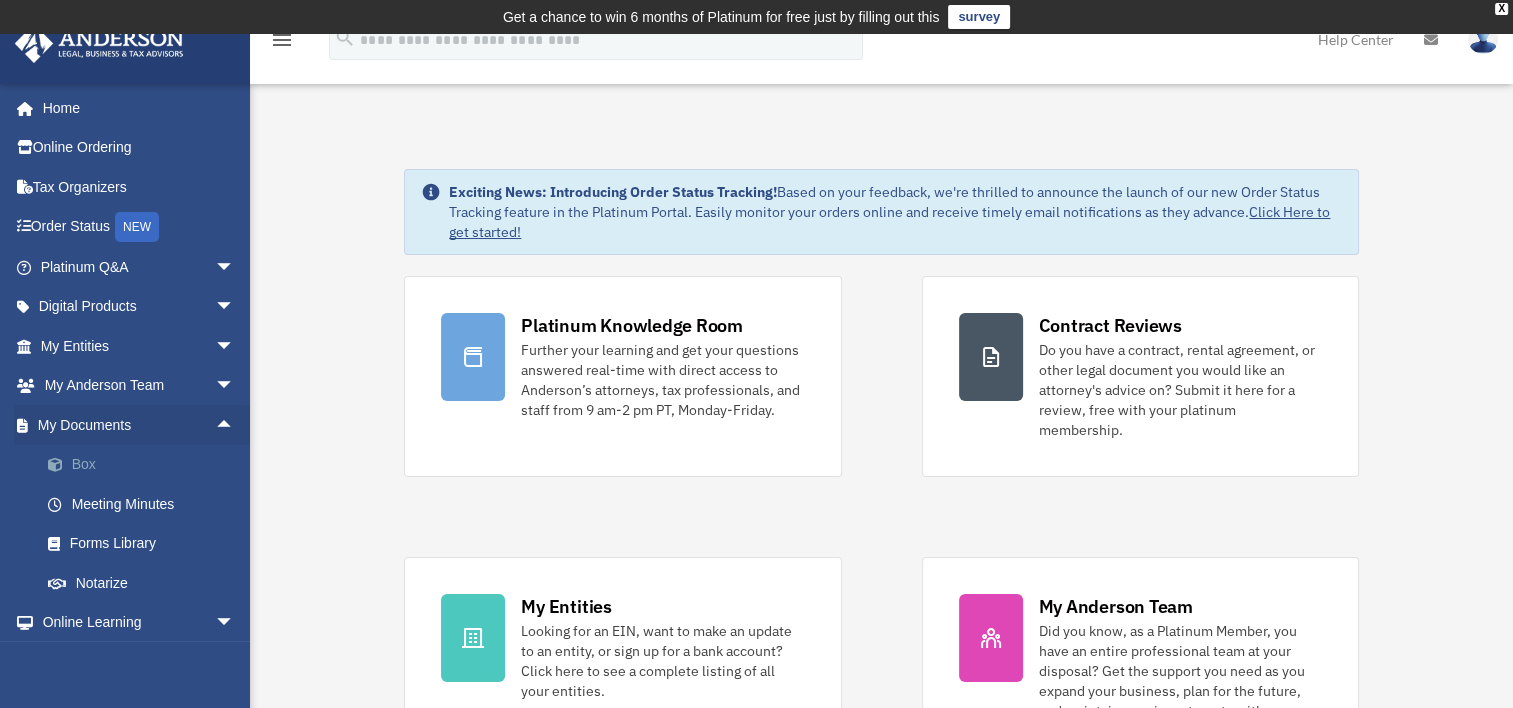 click on "Box" at bounding box center [146, 465] 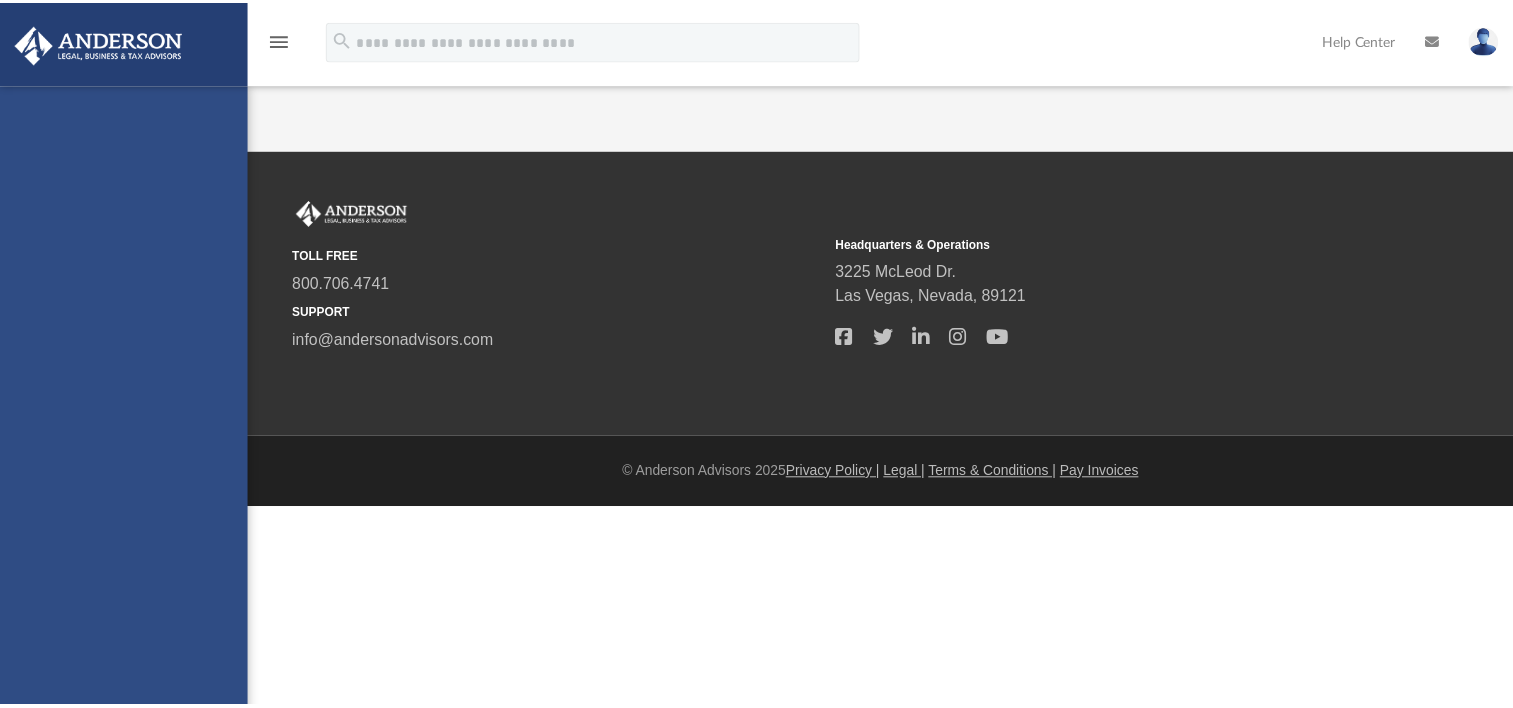 scroll, scrollTop: 0, scrollLeft: 0, axis: both 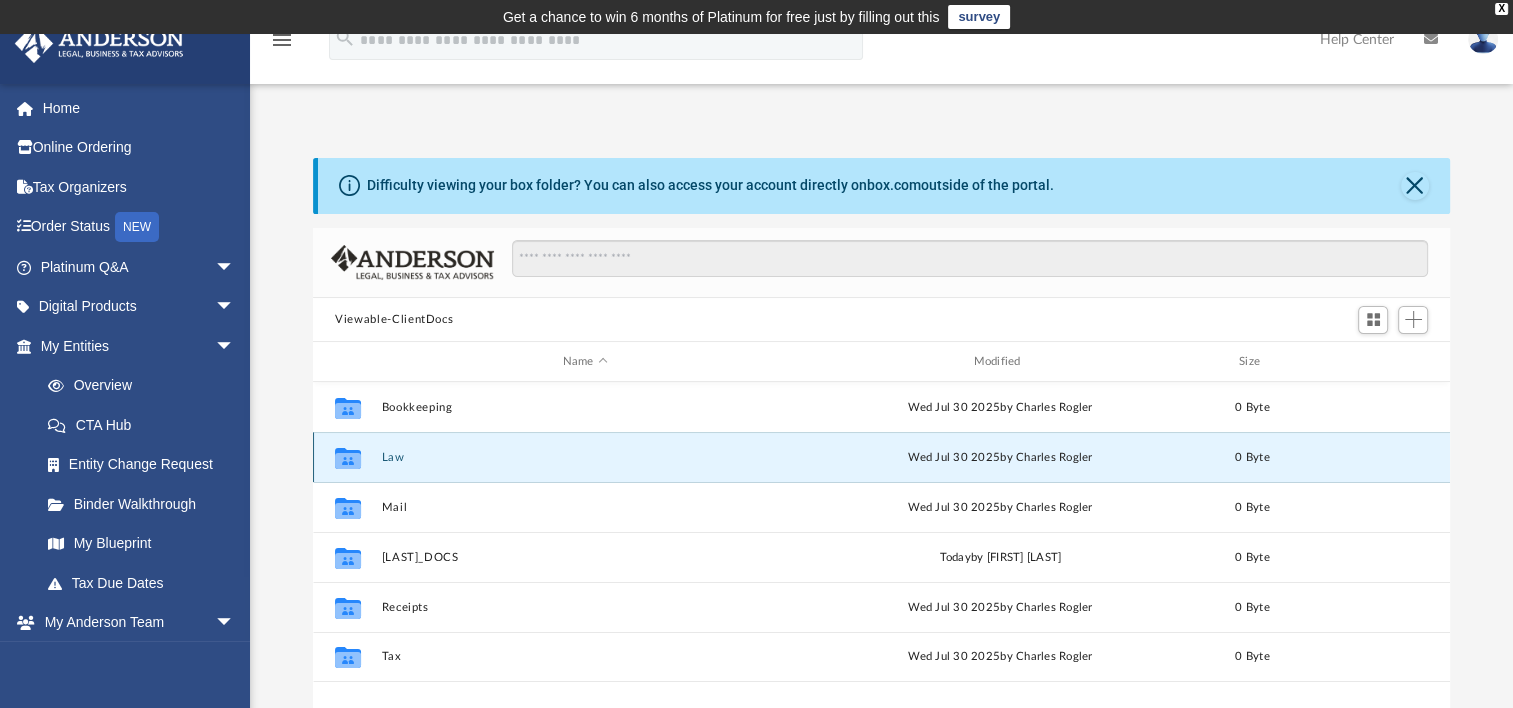 click on "Law" at bounding box center (585, 457) 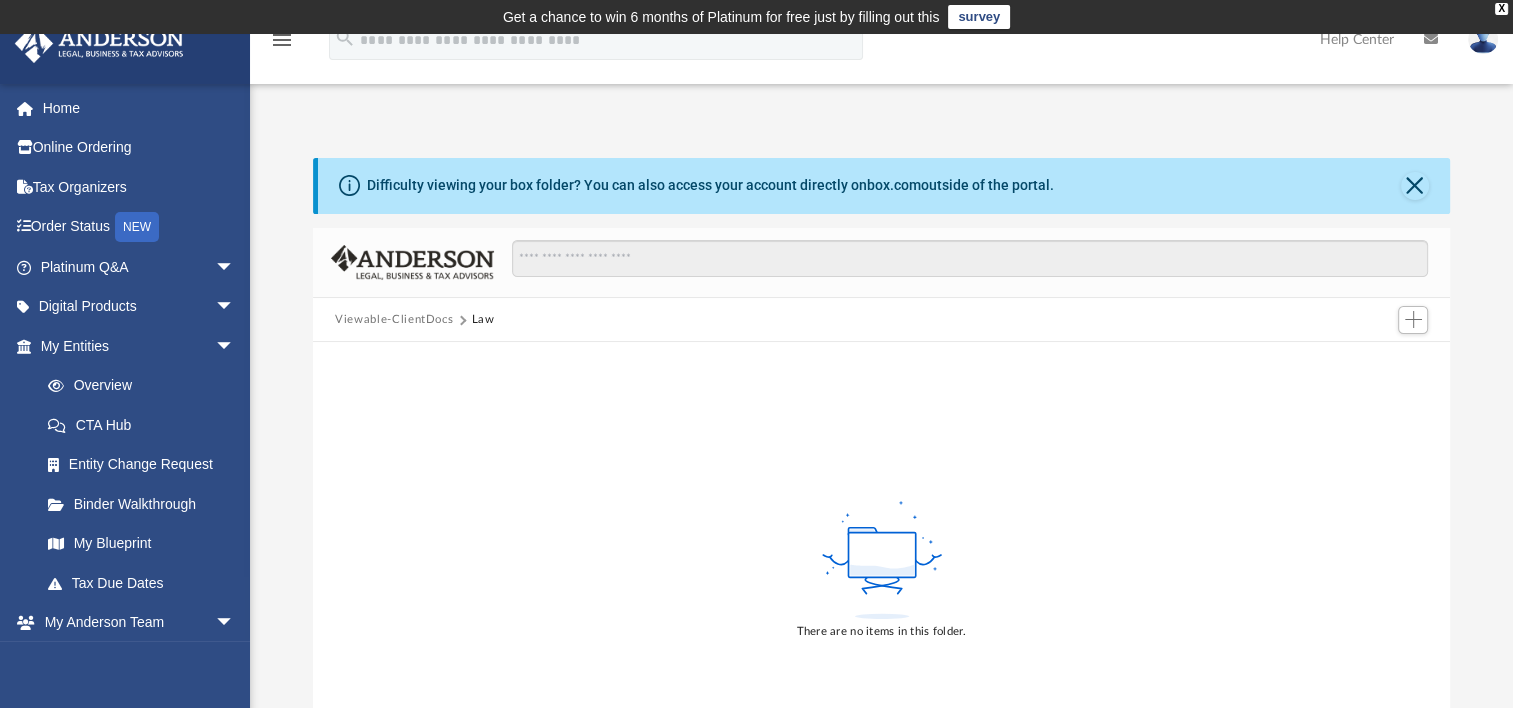 click on "Viewable-ClientDocs" at bounding box center (394, 320) 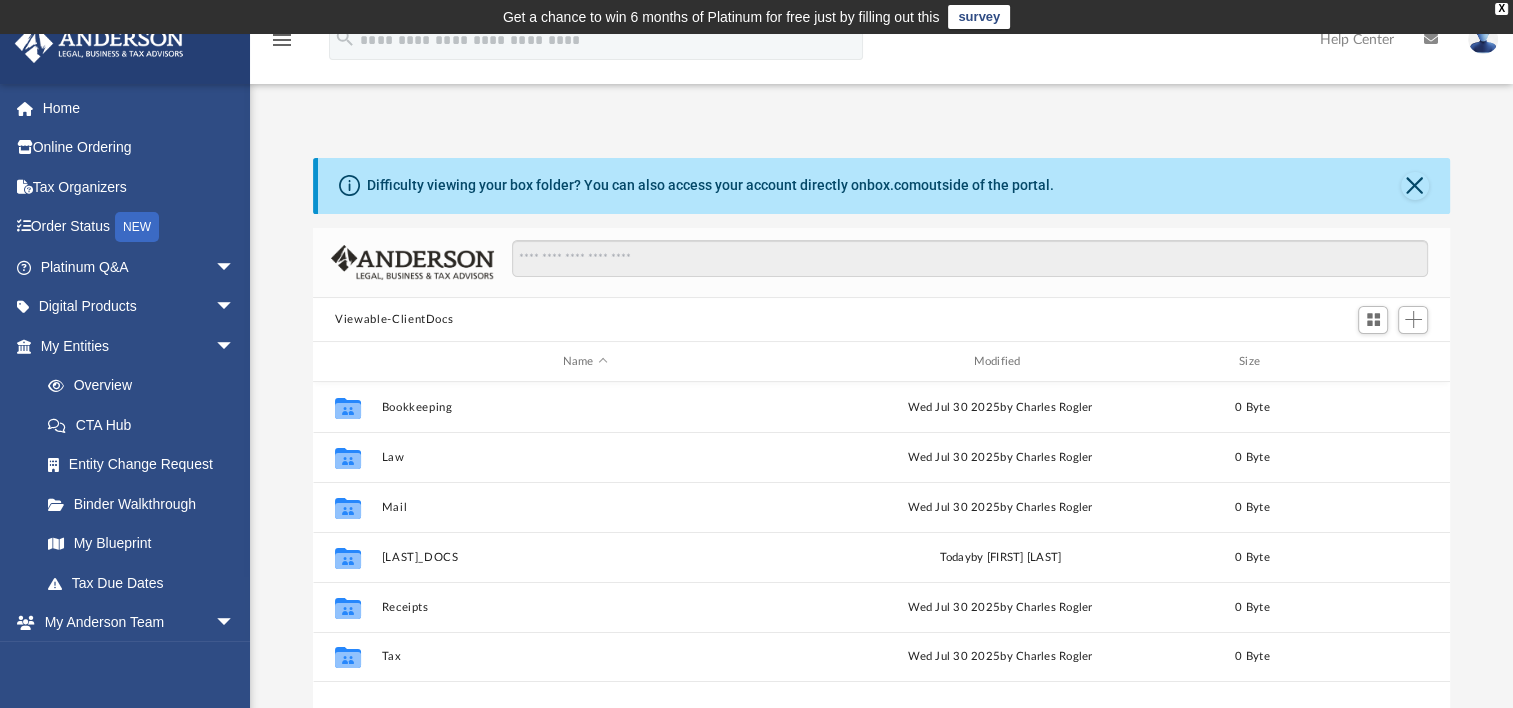 scroll, scrollTop: 16, scrollLeft: 16, axis: both 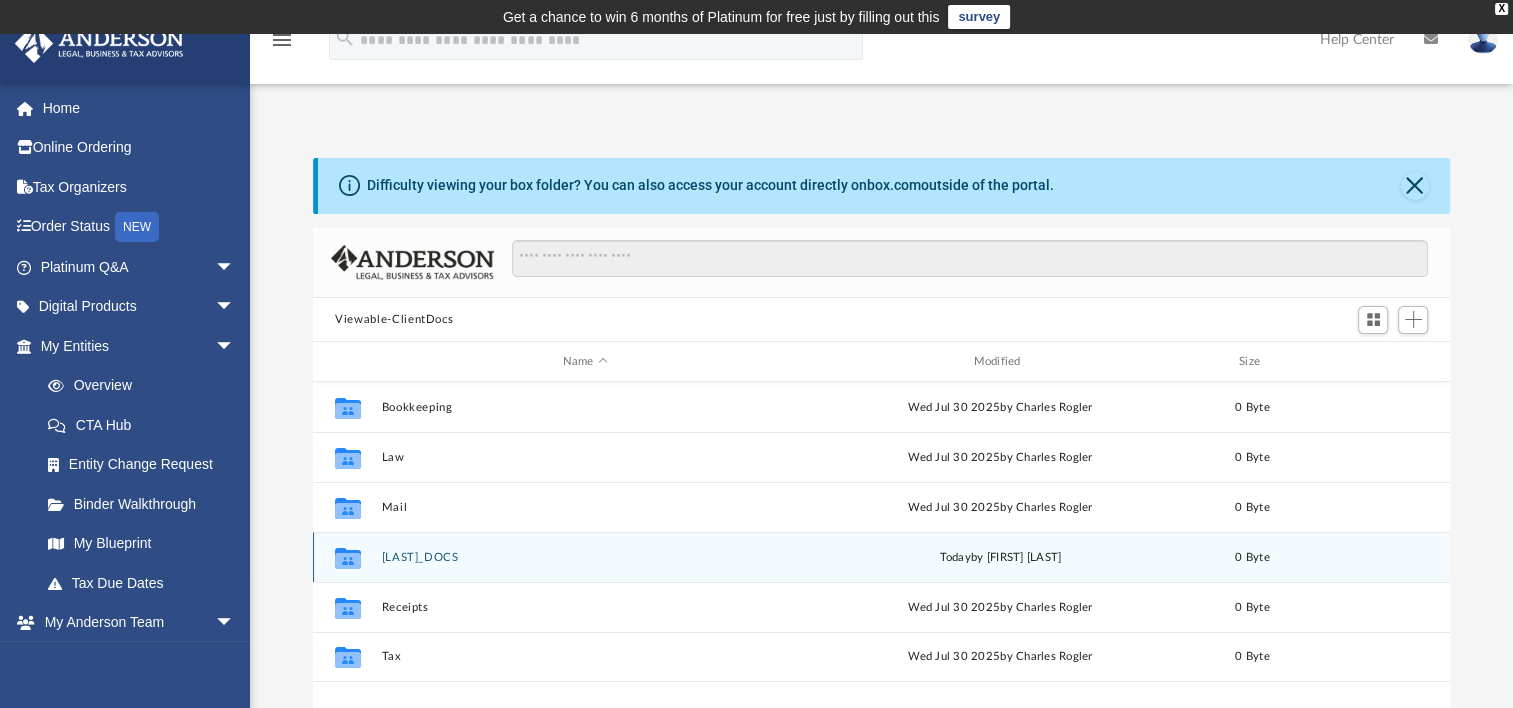 click on "McDiarmid_DOCS" at bounding box center (585, 557) 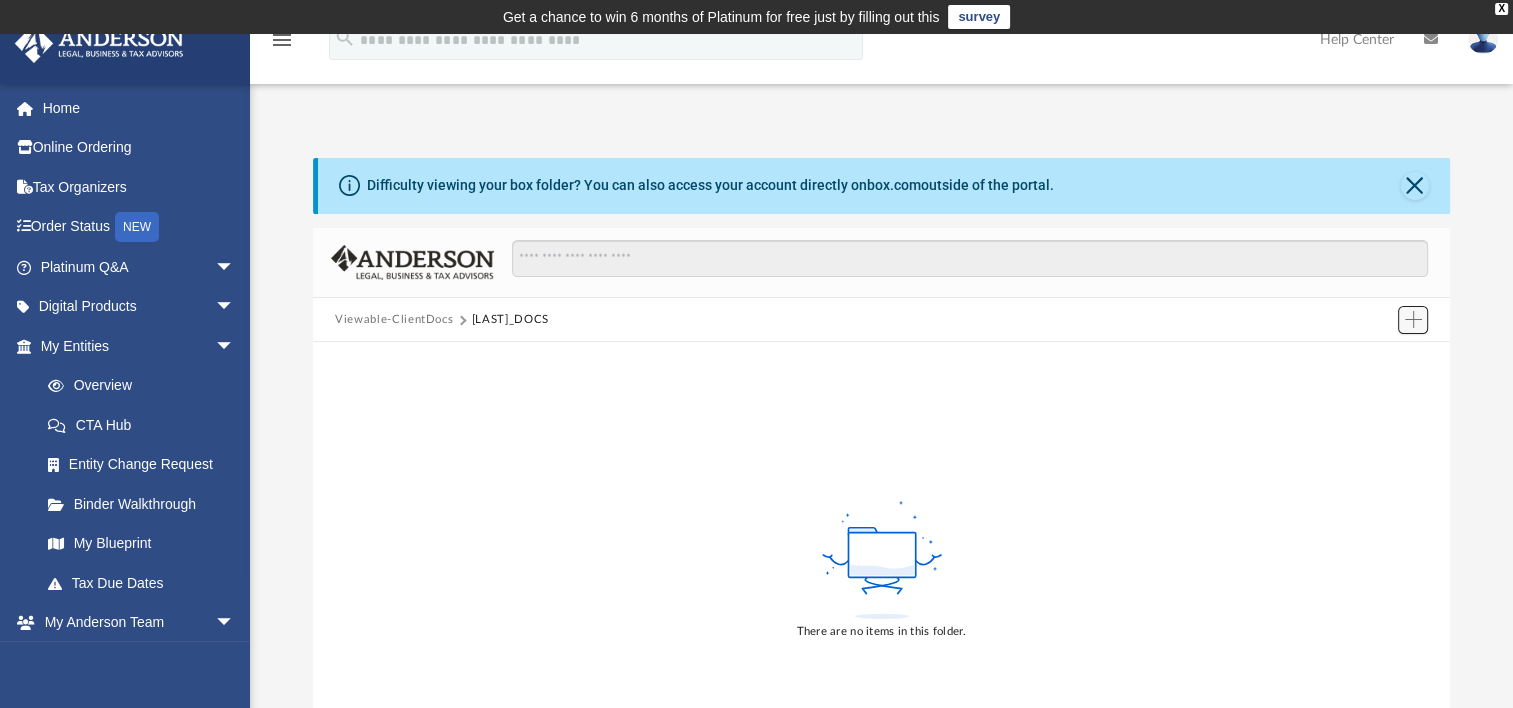 click at bounding box center (1413, 319) 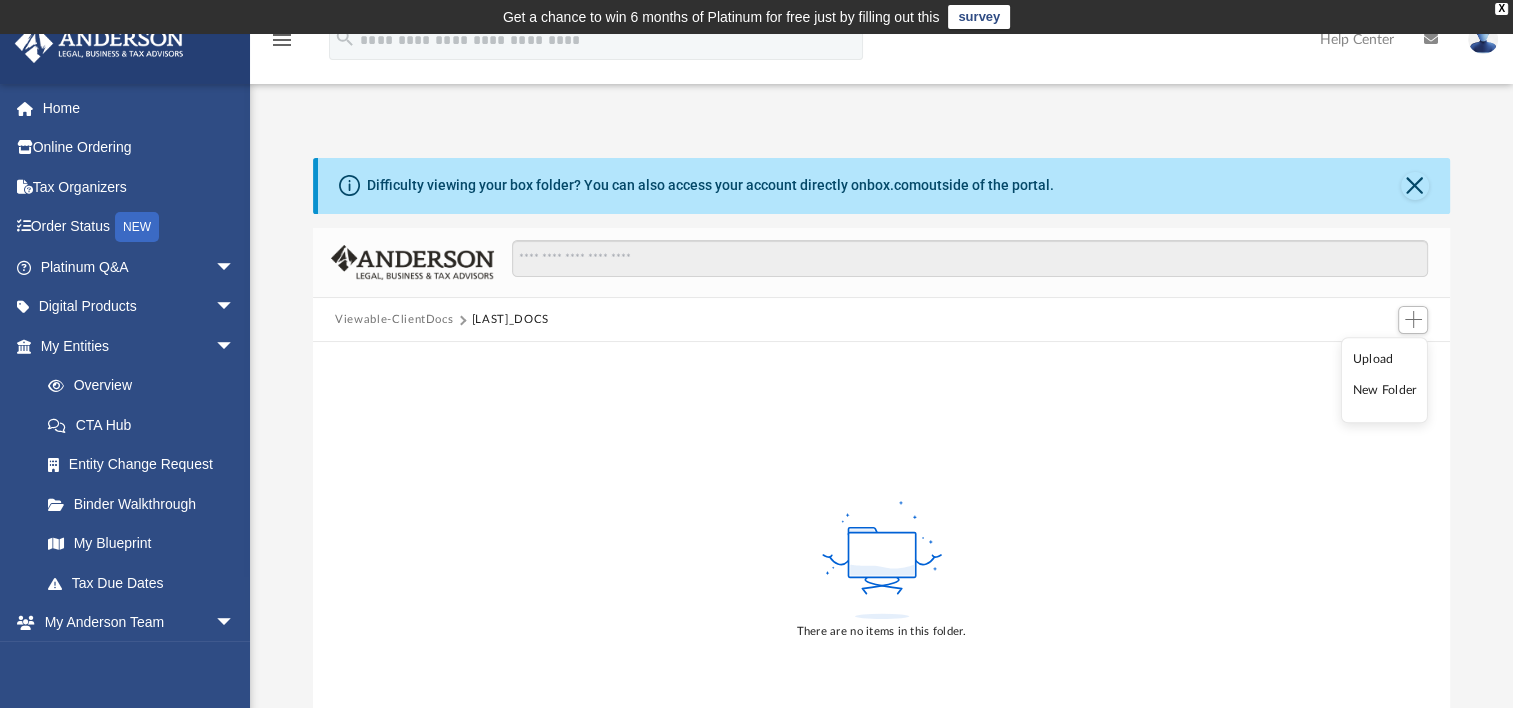 click on "Upload" at bounding box center [1385, 359] 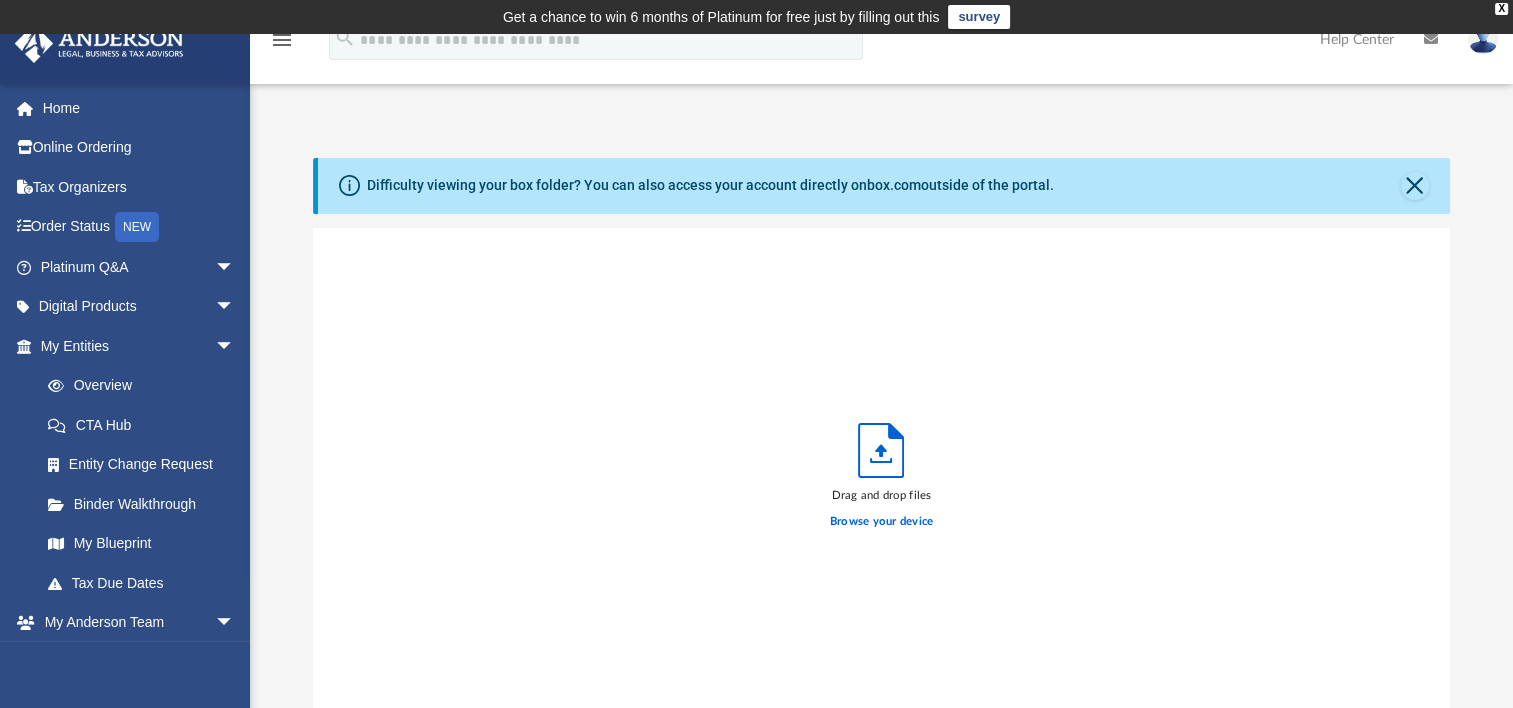 scroll, scrollTop: 16, scrollLeft: 16, axis: both 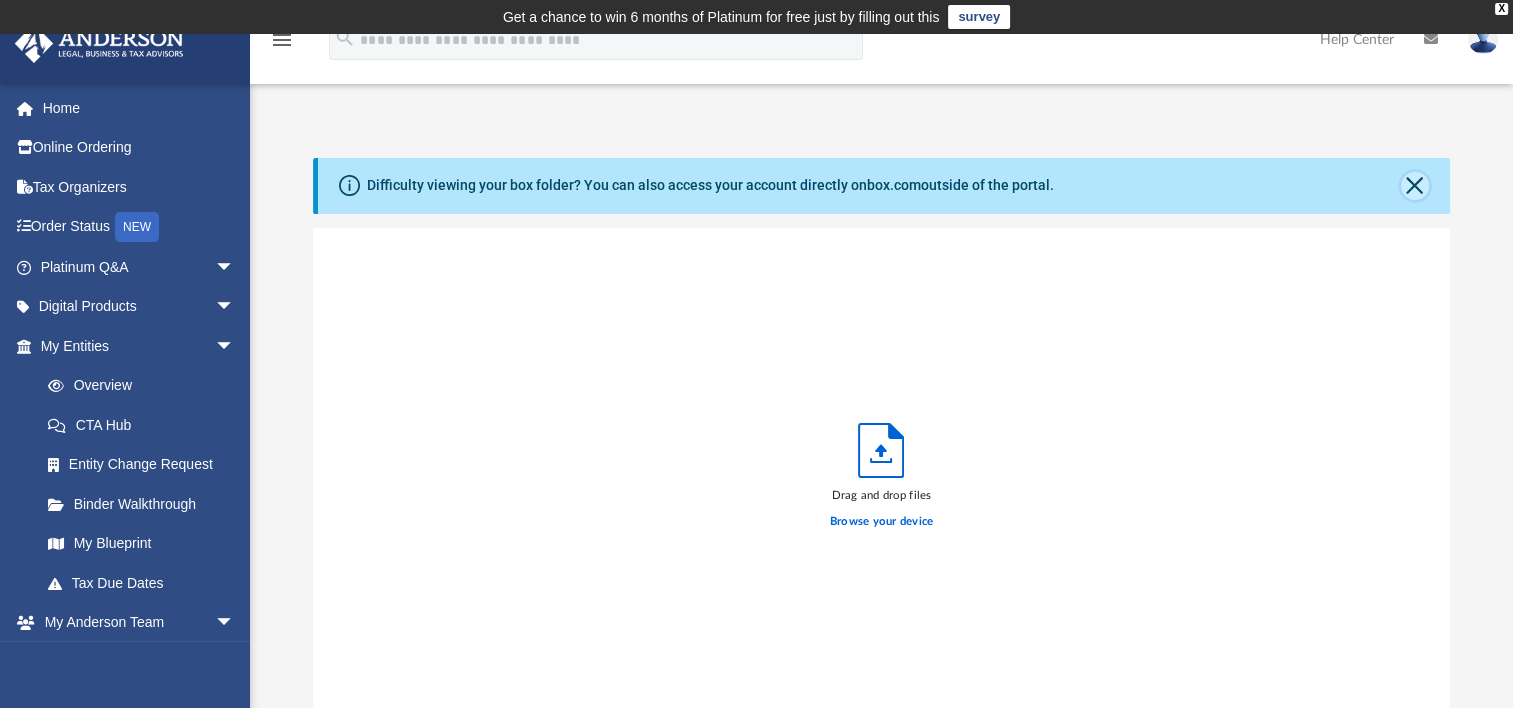 click 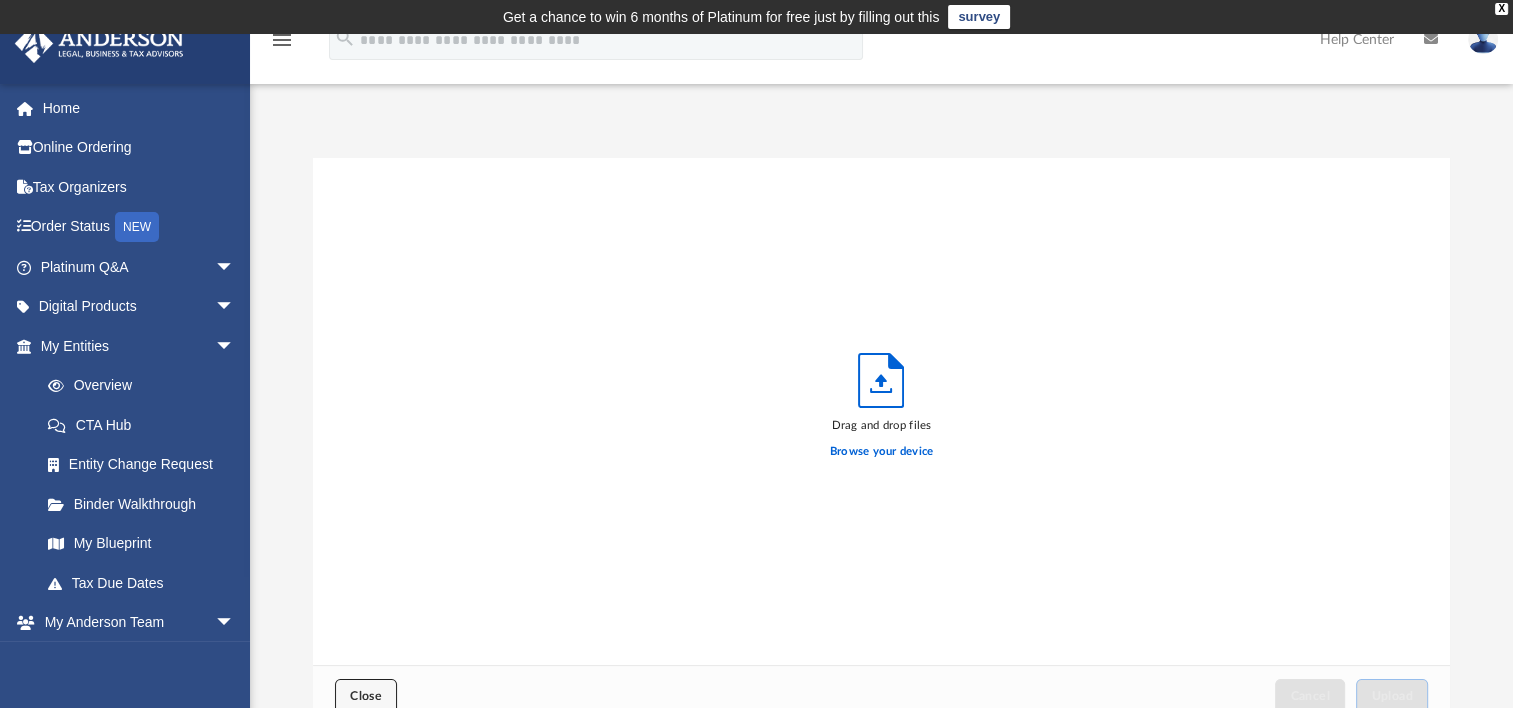 click on "Close" at bounding box center [366, 696] 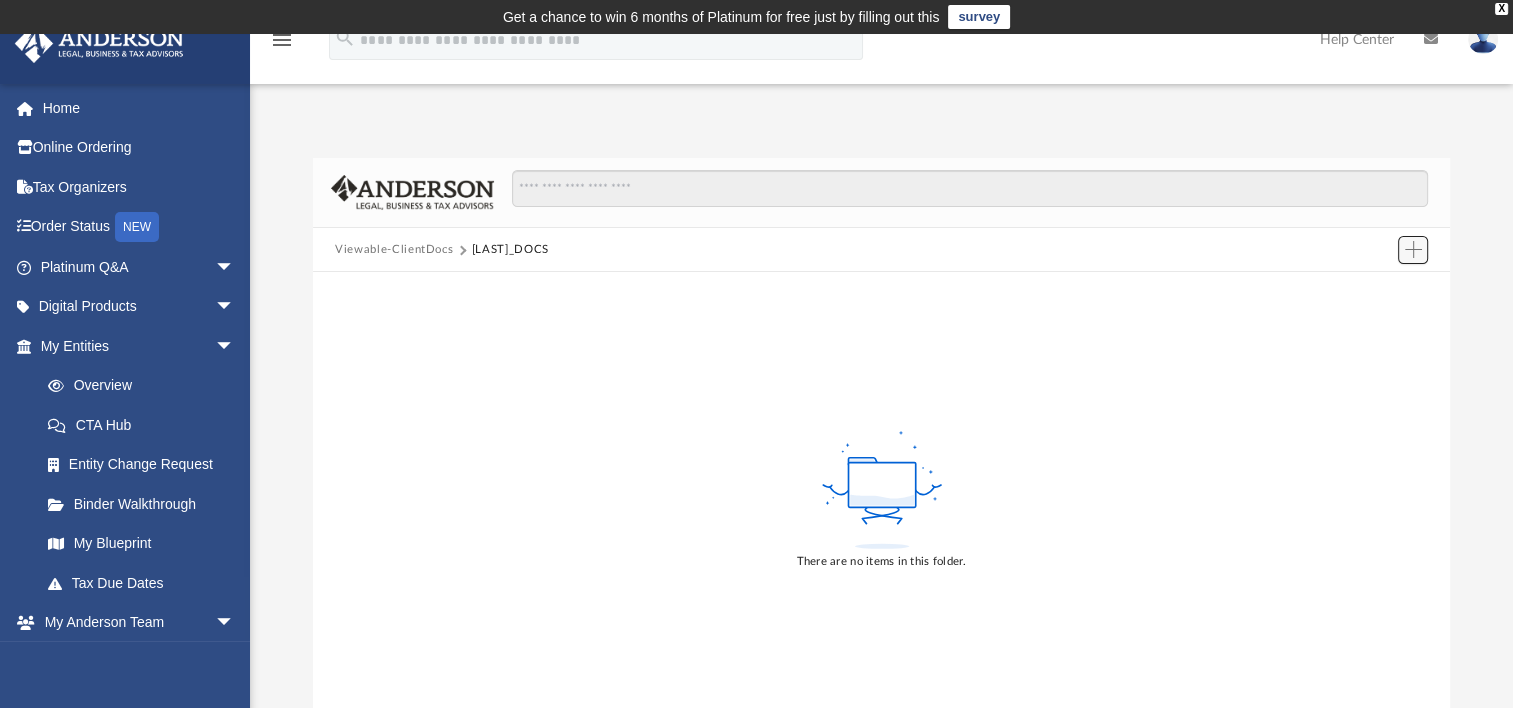 click at bounding box center [1413, 249] 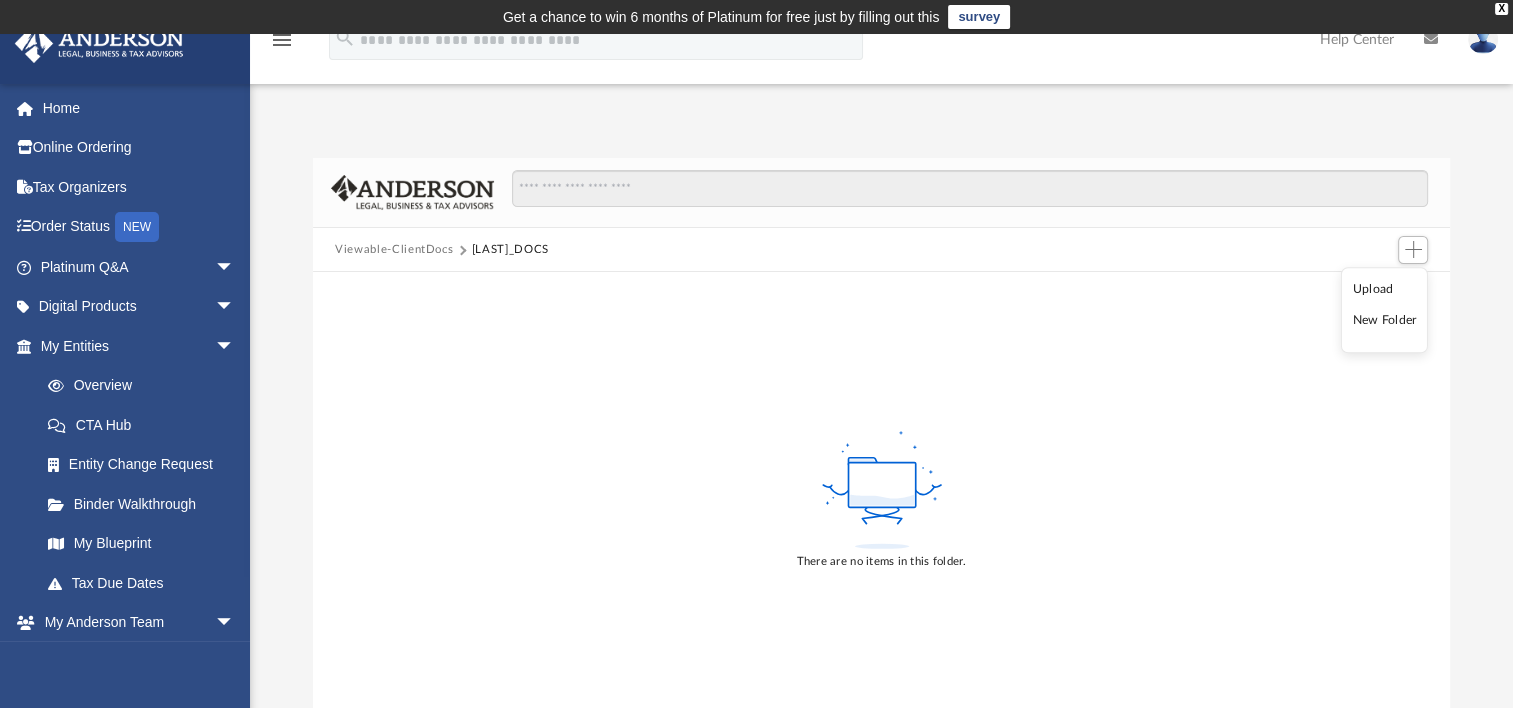 click on "New Folder" at bounding box center [1385, 321] 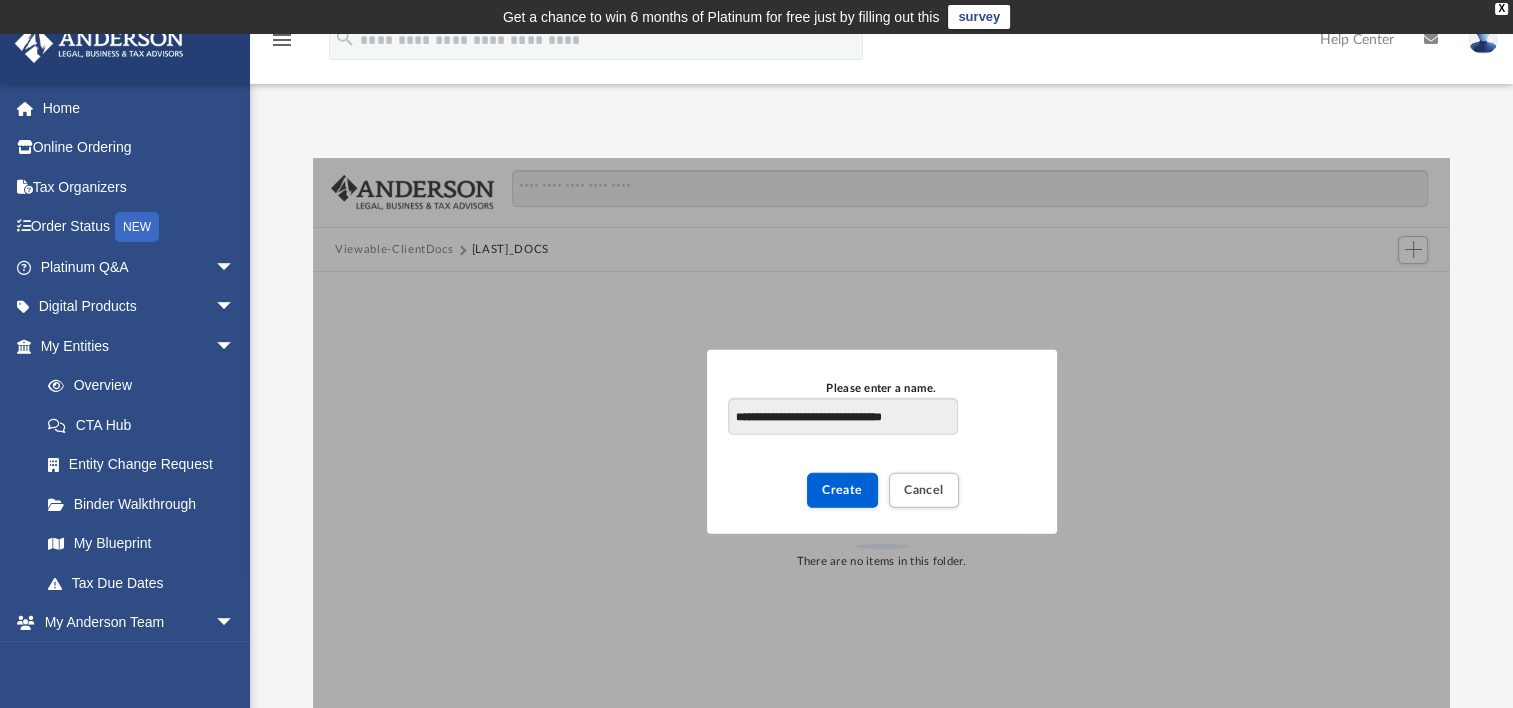 scroll, scrollTop: 0, scrollLeft: 8, axis: horizontal 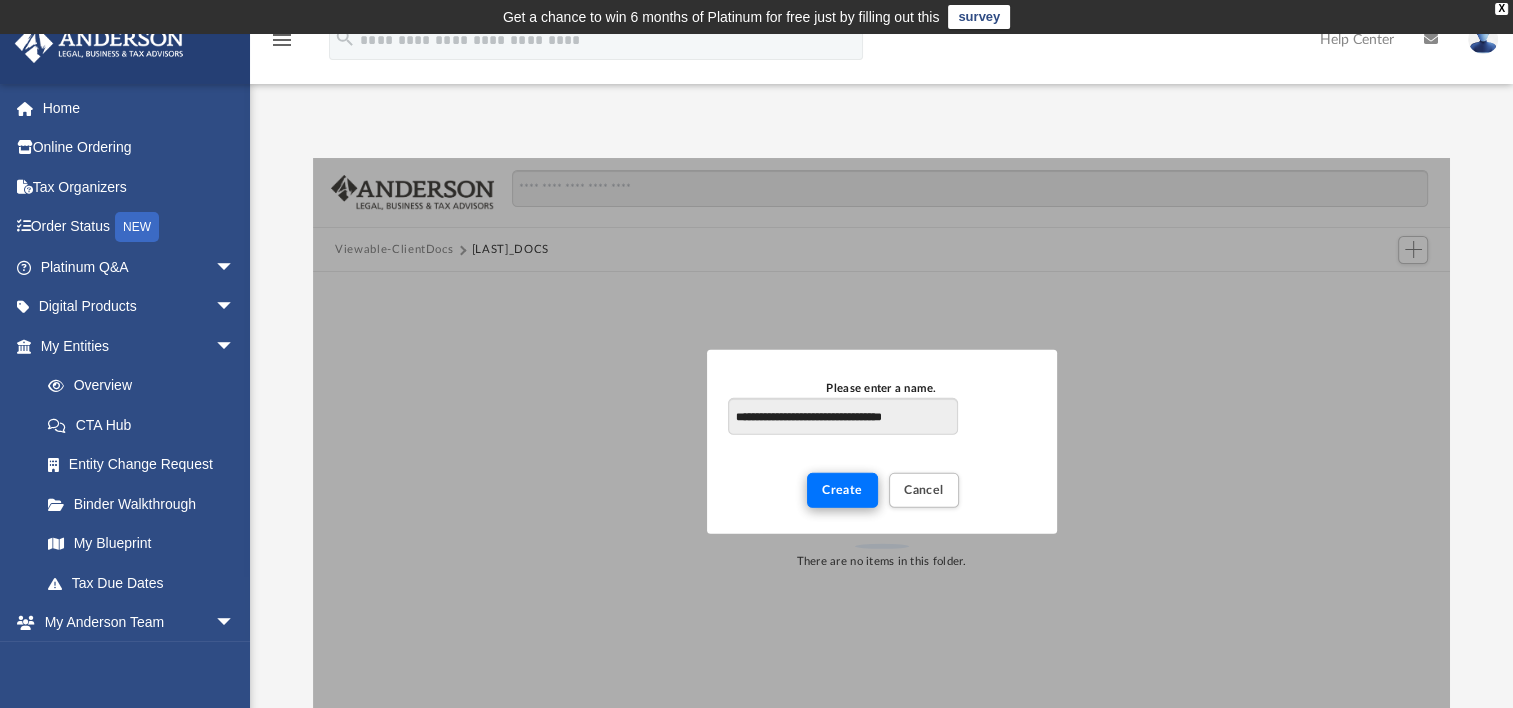 type on "**********" 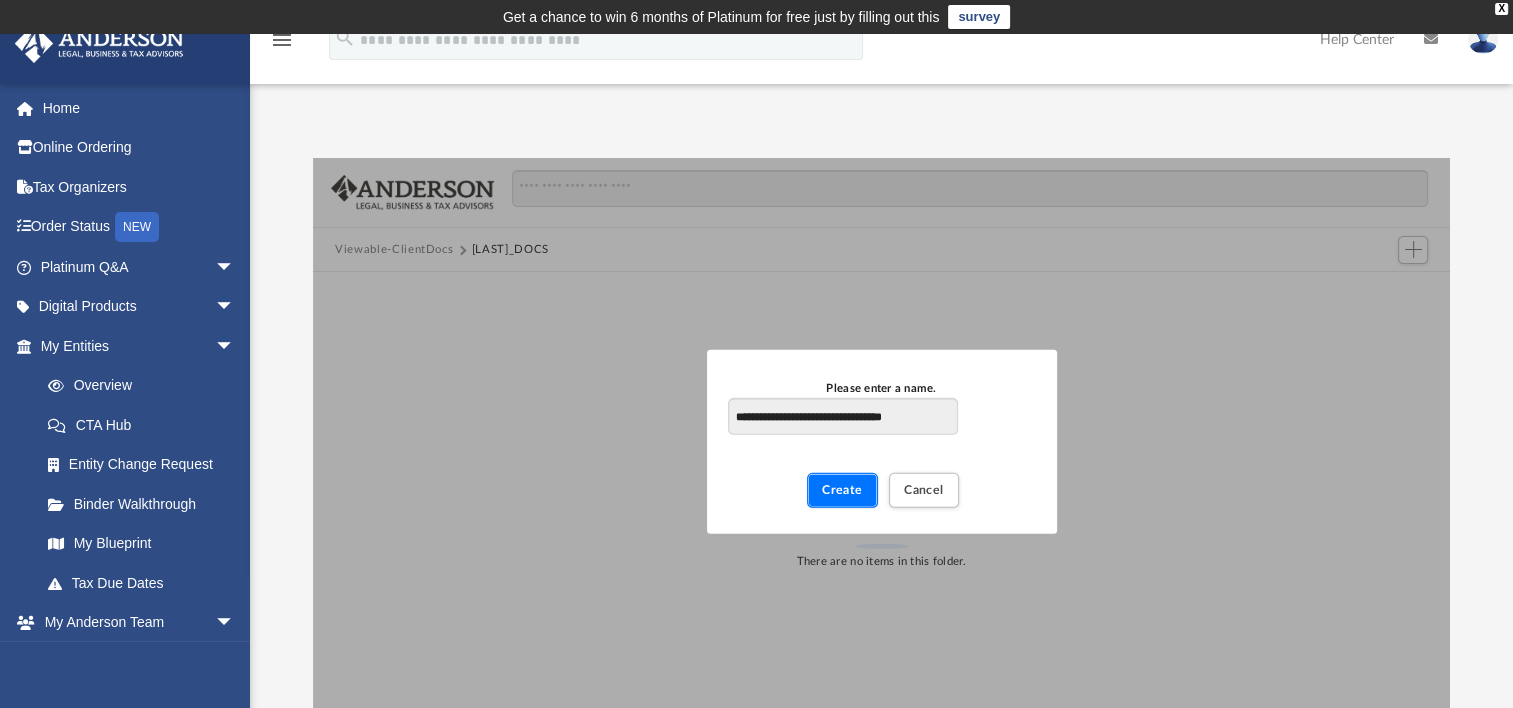 scroll, scrollTop: 0, scrollLeft: 0, axis: both 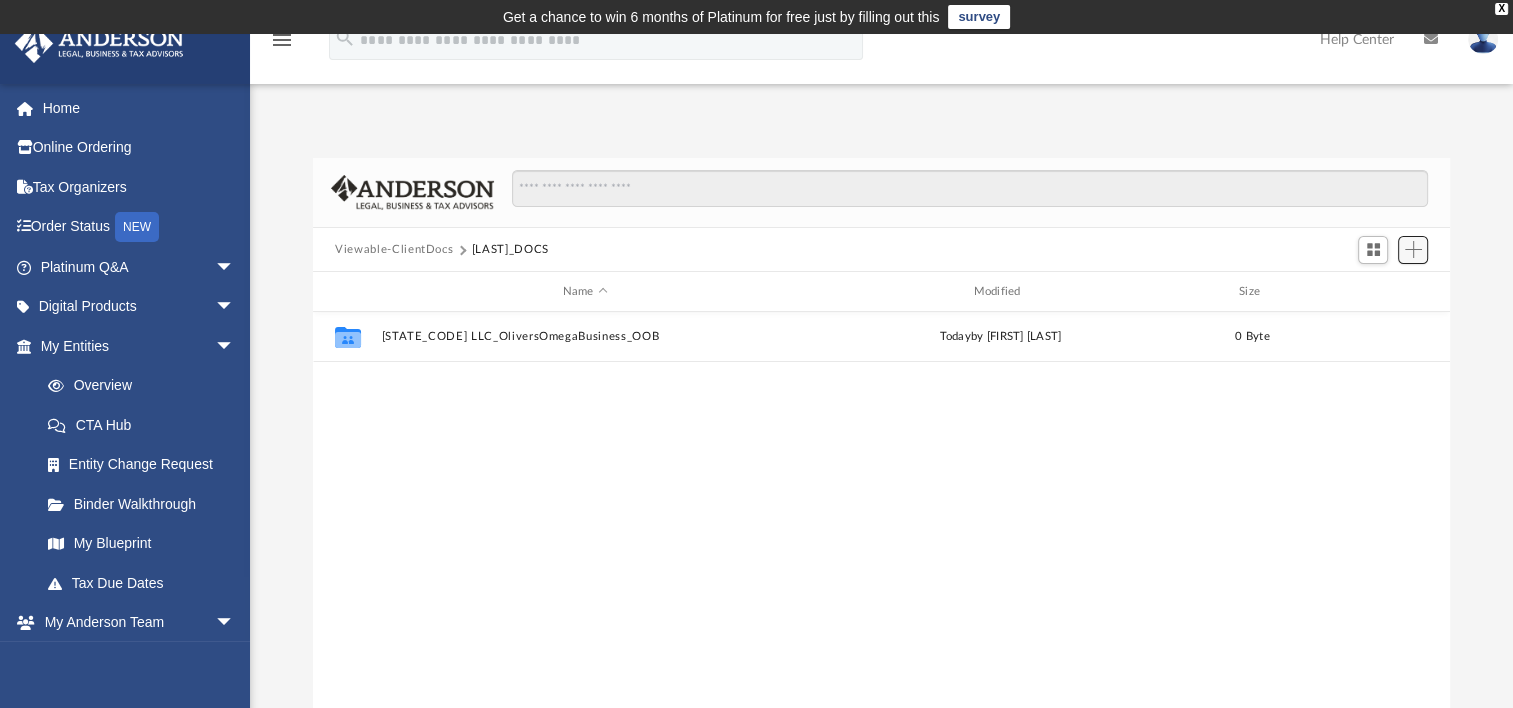 click at bounding box center (1413, 249) 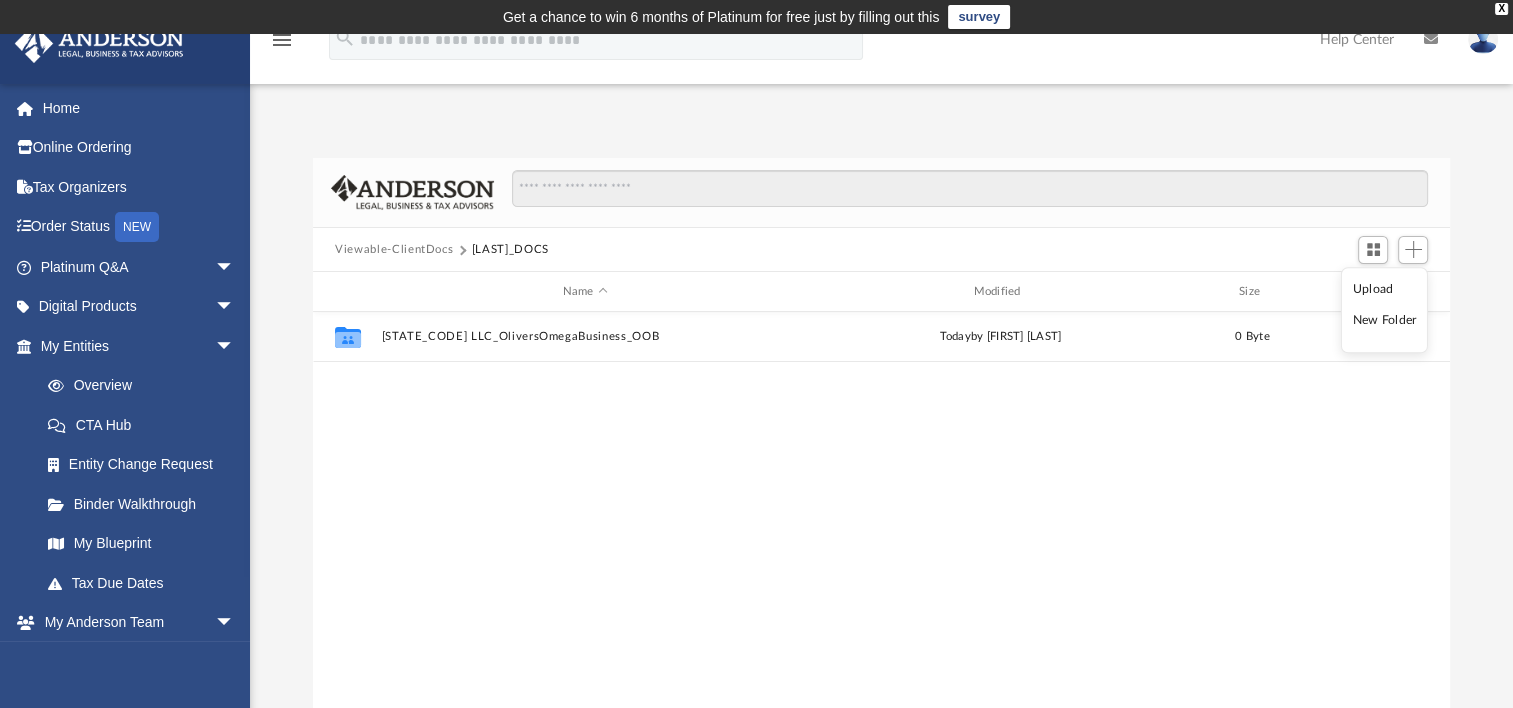 click on "New Folder" at bounding box center [1385, 321] 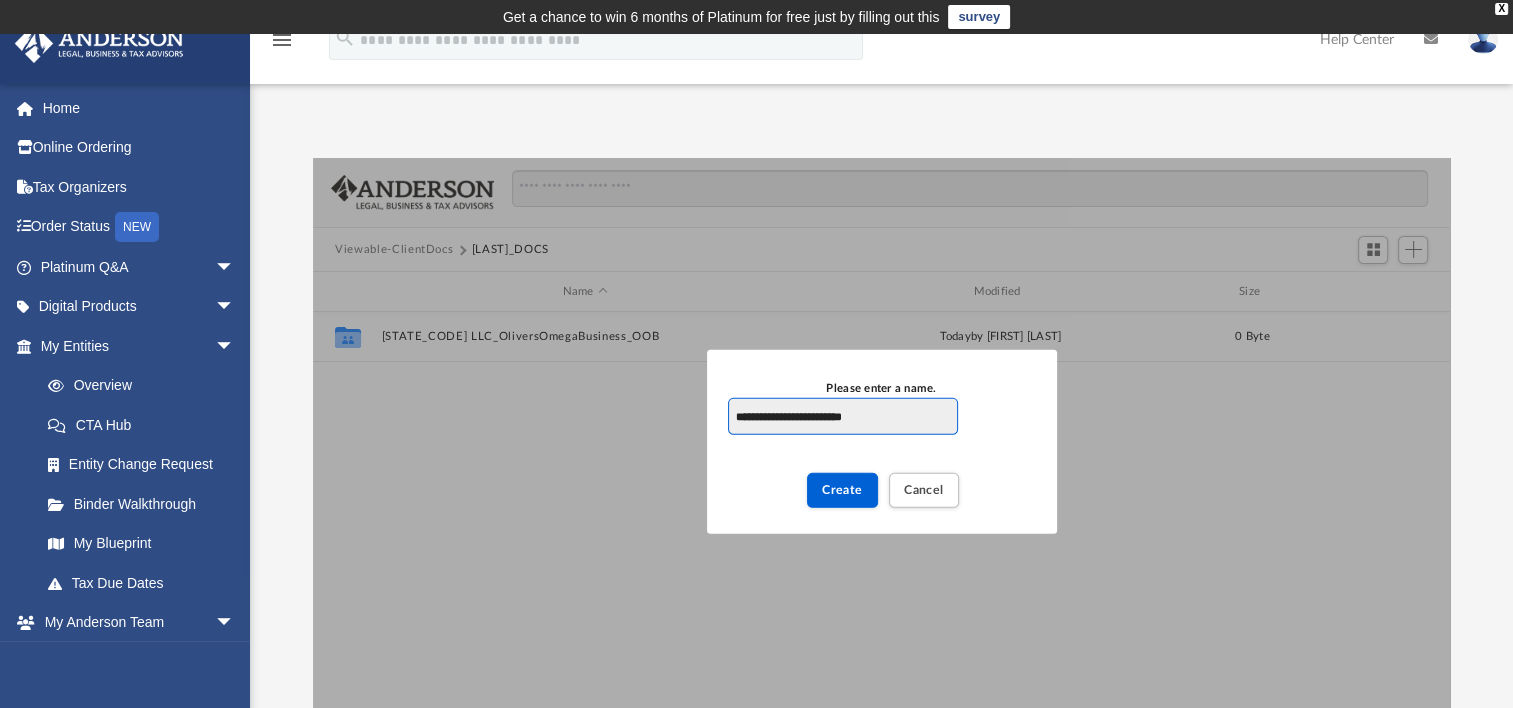type on "**********" 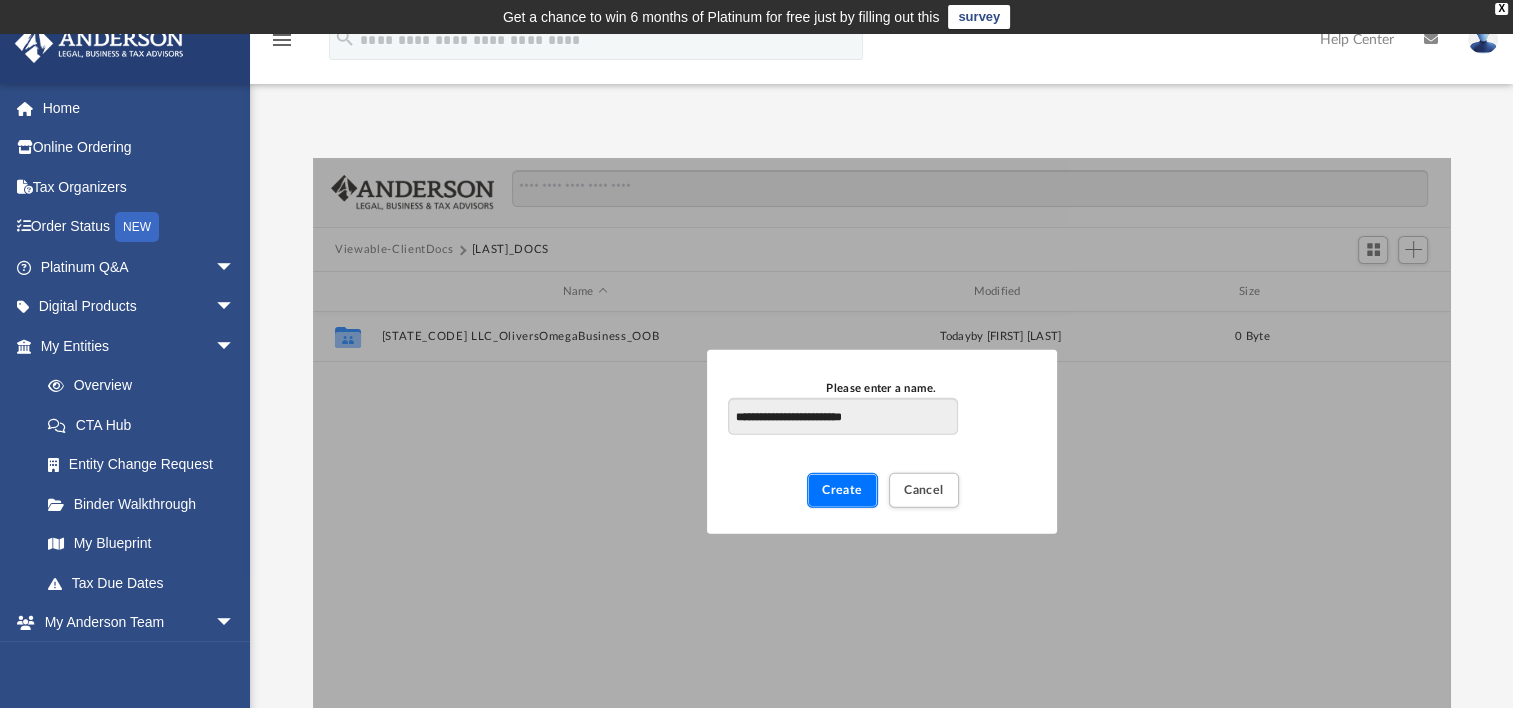 click on "Create" at bounding box center [842, 490] 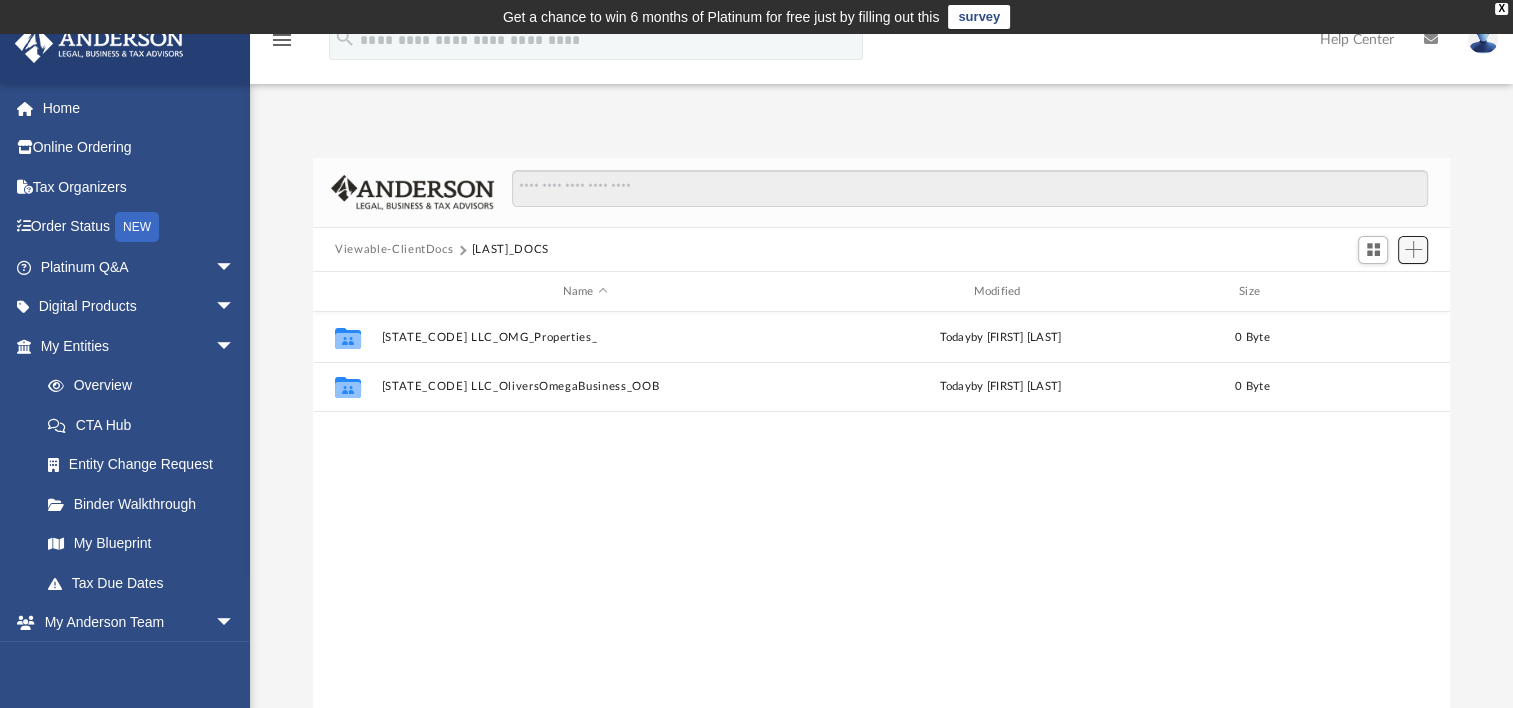 click at bounding box center [1413, 249] 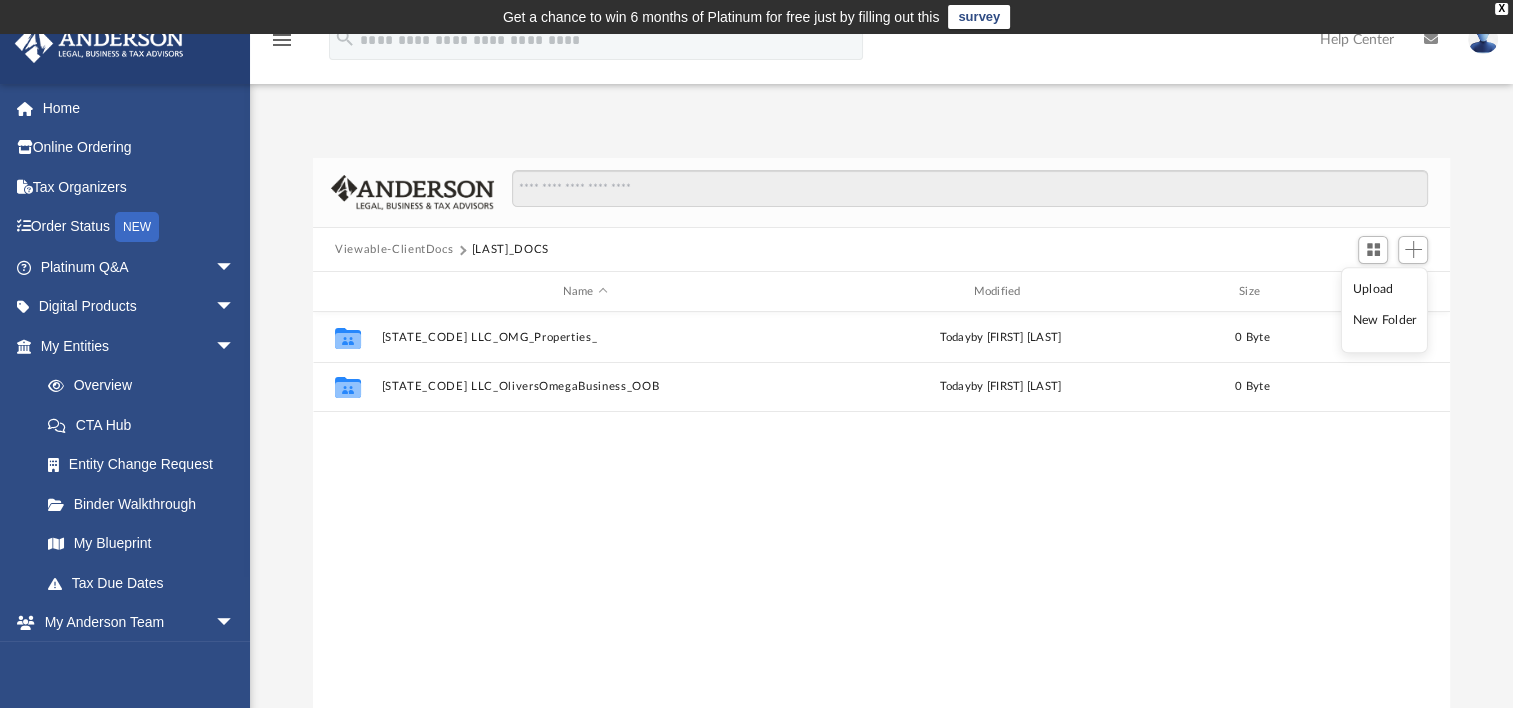 click on "Upload" at bounding box center (1385, 289) 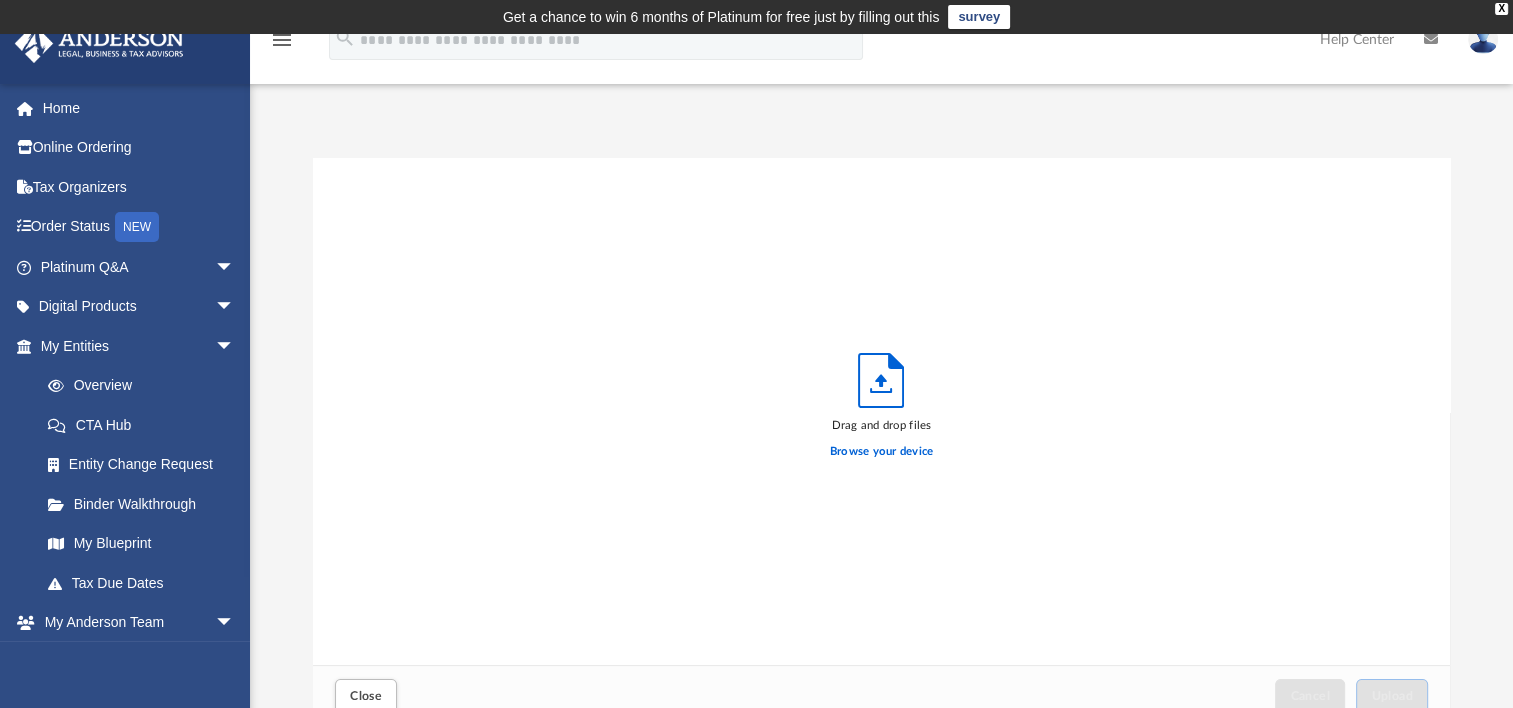 scroll, scrollTop: 16, scrollLeft: 16, axis: both 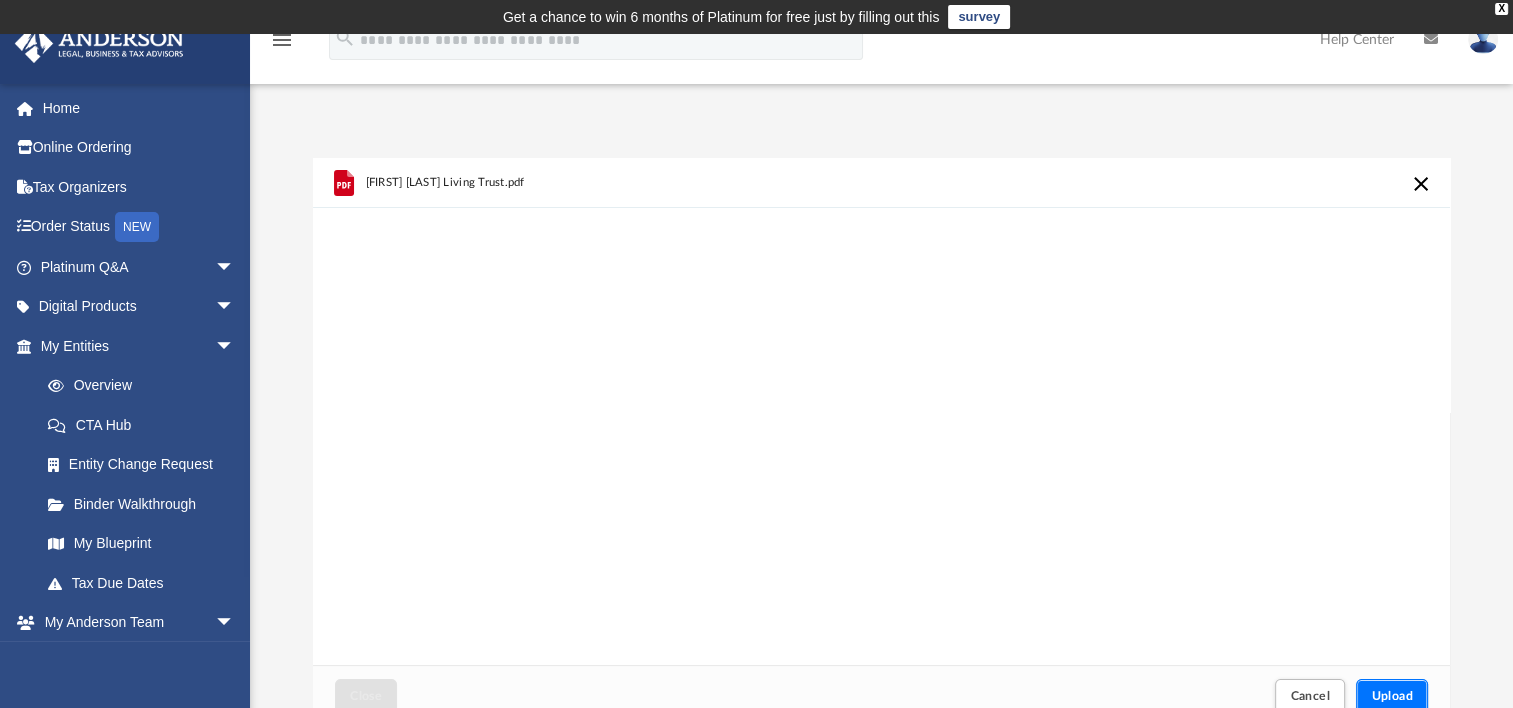 click on "Upload" at bounding box center [1392, 696] 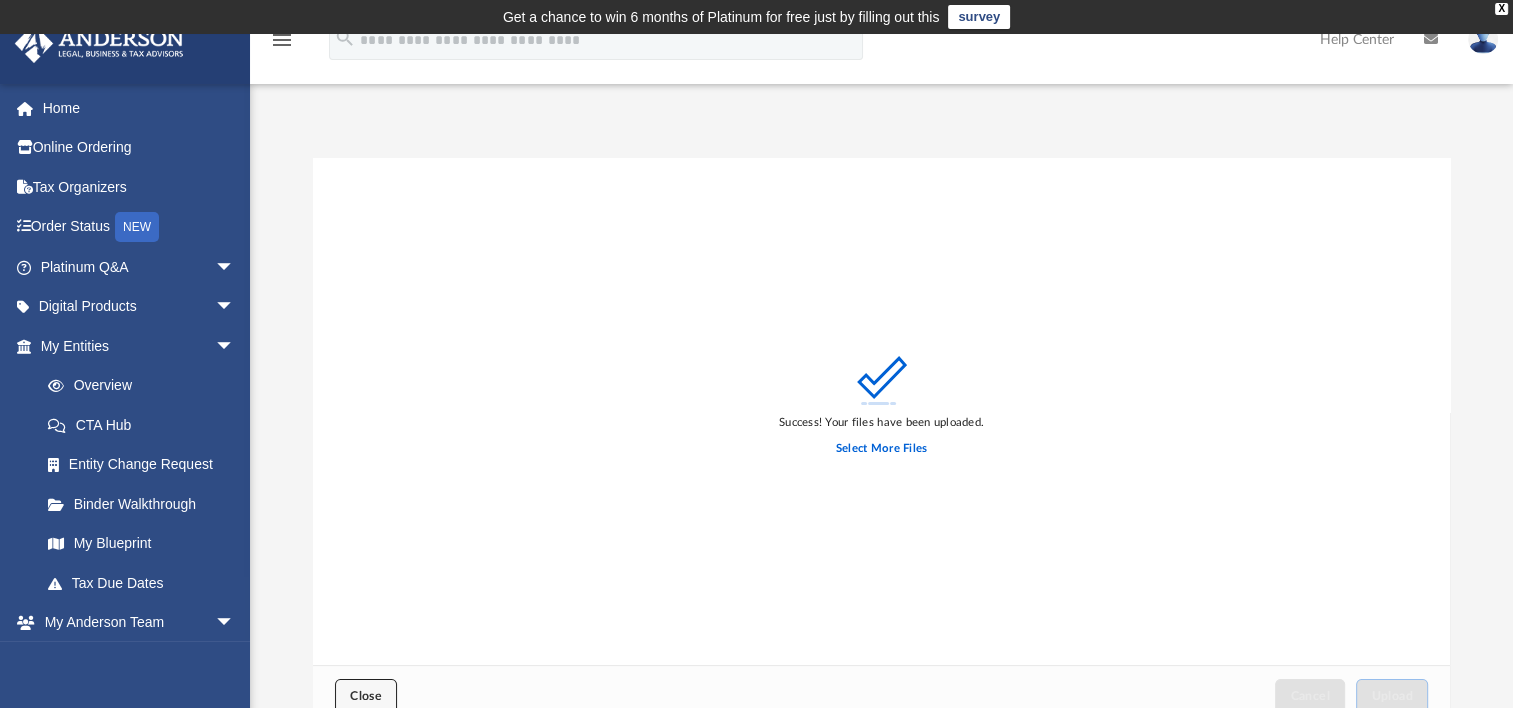 click on "Close" at bounding box center [366, 696] 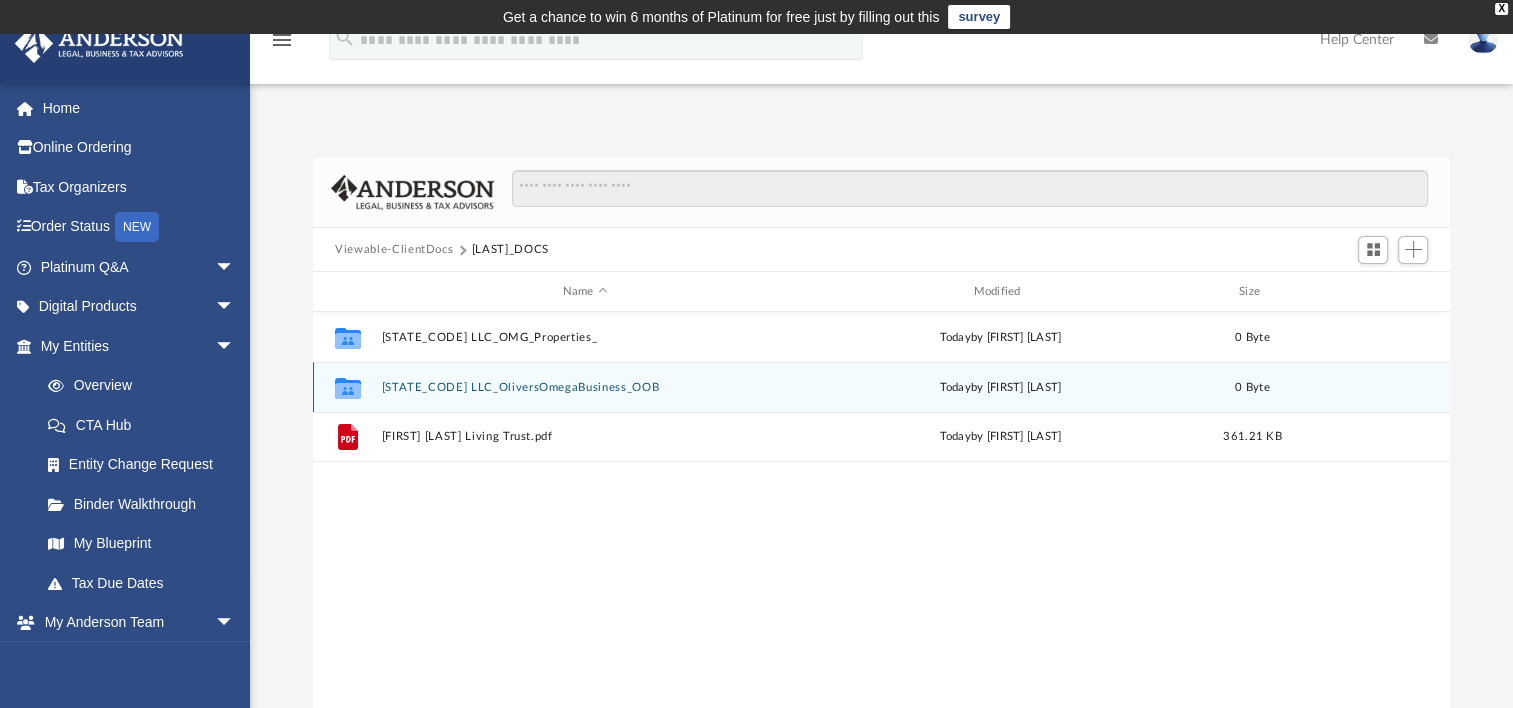 click on "Collaborated Folder Wyoming LLC_OliversOmegaBusiness_OOB today  by Danny McDiarmid 0 Byte" at bounding box center [881, 387] 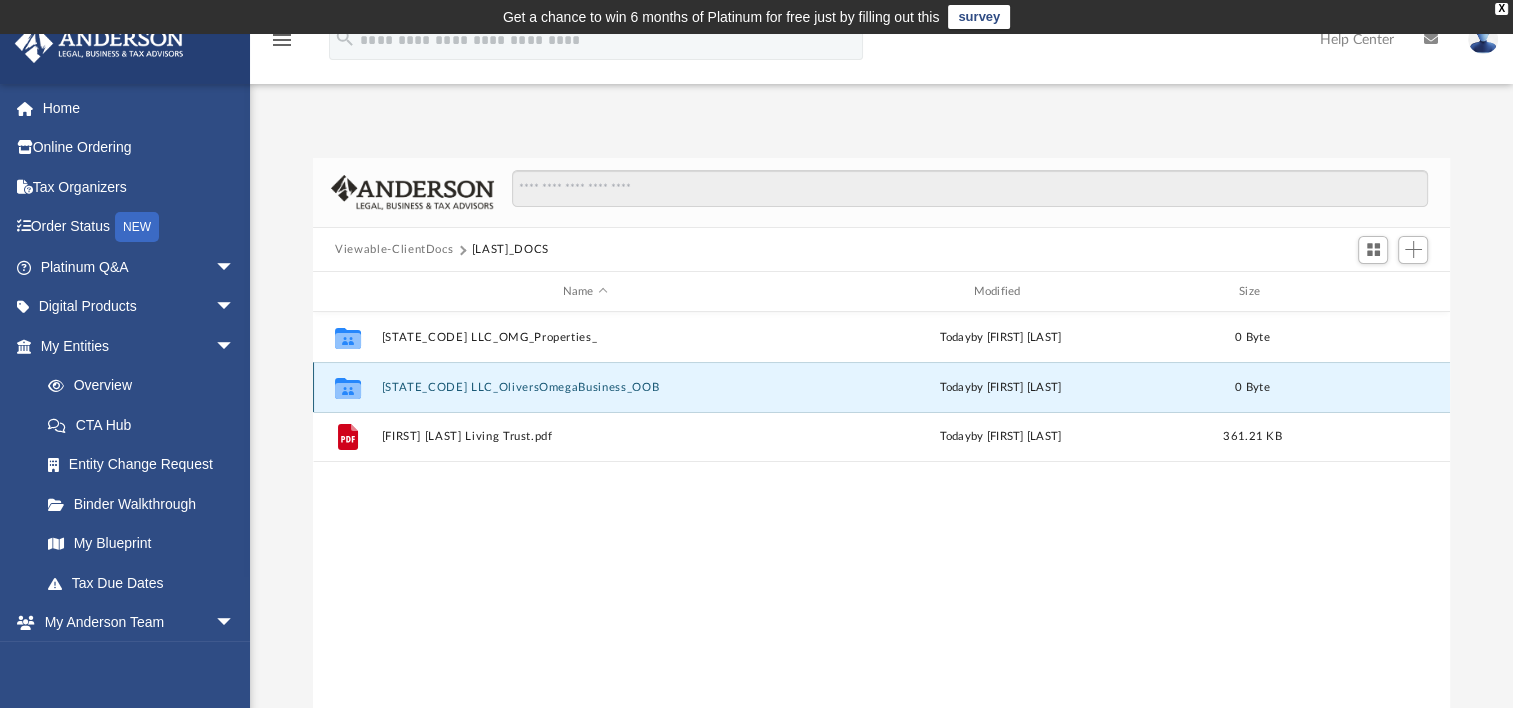 click on "Wyoming LLC_OliversOmegaBusiness_OOB" at bounding box center [585, 387] 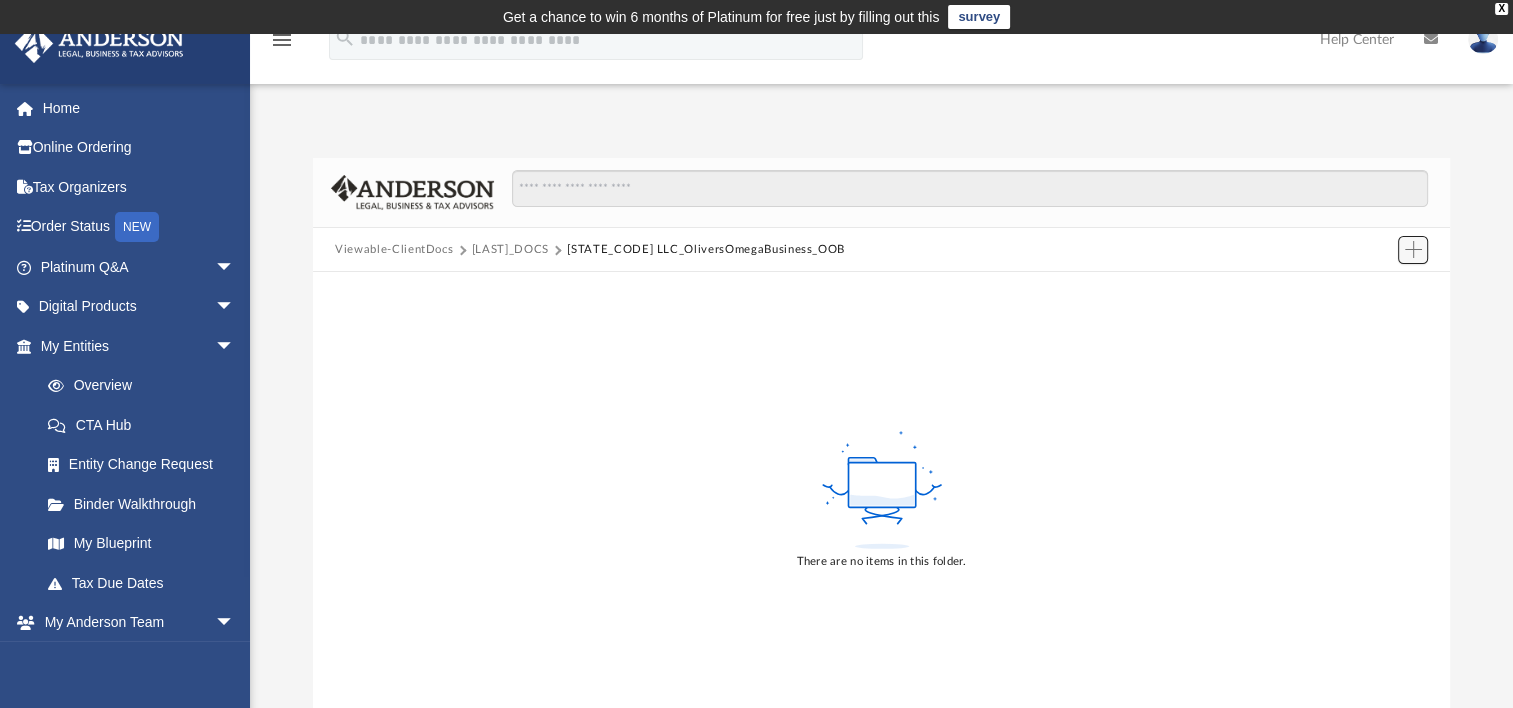 click at bounding box center [1413, 249] 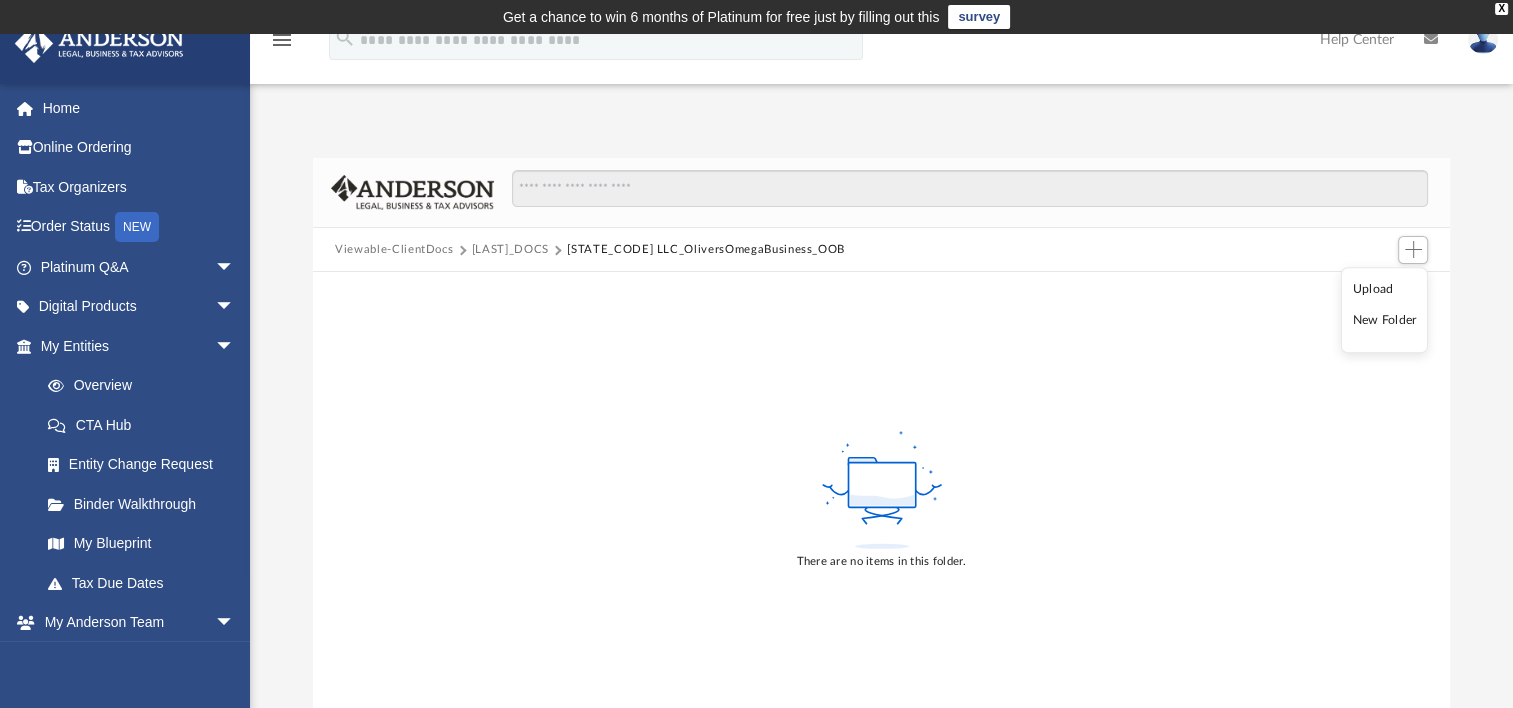 click on "Upload" at bounding box center (1385, 289) 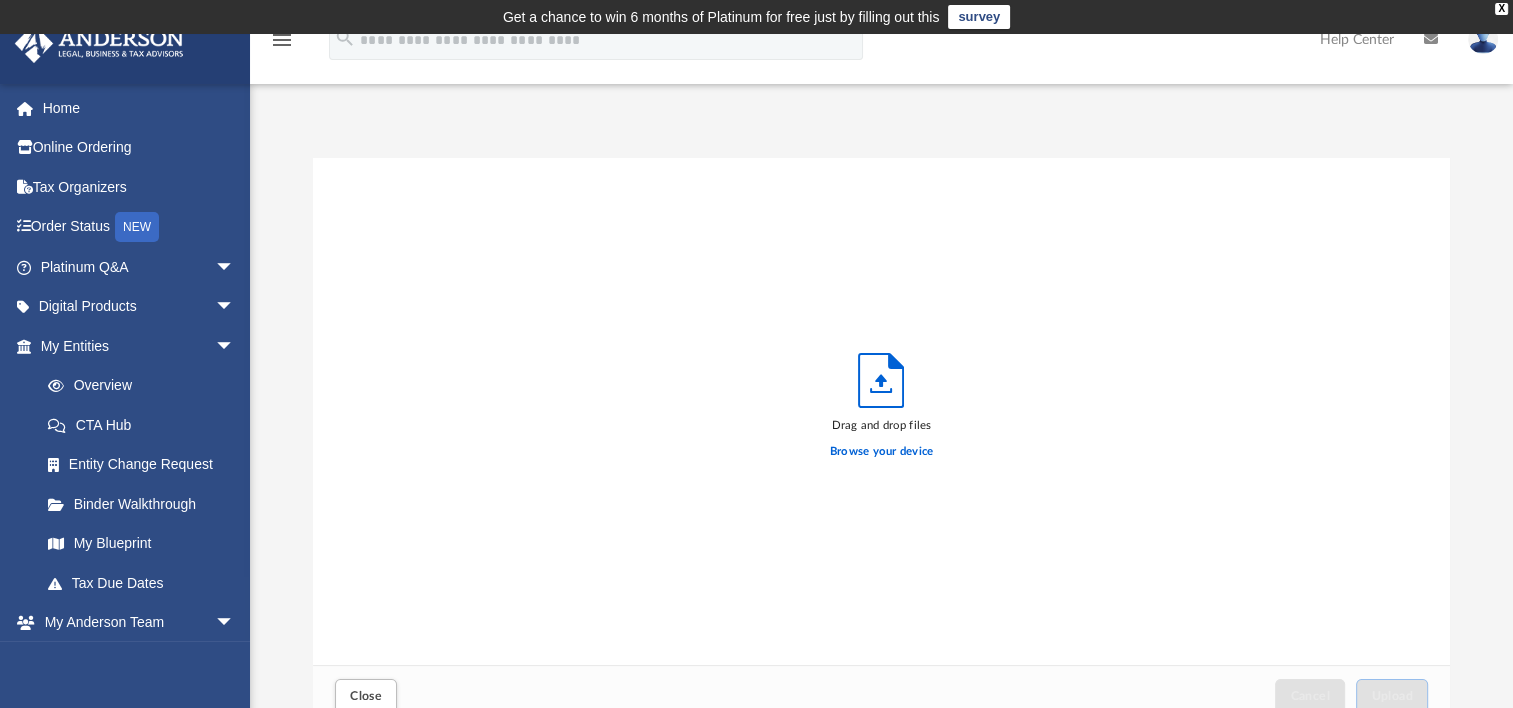 scroll, scrollTop: 16, scrollLeft: 16, axis: both 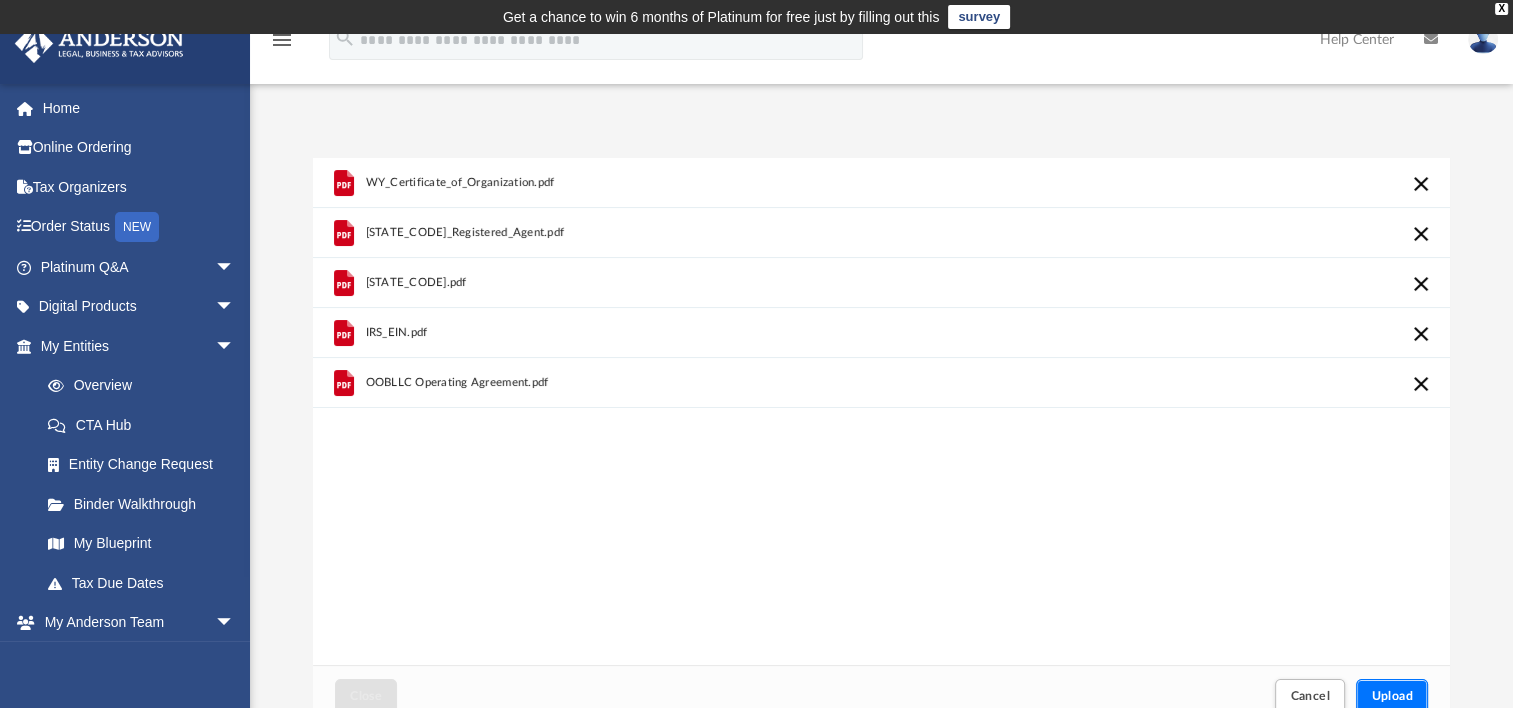 click on "Upload" at bounding box center [1392, 696] 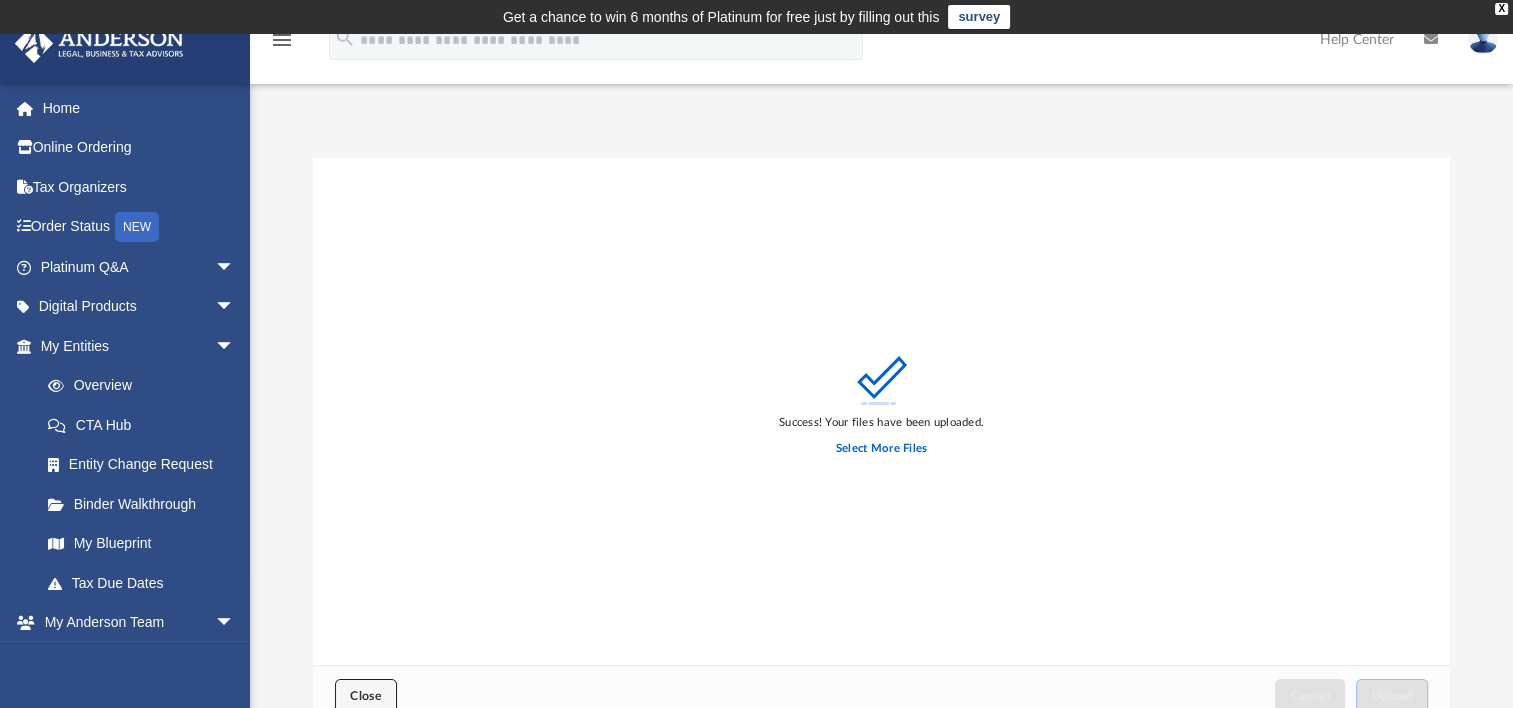 click on "Close" at bounding box center (366, 696) 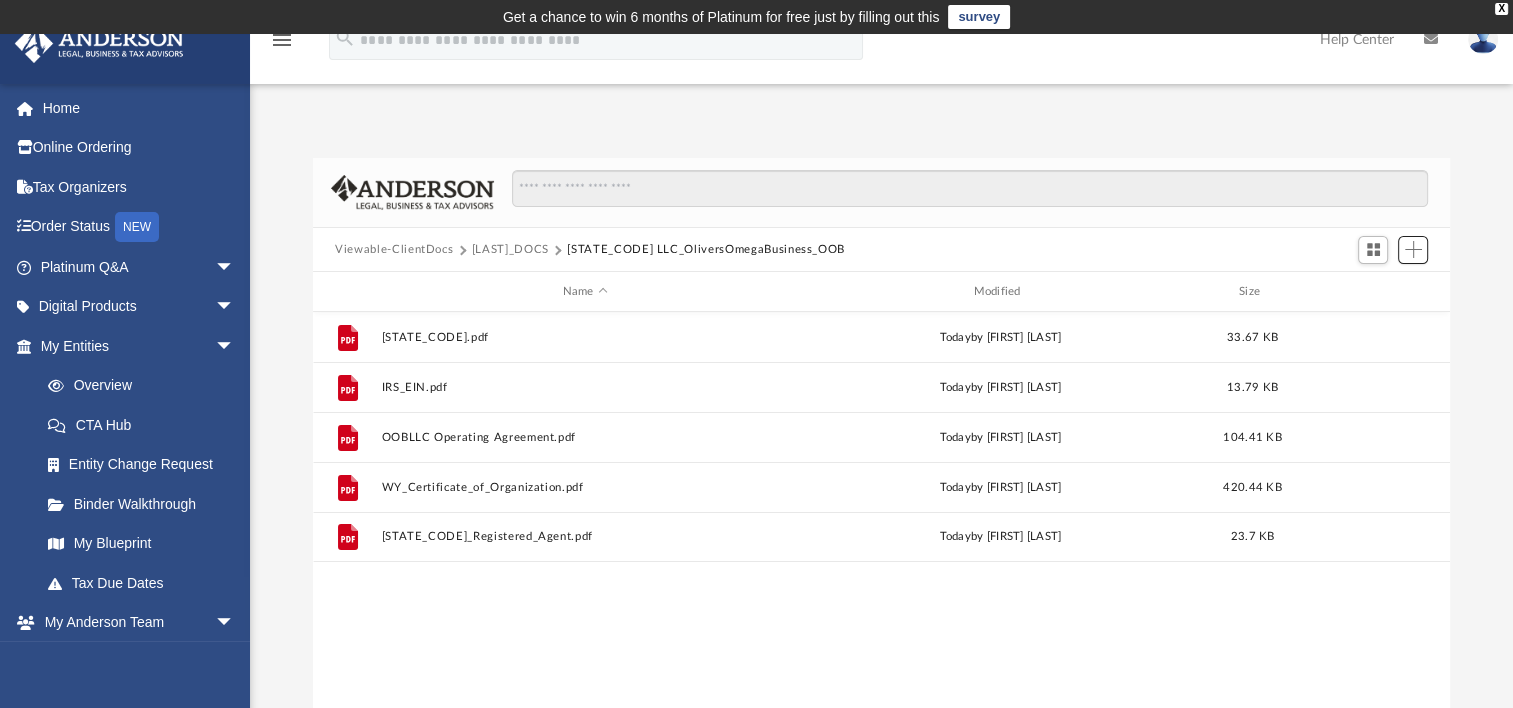 scroll, scrollTop: 16, scrollLeft: 16, axis: both 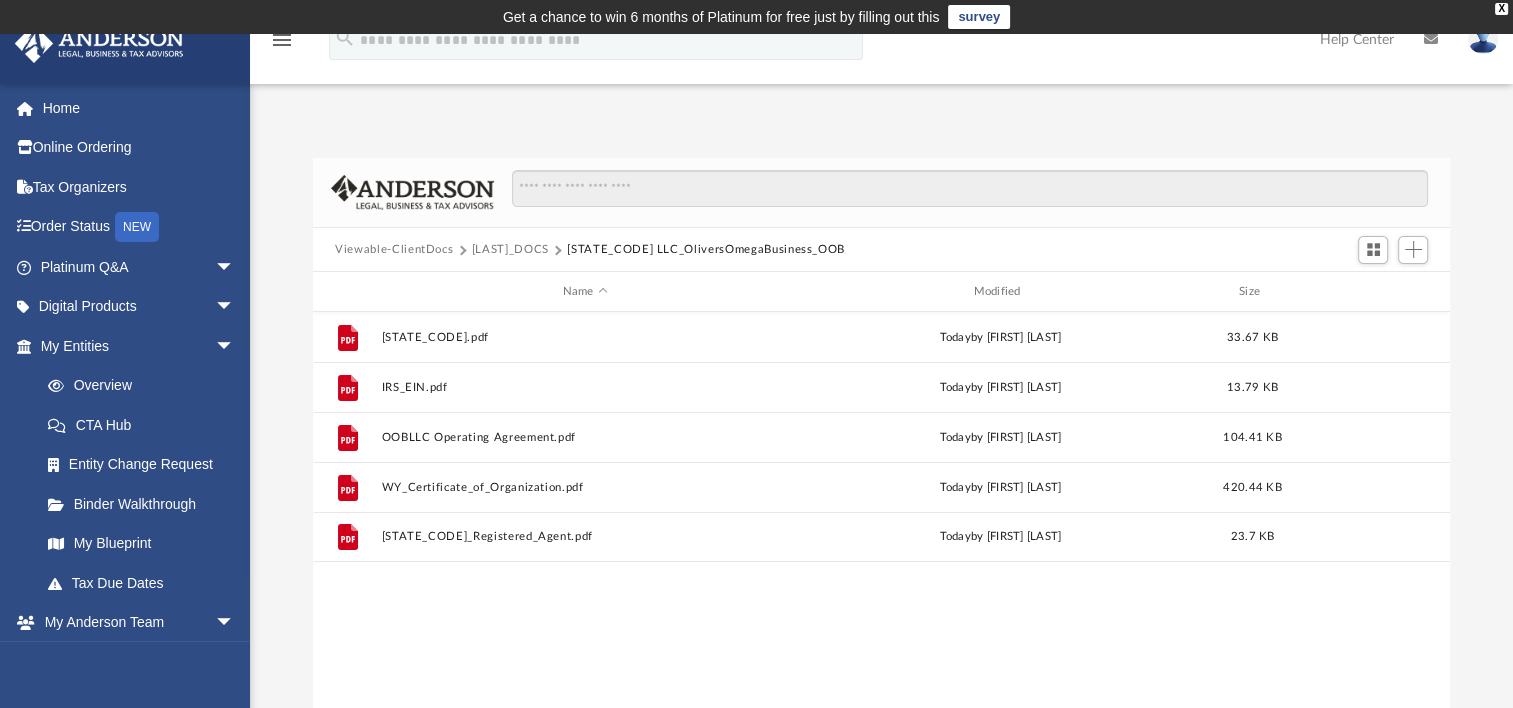 click on "McDiarmid_DOCS" at bounding box center (510, 250) 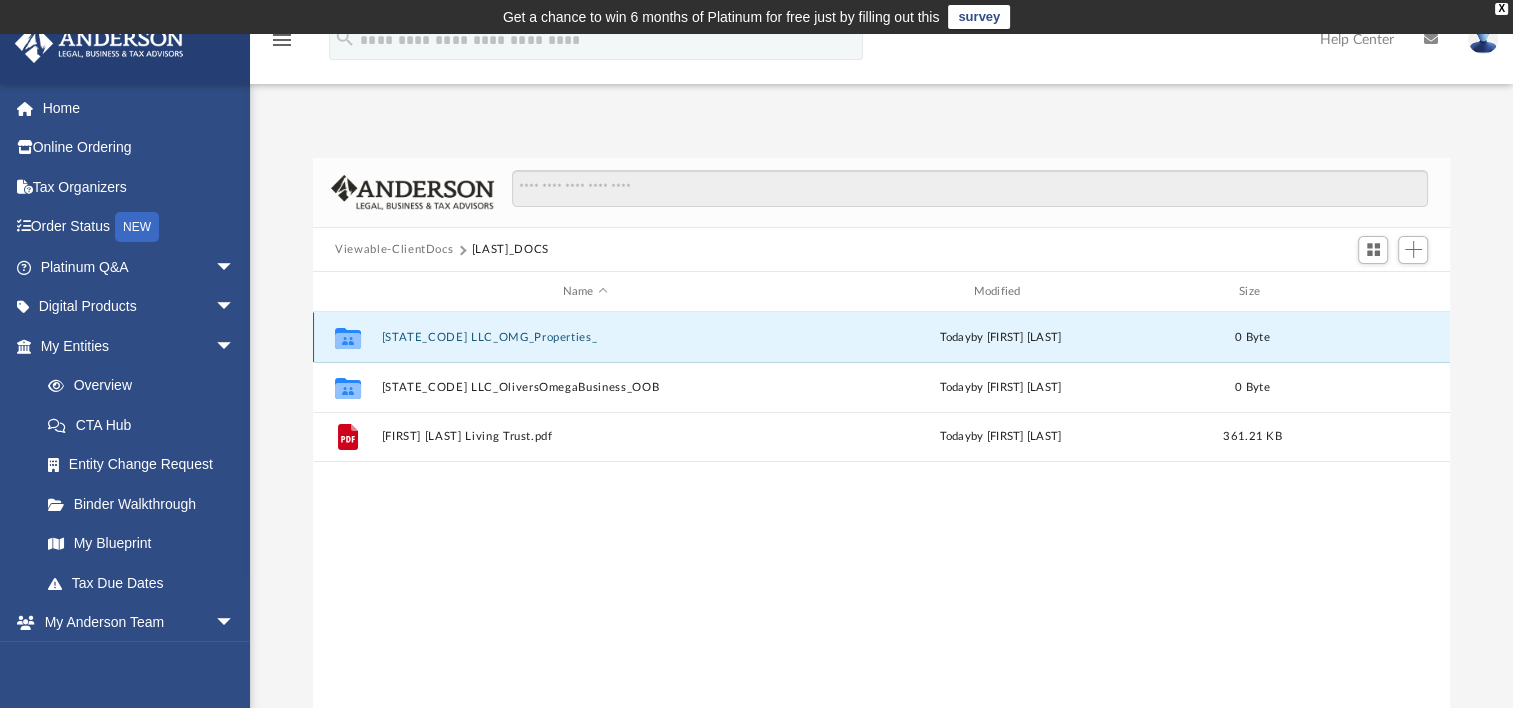click on "Oregon LLC_OMG_Properties_" at bounding box center [585, 337] 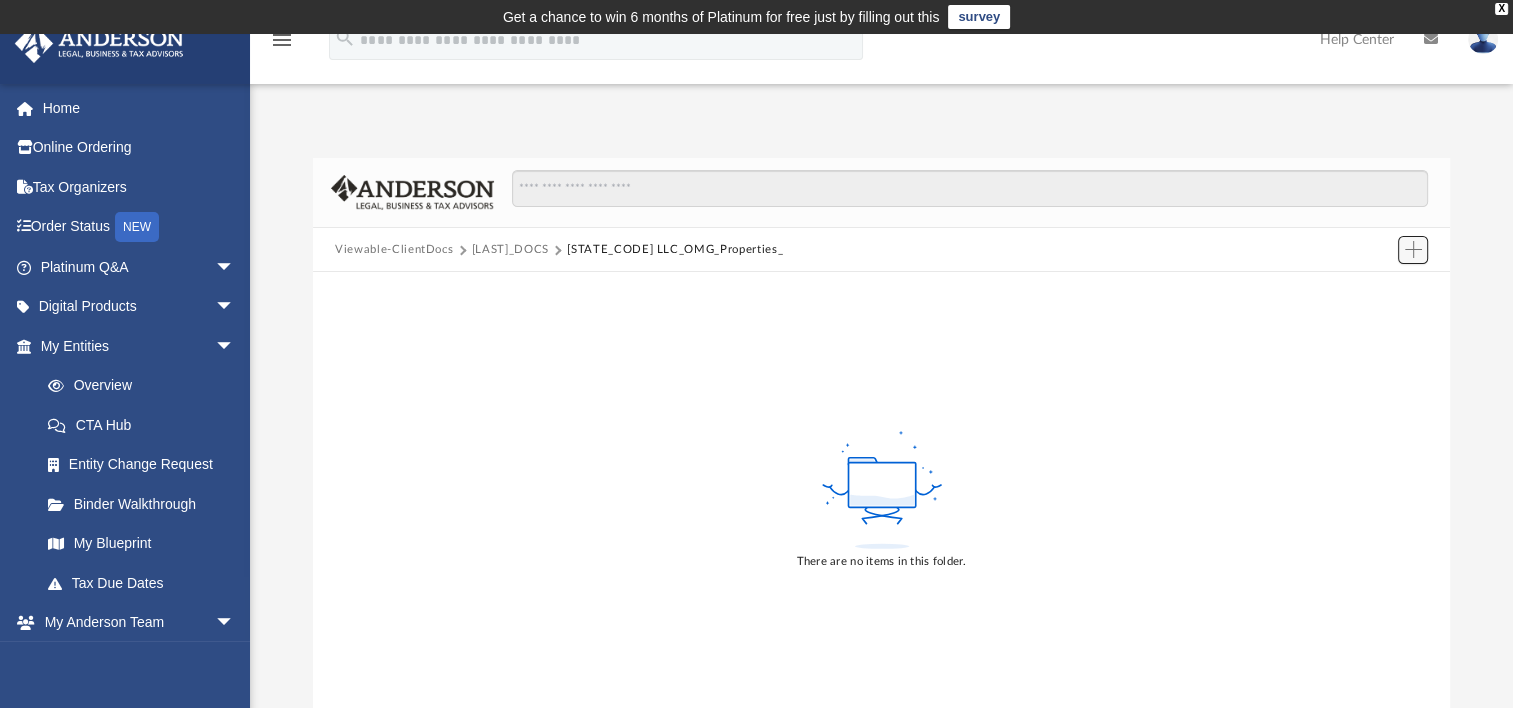 click at bounding box center (1413, 250) 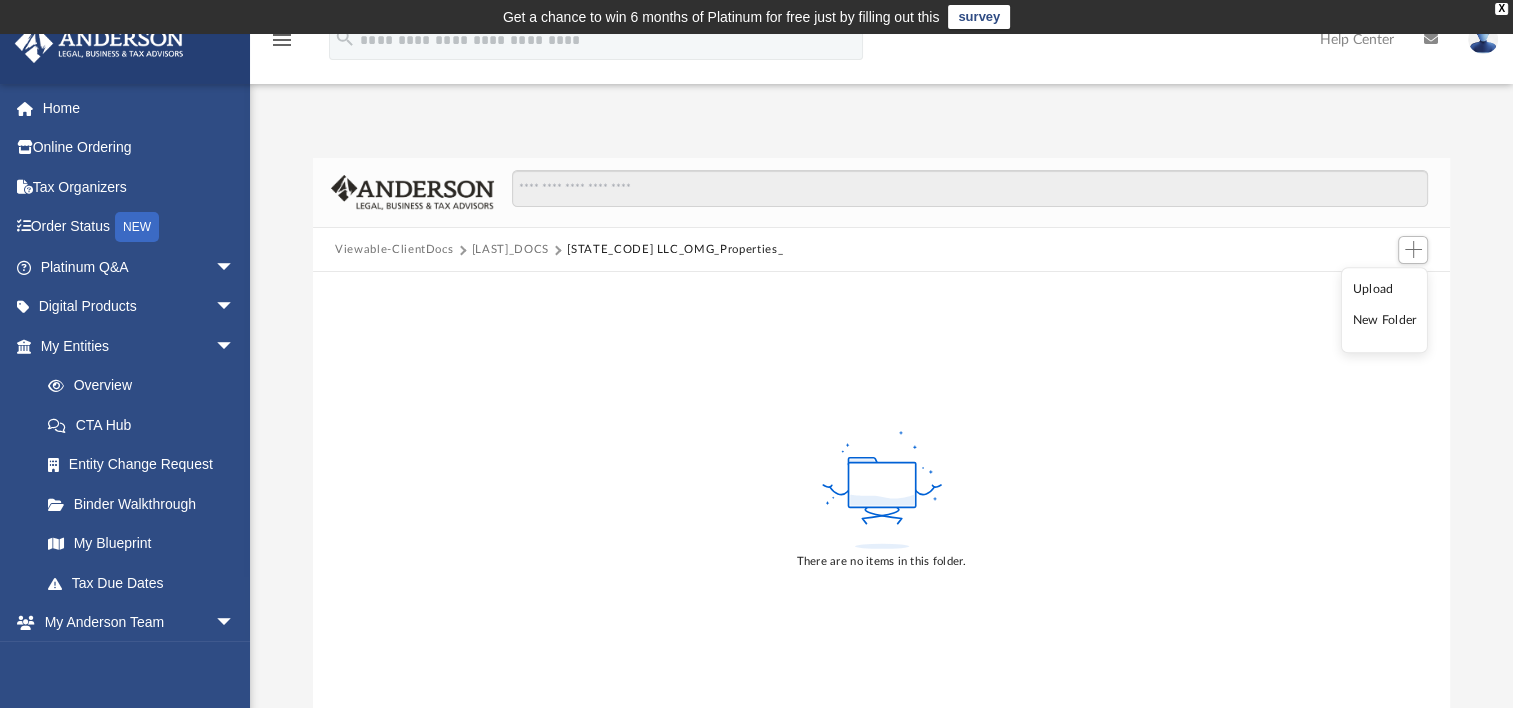 click on "Upload" at bounding box center (1385, 289) 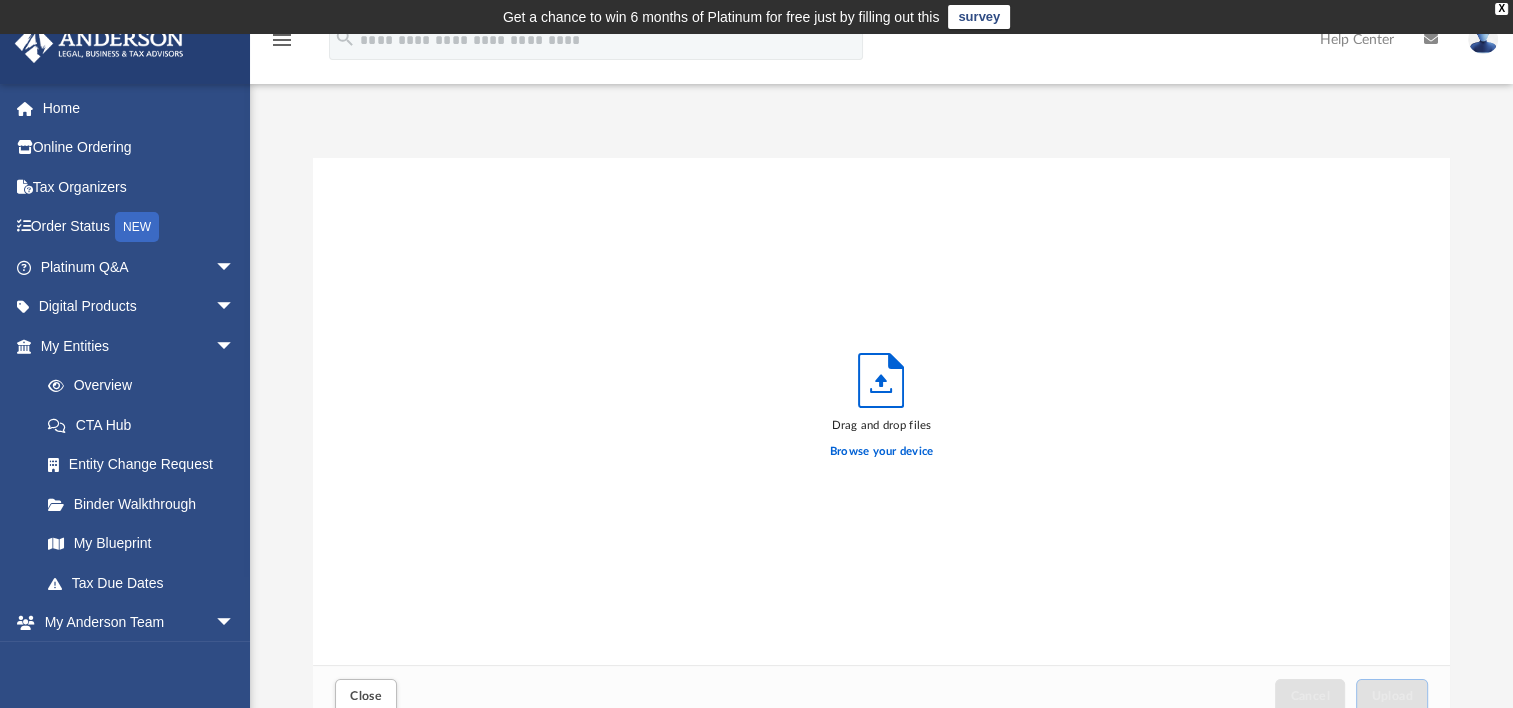 scroll, scrollTop: 16, scrollLeft: 16, axis: both 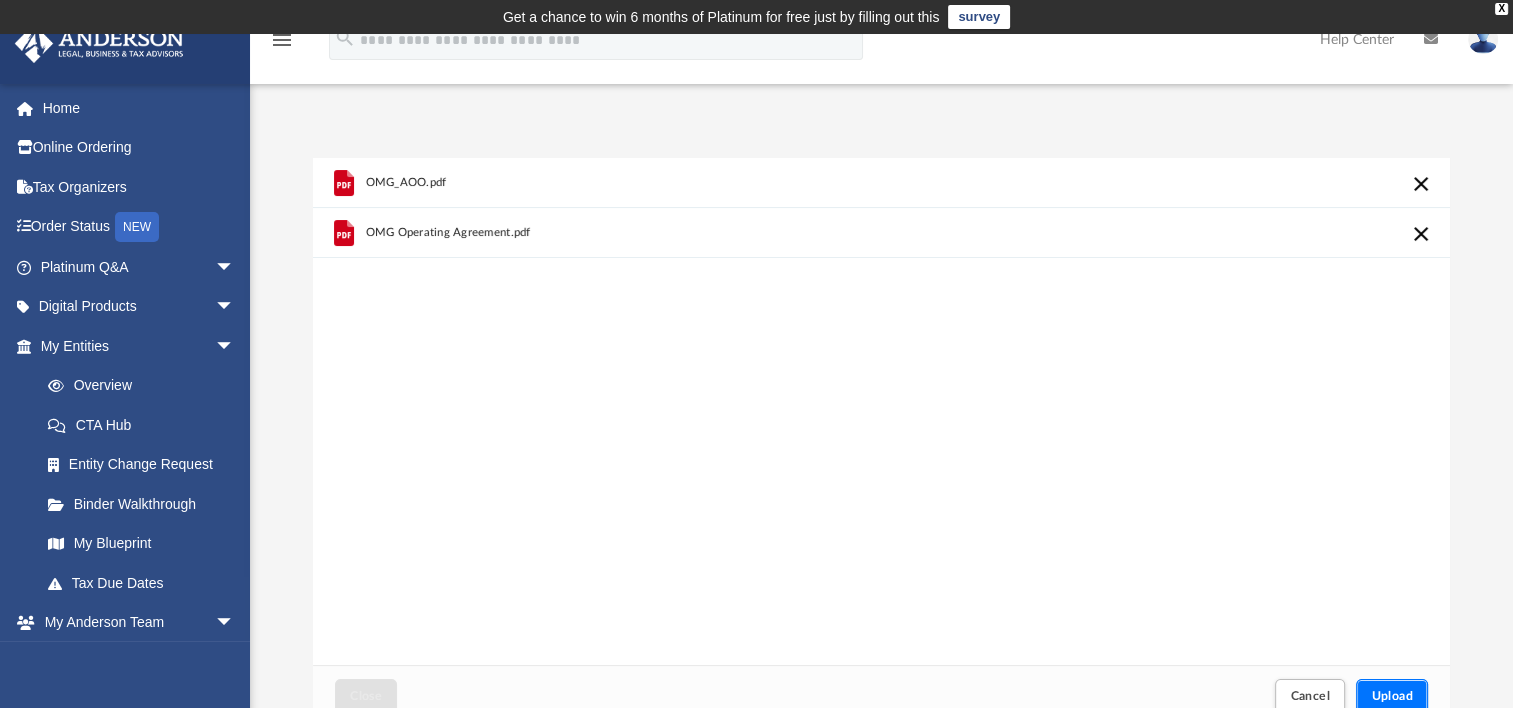 click on "Upload" at bounding box center (1392, 696) 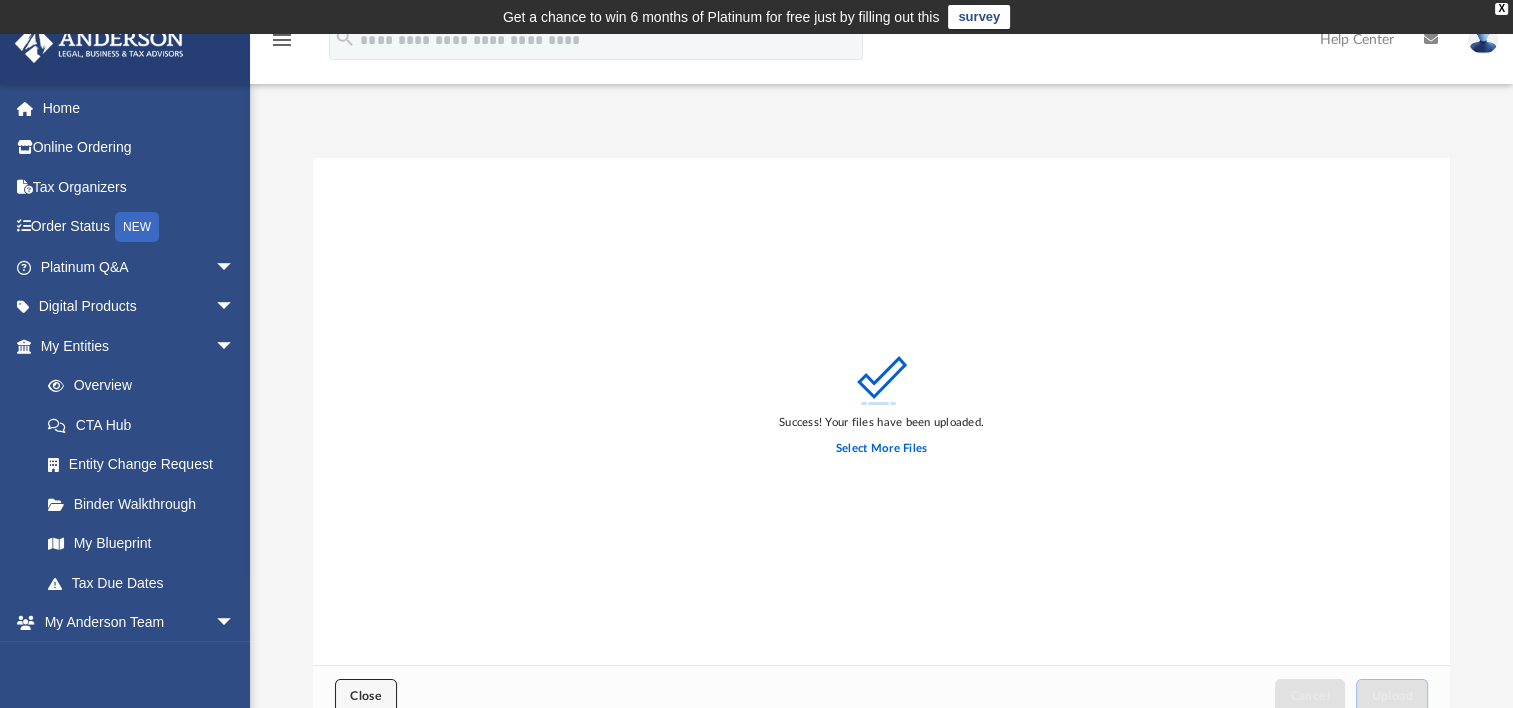 click on "Close" at bounding box center (366, 696) 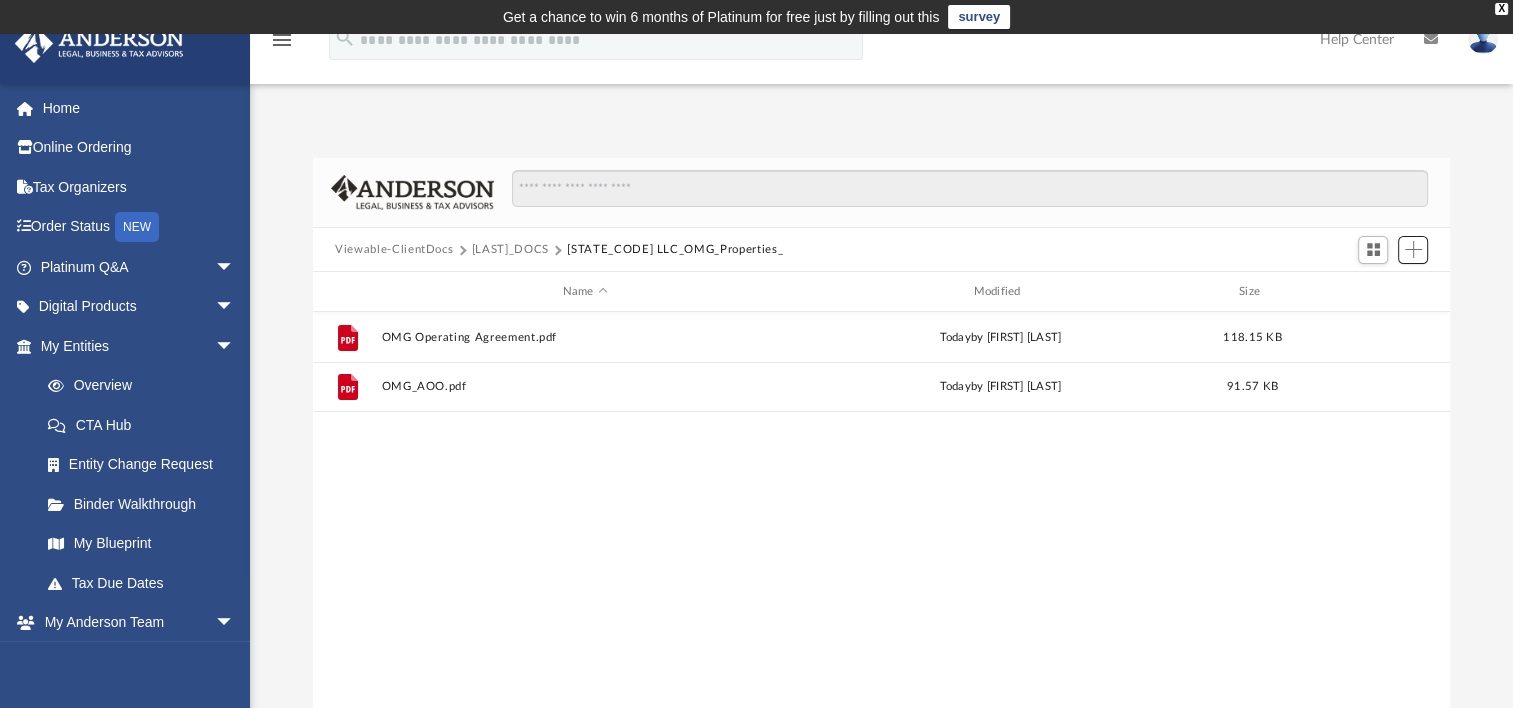scroll, scrollTop: 16, scrollLeft: 16, axis: both 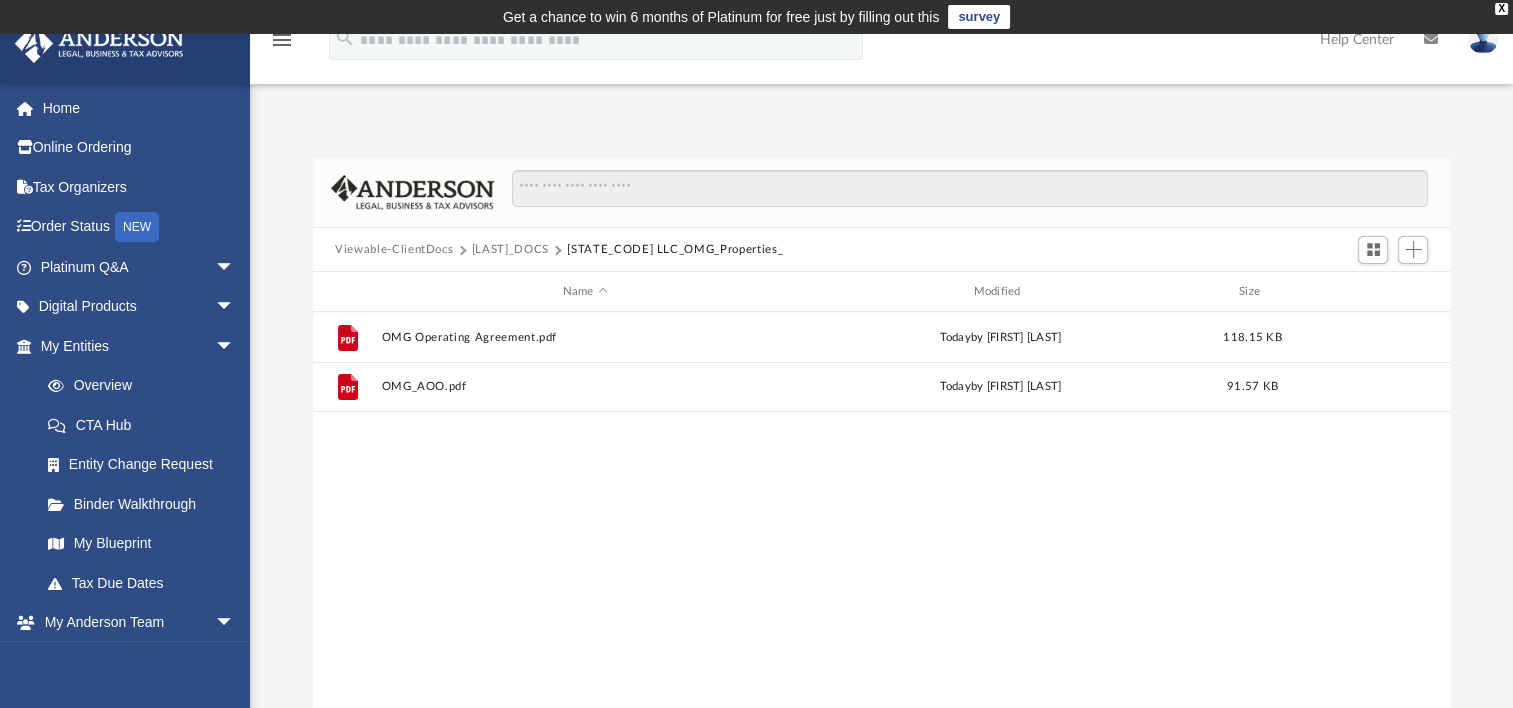 click on "McDiarmid_DOCS" at bounding box center (510, 250) 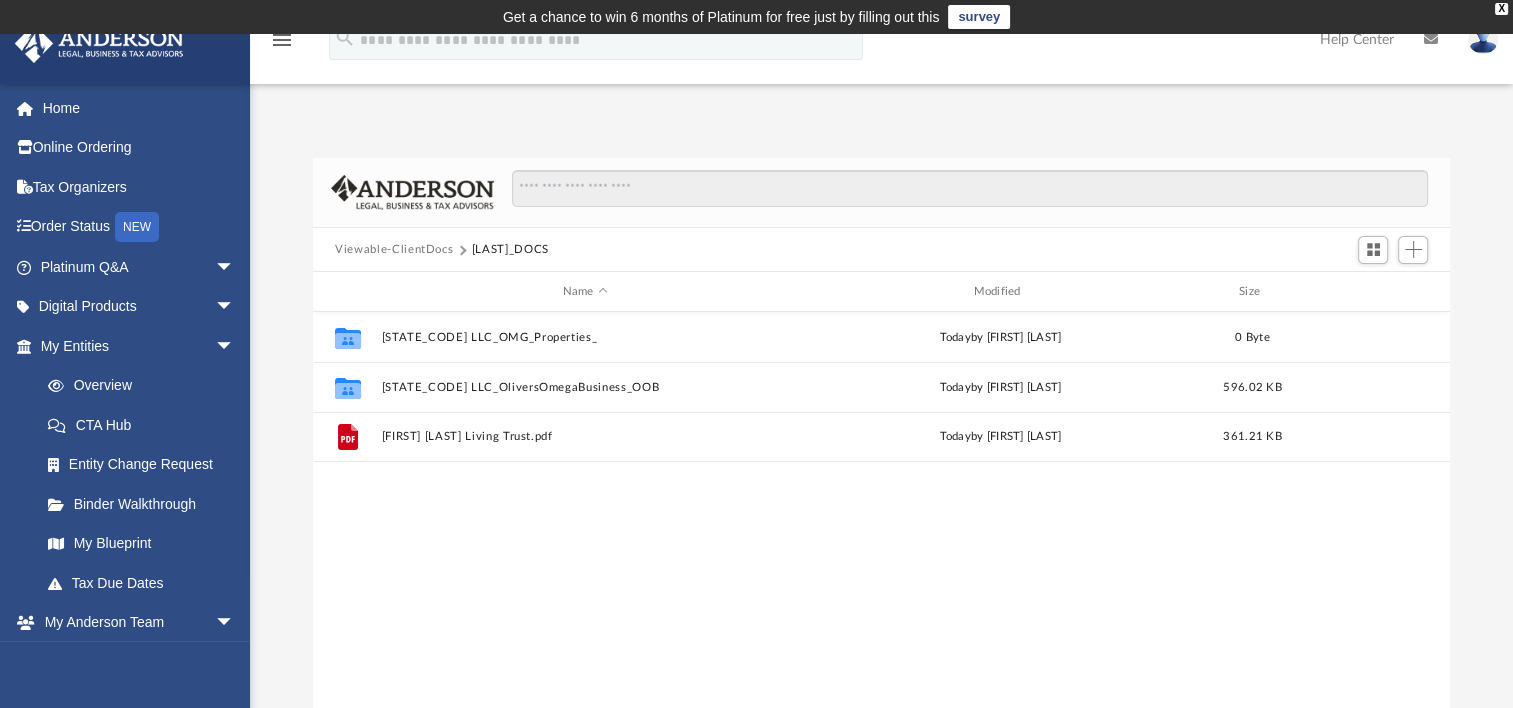click on "Collaborated Folder Oregon LLC_OMG_Properties_ today  by Danny McDiarmid 0 Byte Collaborated Folder Wyoming LLC_OliversOmegaBusiness_OOB today  by Danny McDiarmid 596.02 KB File Daniel John McDiarmid Living Trust.pdf today  by Danny McDiarmid 361.21 KB" at bounding box center [881, 519] 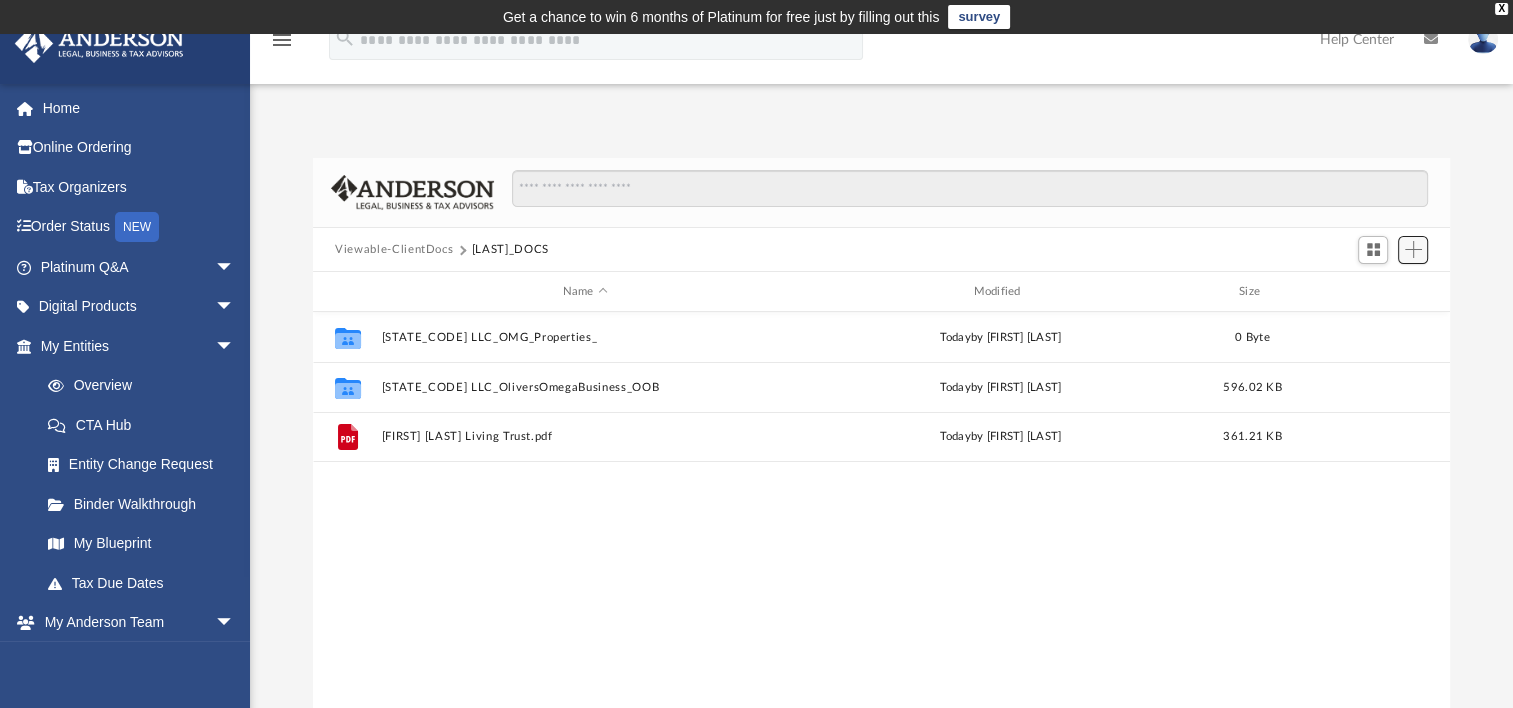 click at bounding box center [1413, 249] 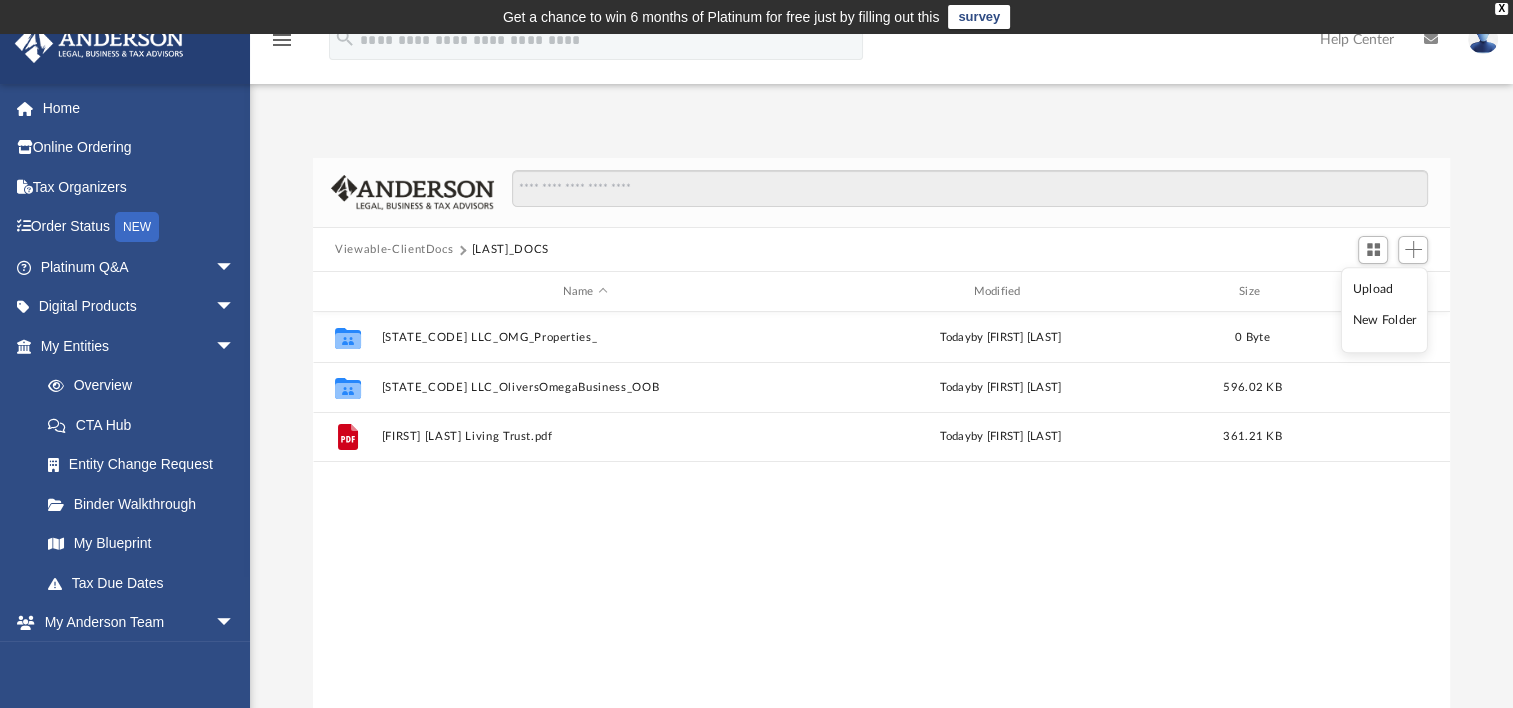 click on "Upload New Folder" at bounding box center [1384, 311] 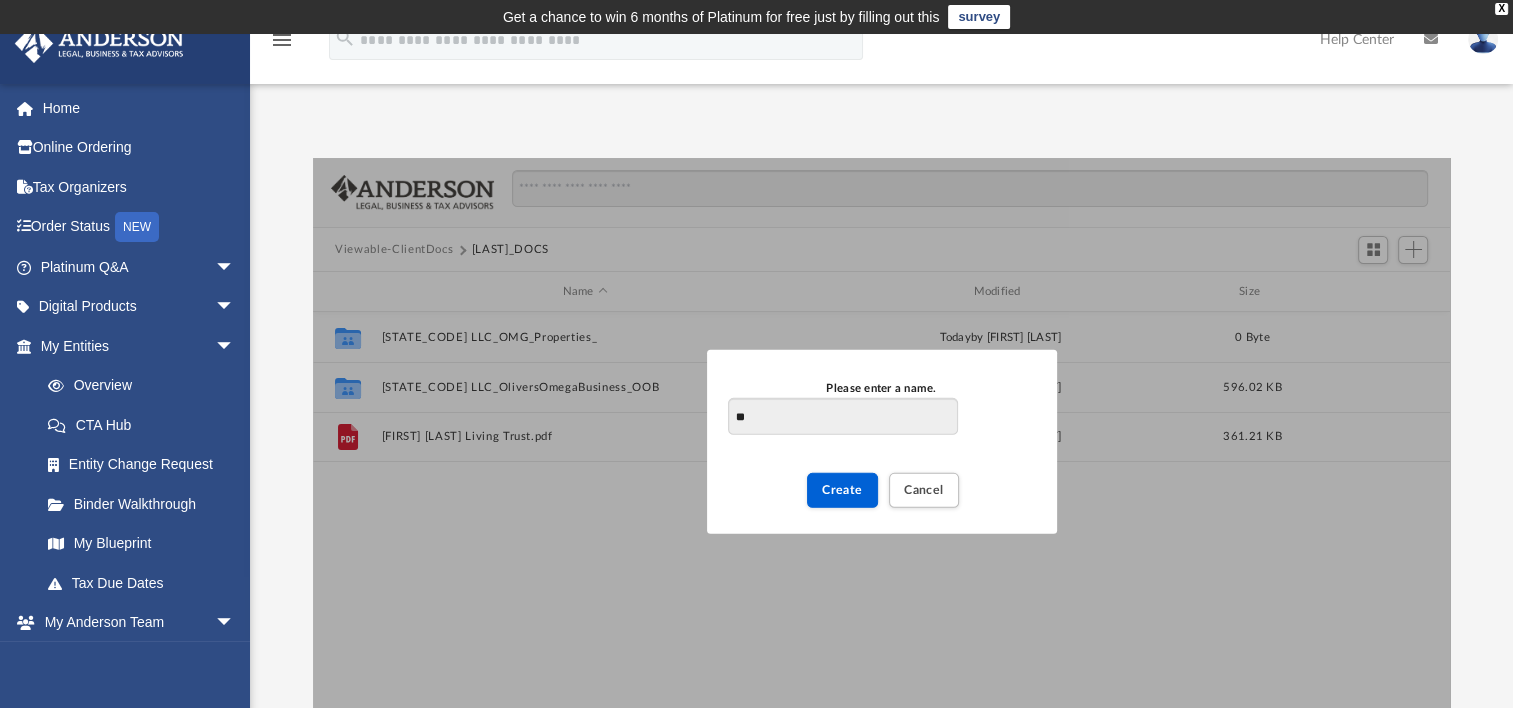 type on "*" 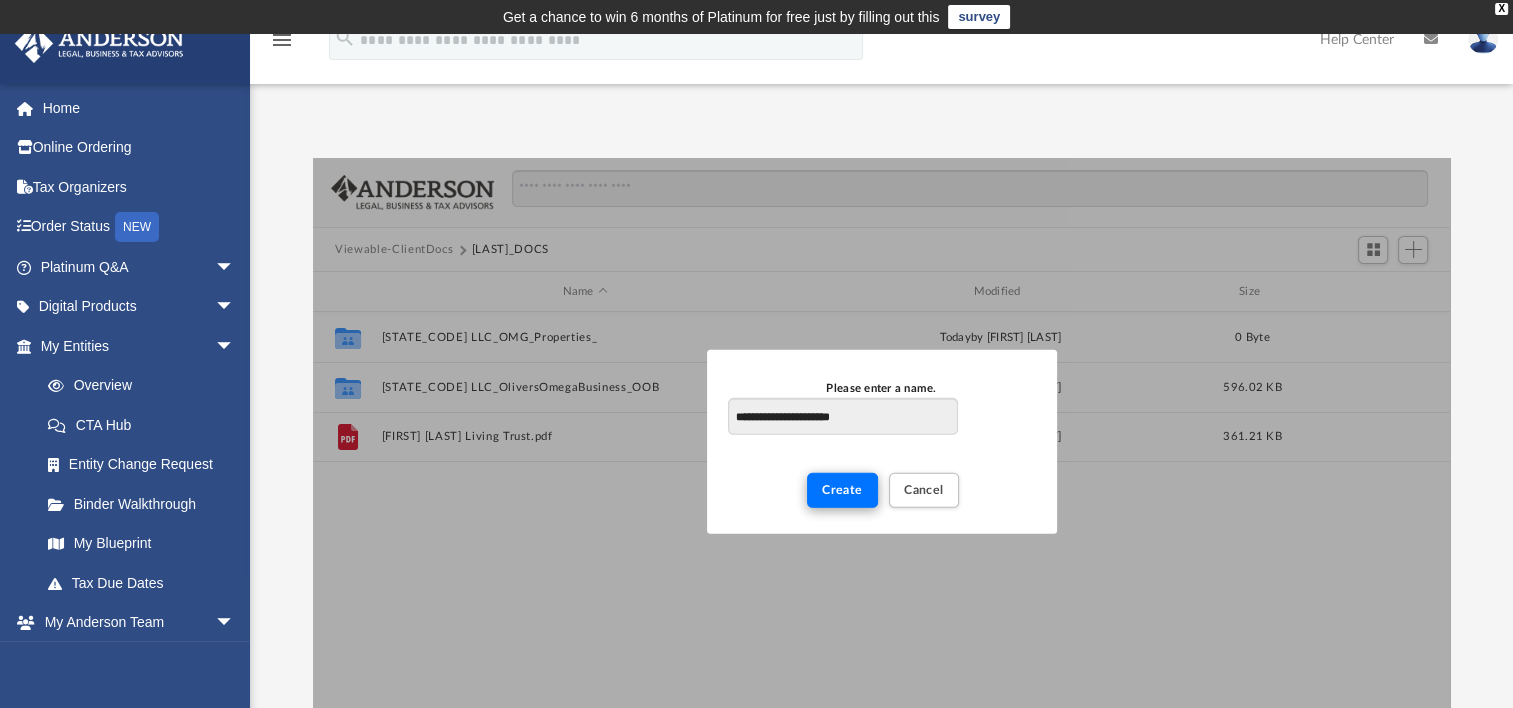 type on "**********" 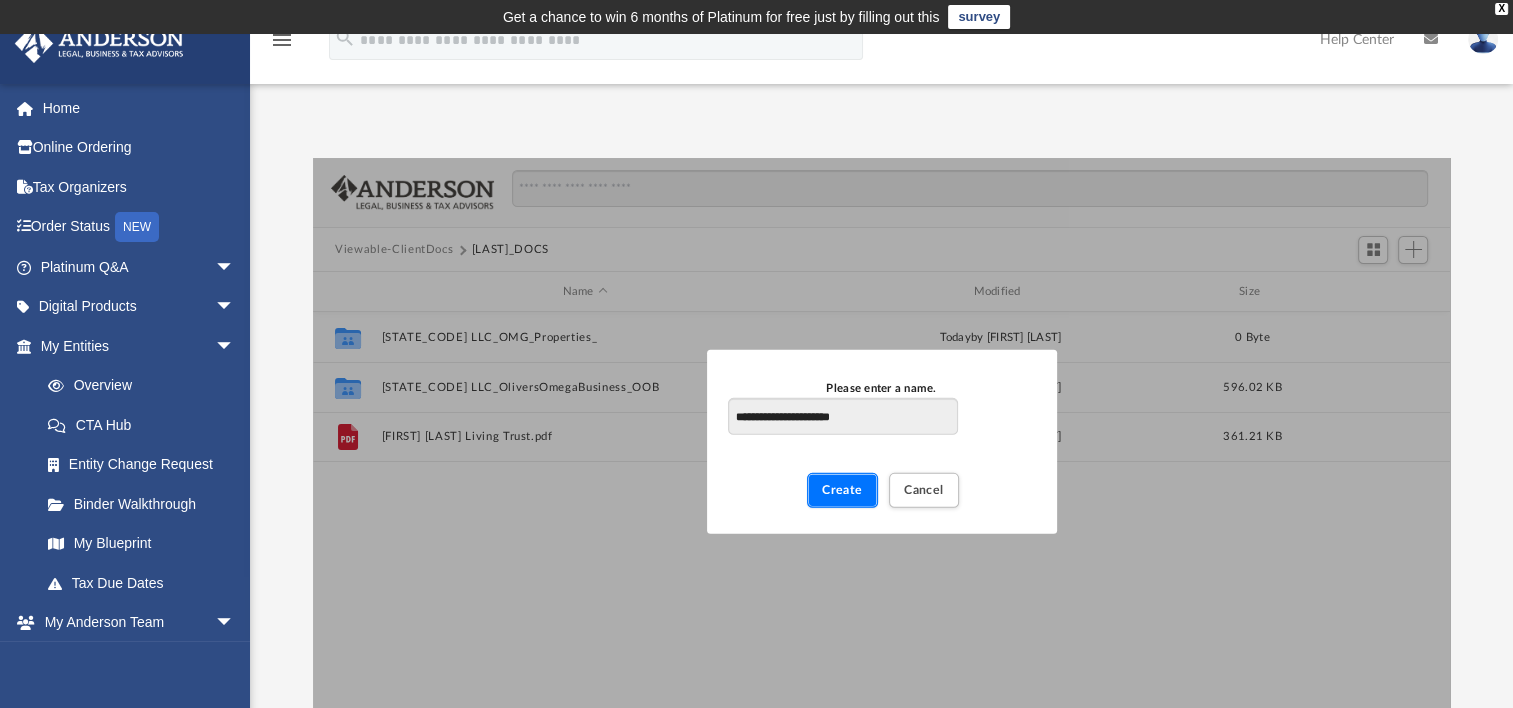 click on "Create" at bounding box center (842, 490) 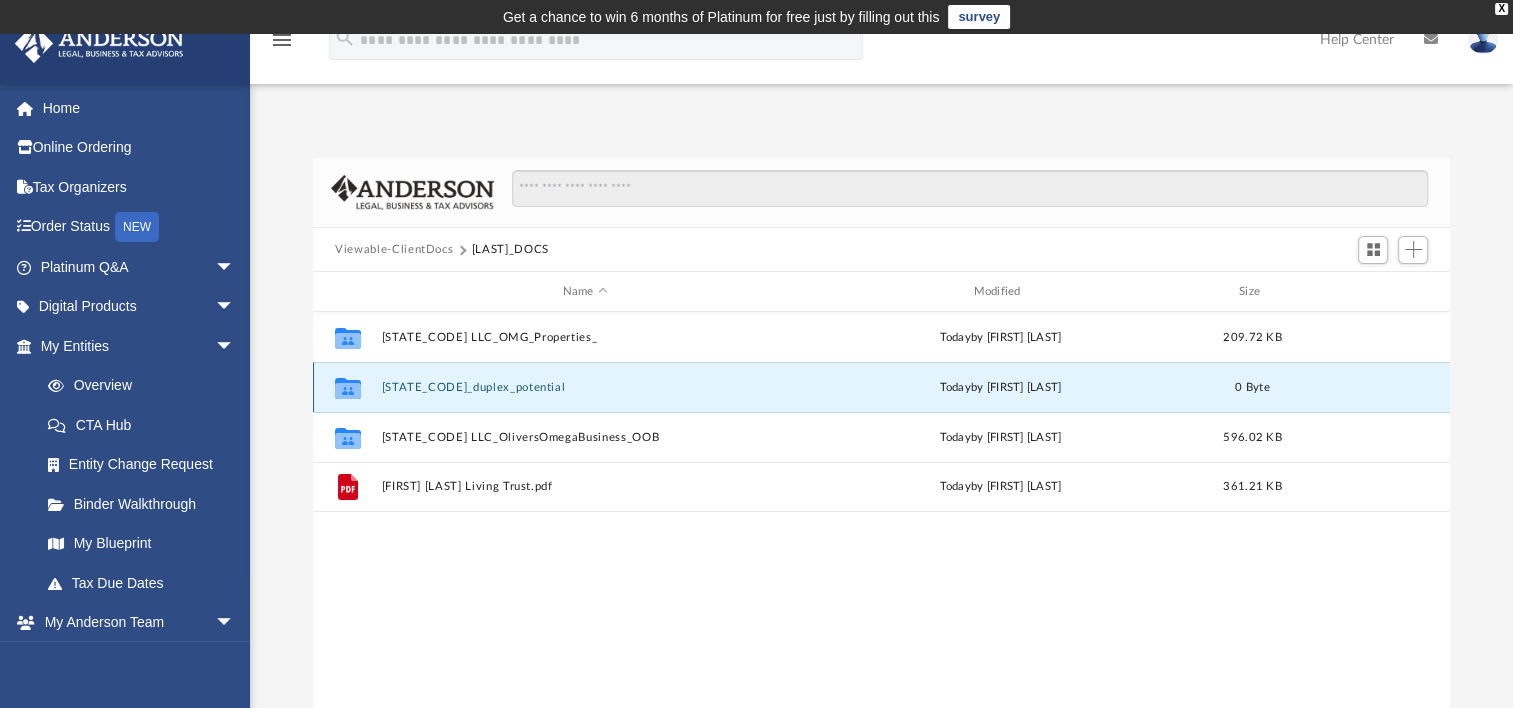 click on "Oregon_duplex_potential" at bounding box center [585, 387] 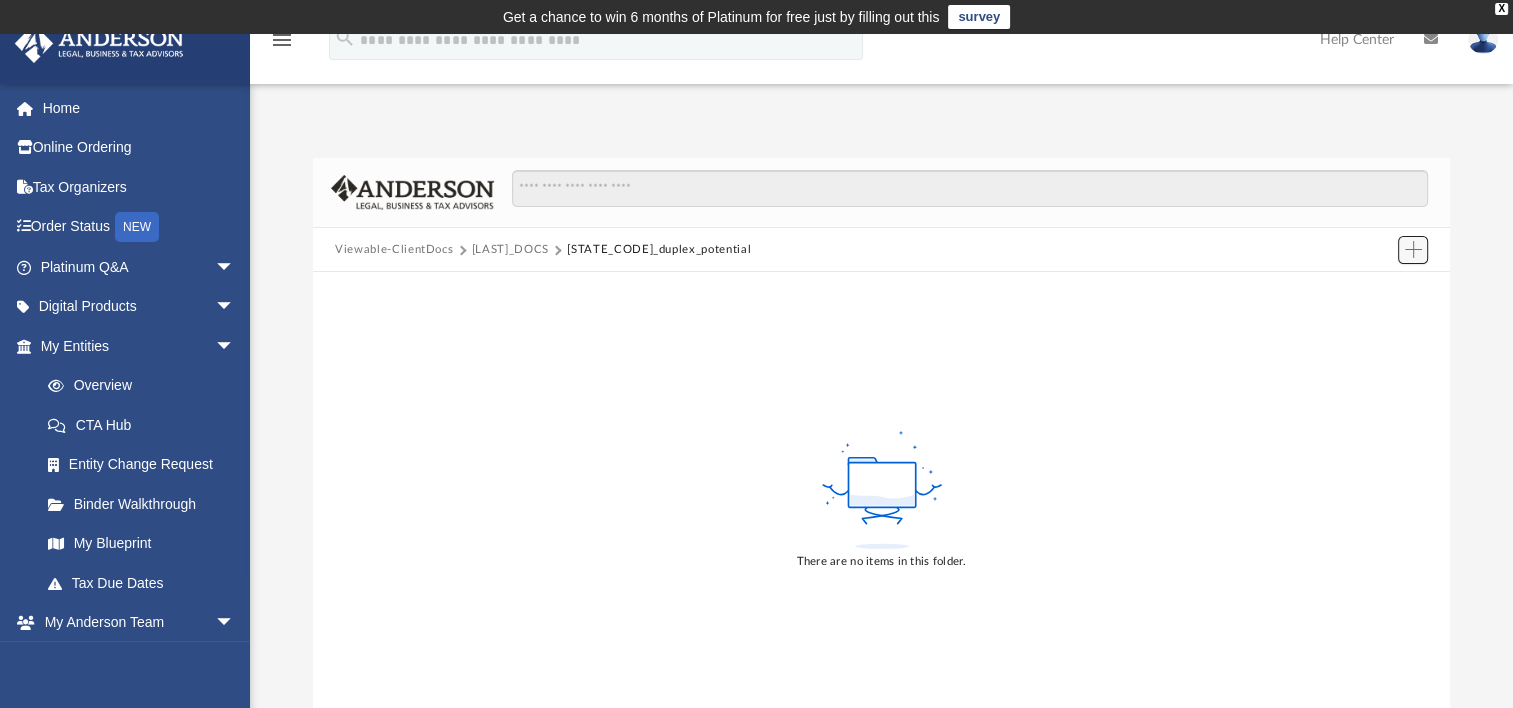 click at bounding box center (1413, 249) 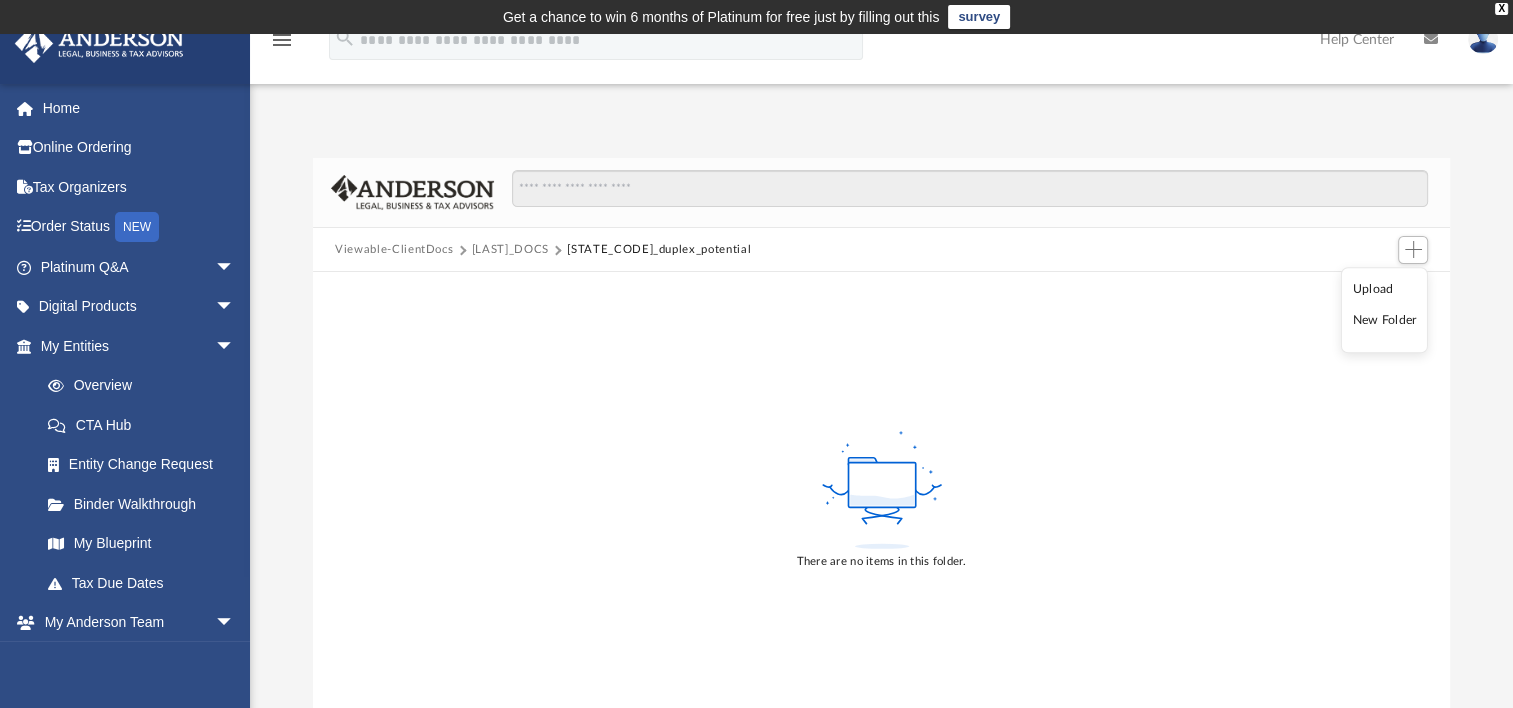 click on "Upload" at bounding box center (1385, 289) 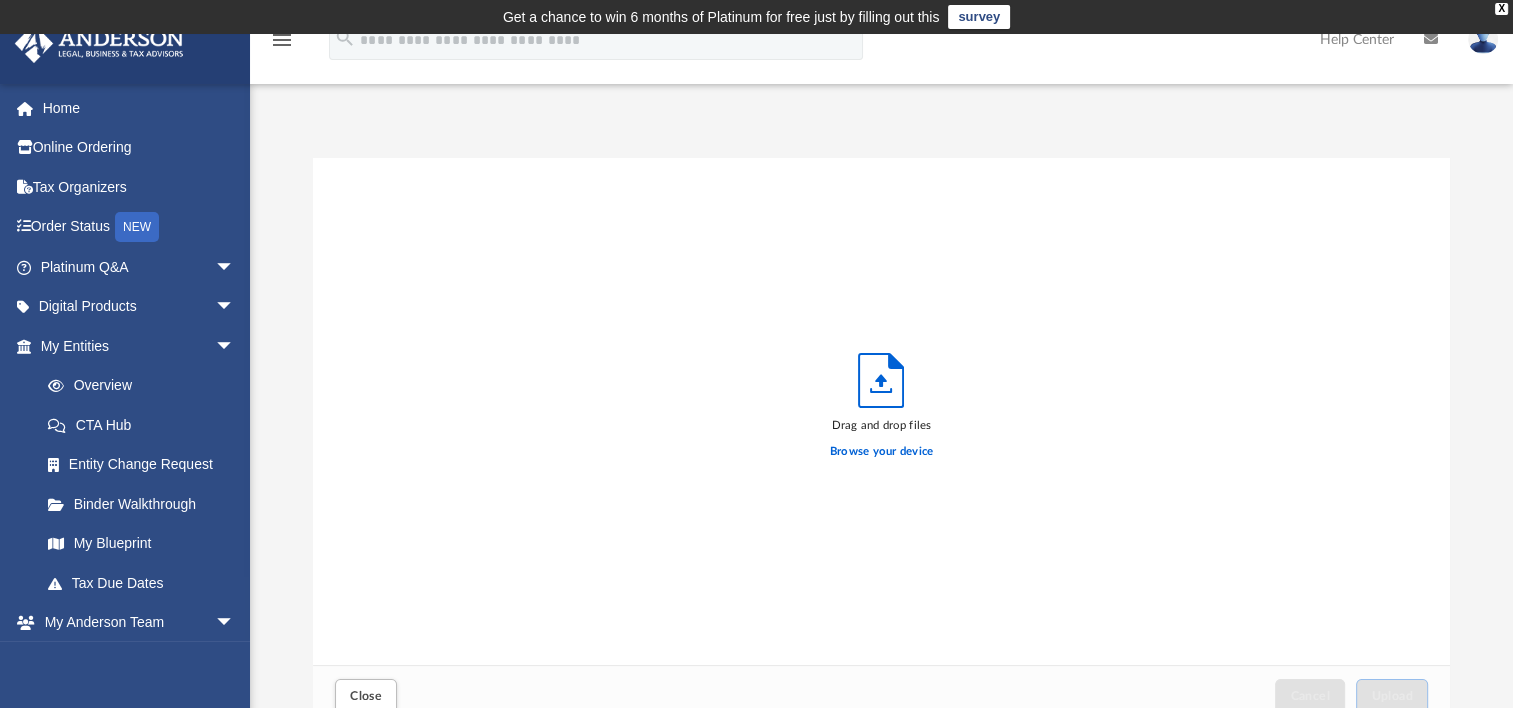 scroll, scrollTop: 16, scrollLeft: 16, axis: both 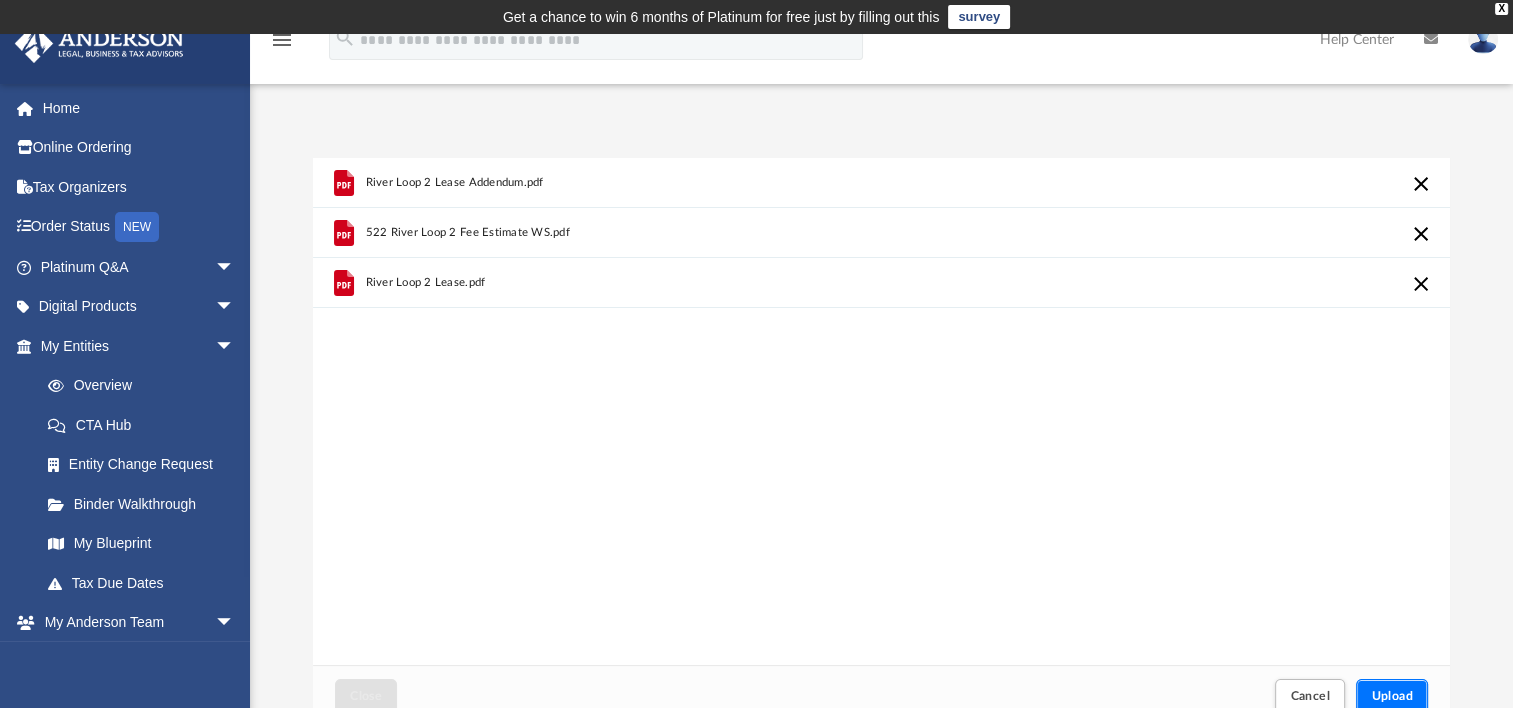 click on "Upload" at bounding box center (1392, 696) 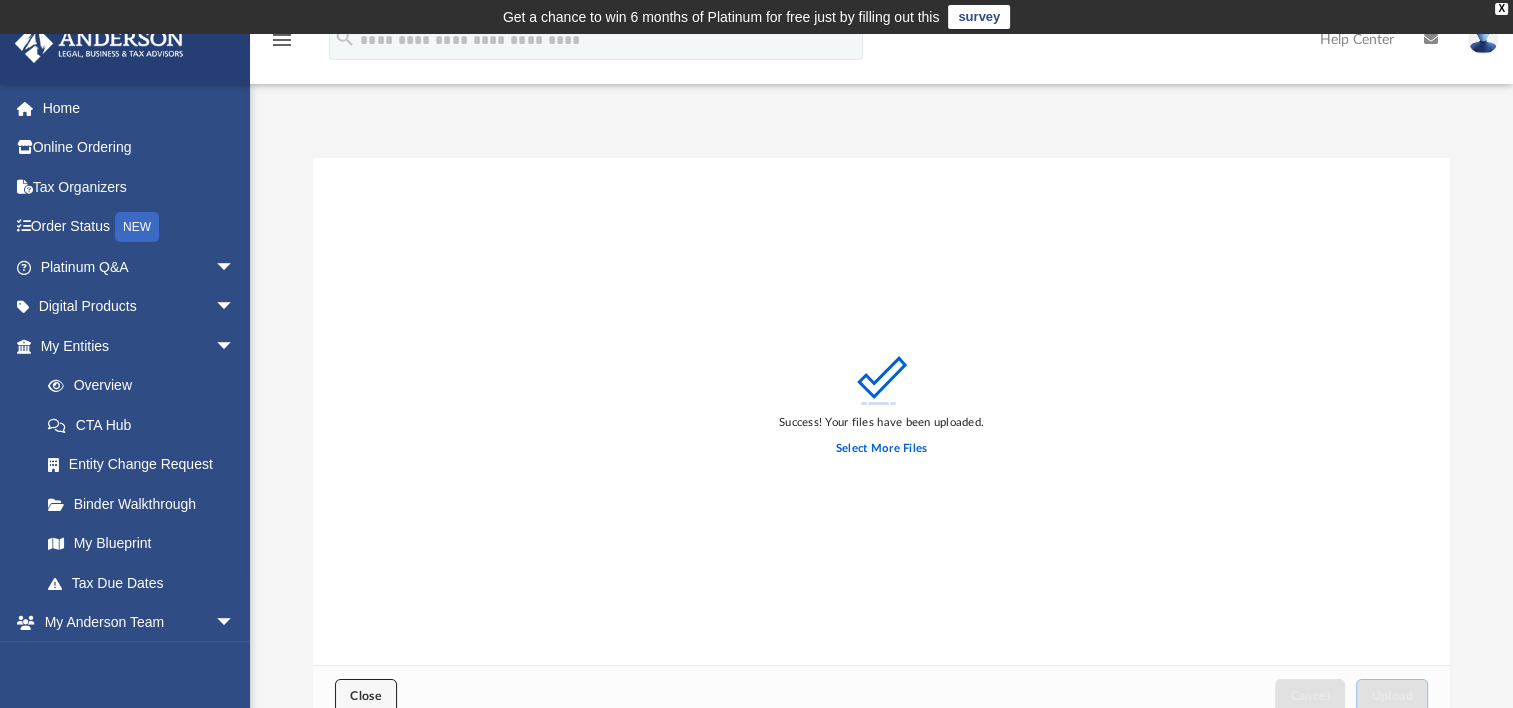 click on "Close" at bounding box center (366, 696) 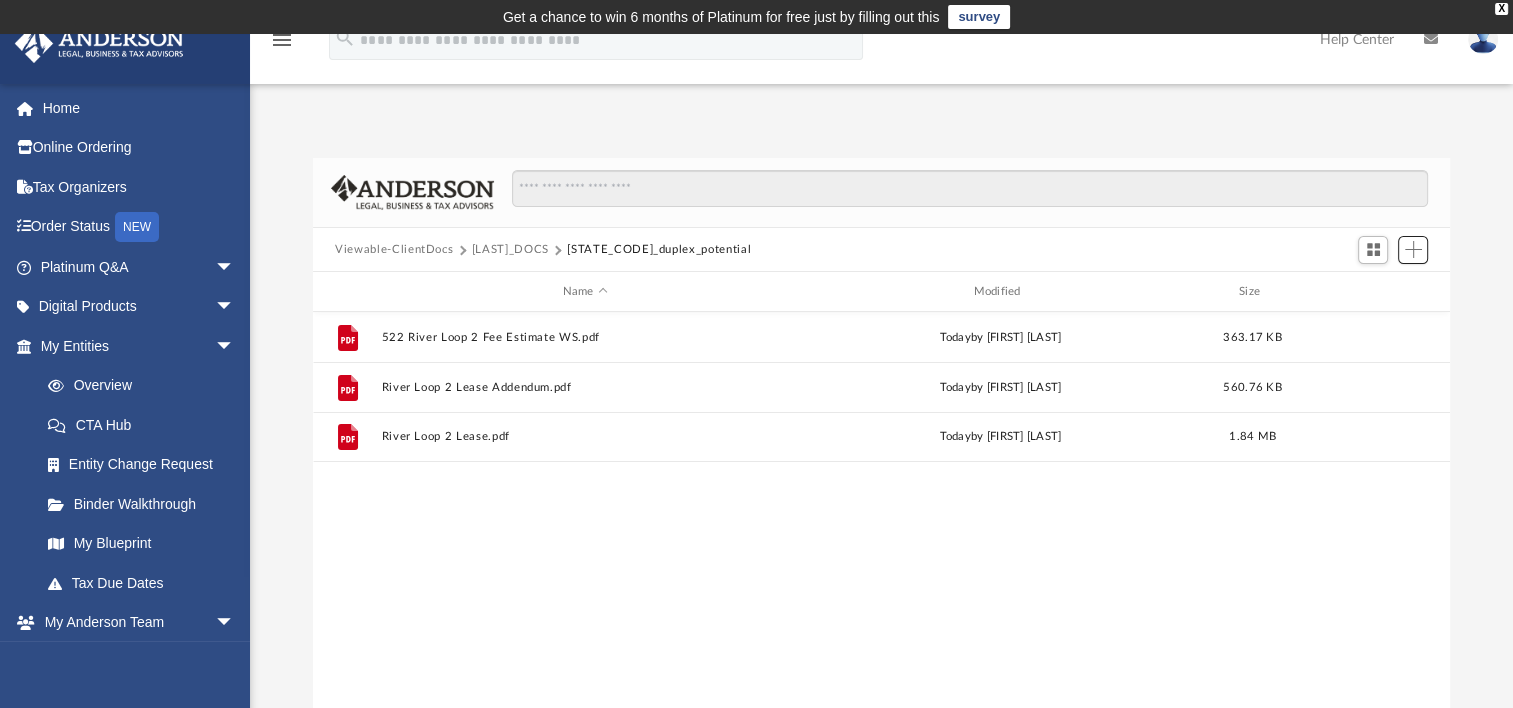 scroll, scrollTop: 439, scrollLeft: 1120, axis: both 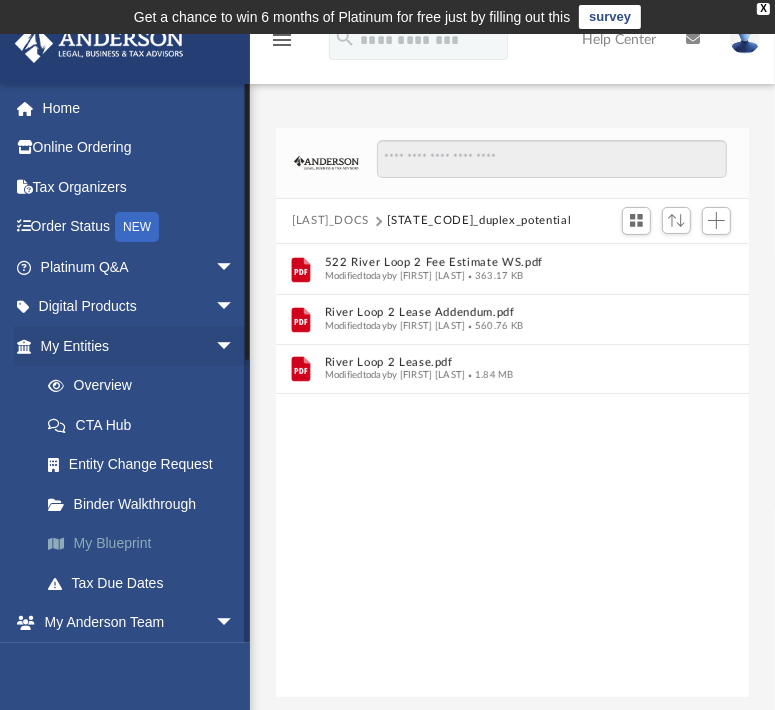click on "My Blueprint" at bounding box center (146, 544) 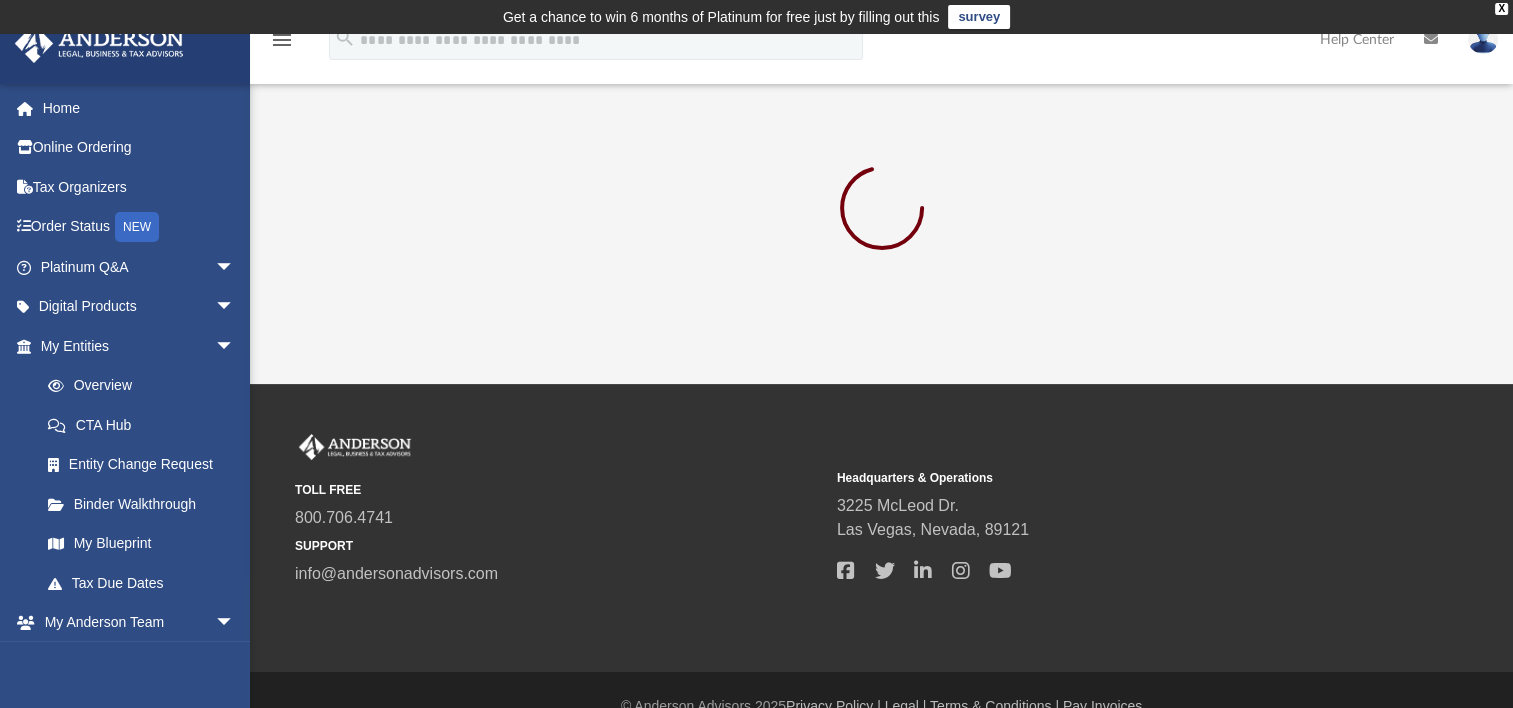 click on "App
danieljohnmcdiarmid@yahoo.com
Sign Out
danieljohnmcdiarmid@yahoo.com
Home
Online Ordering
Tax Organizers
Order Status  NEW
Platinum Q&A arrow_drop_down
Client FAQ
Platinum Walkthrough
Submit a Question
Answered Questions
Document Review
Platinum Knowledge Room
Tax & Bookkeeping Packages
Land Trust & Deed Forum
Portal Feedback
Digital Products arrow_drop_down
Tax Toolbox
Business Credit Optimizer" at bounding box center [756, 209] 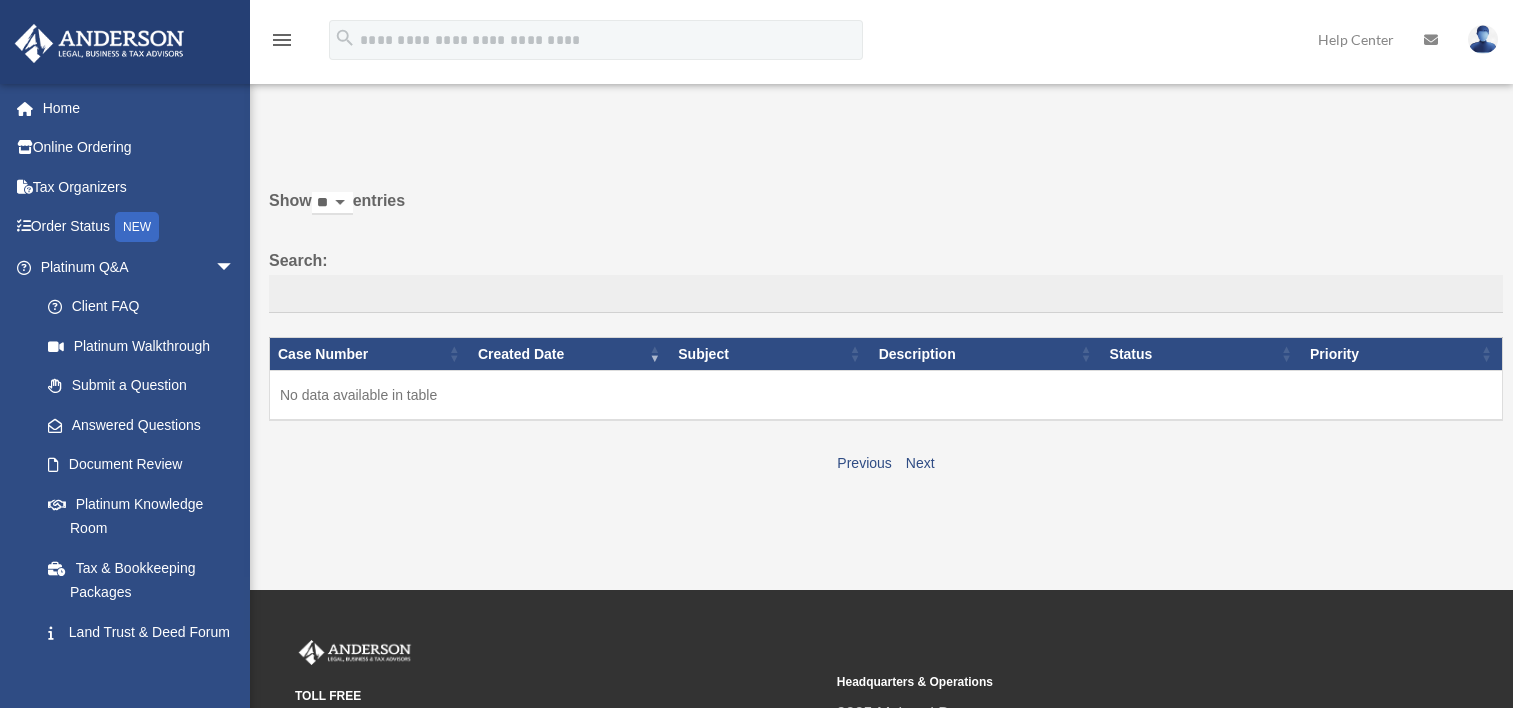 scroll, scrollTop: 0, scrollLeft: 0, axis: both 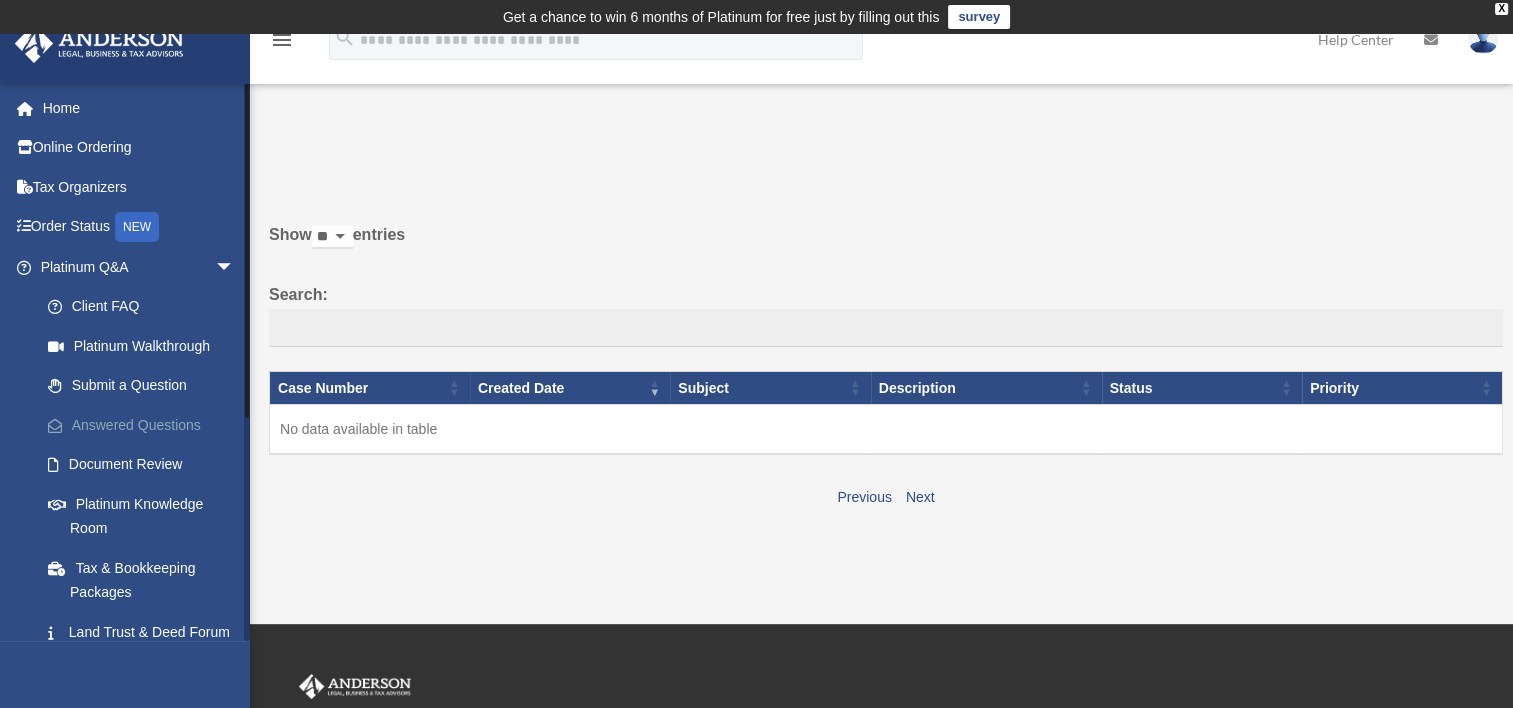 click on "Answered Questions" at bounding box center [146, 425] 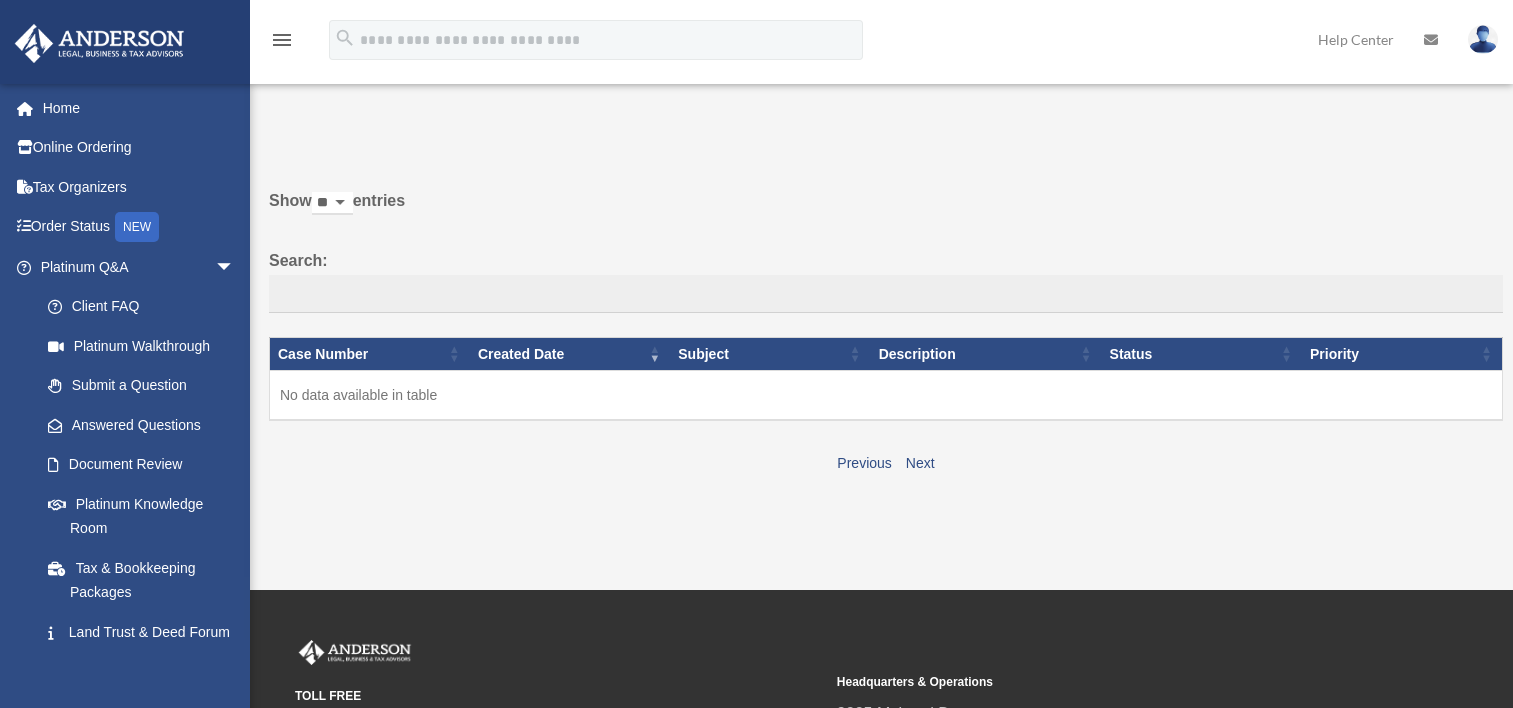 scroll, scrollTop: 0, scrollLeft: 0, axis: both 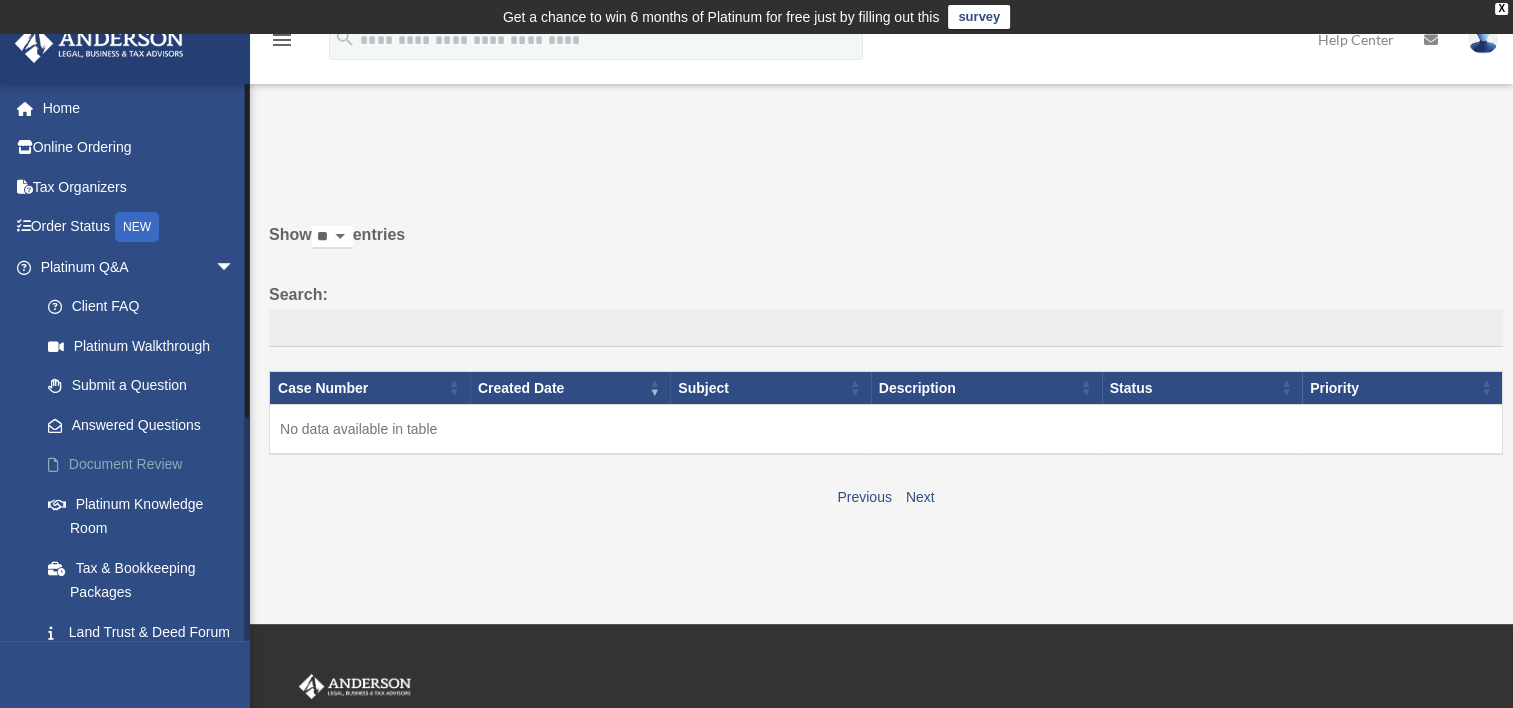 click on "Document Review" at bounding box center (146, 465) 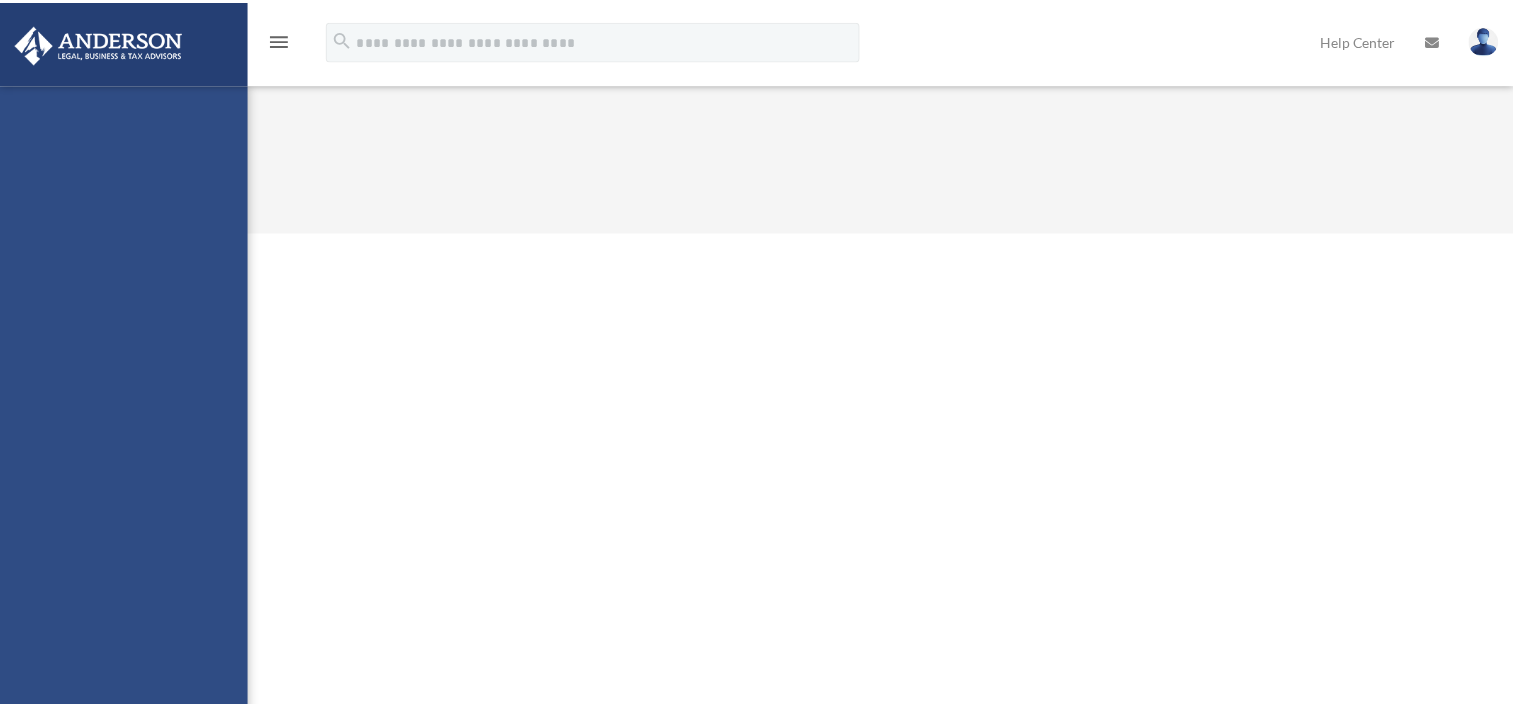 scroll, scrollTop: 0, scrollLeft: 0, axis: both 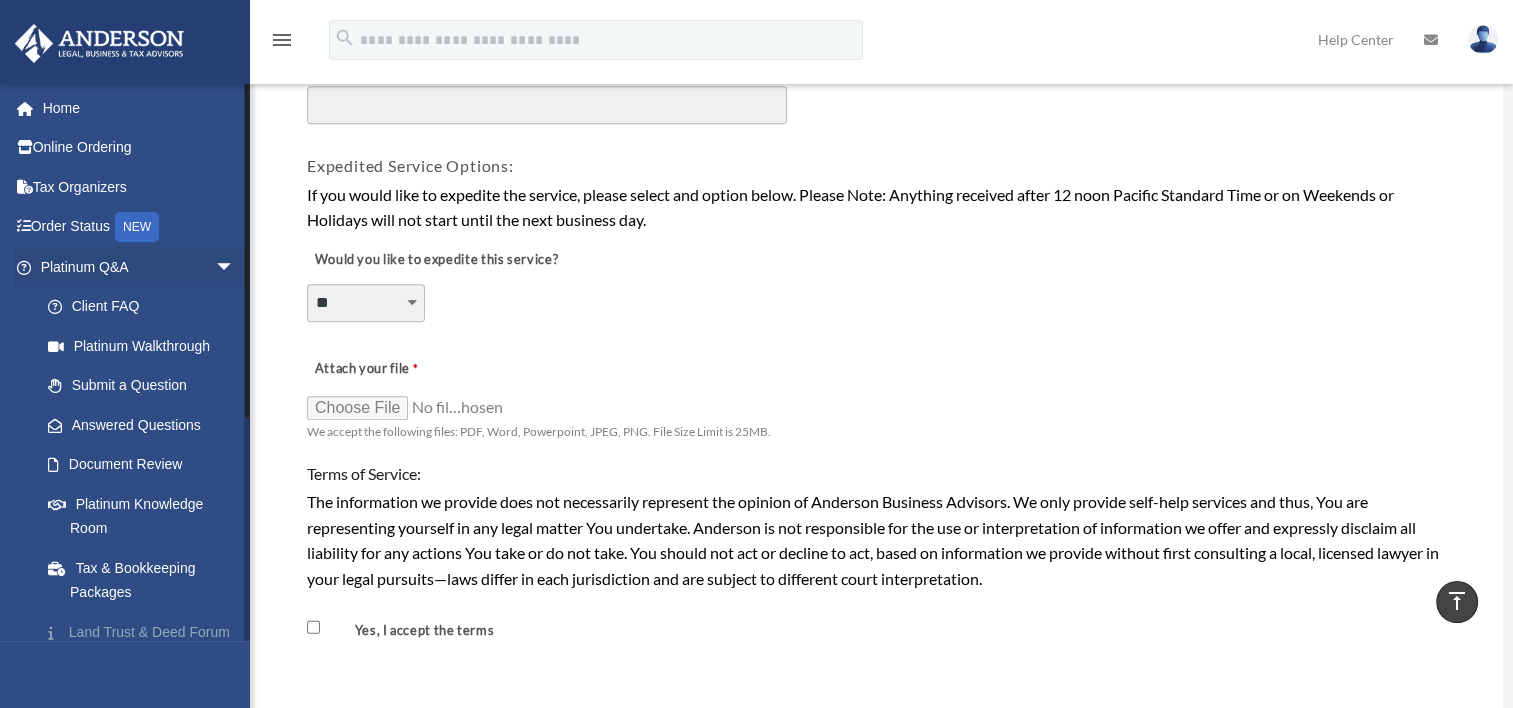 click on "Land Trust & Deed Forum" at bounding box center (146, 632) 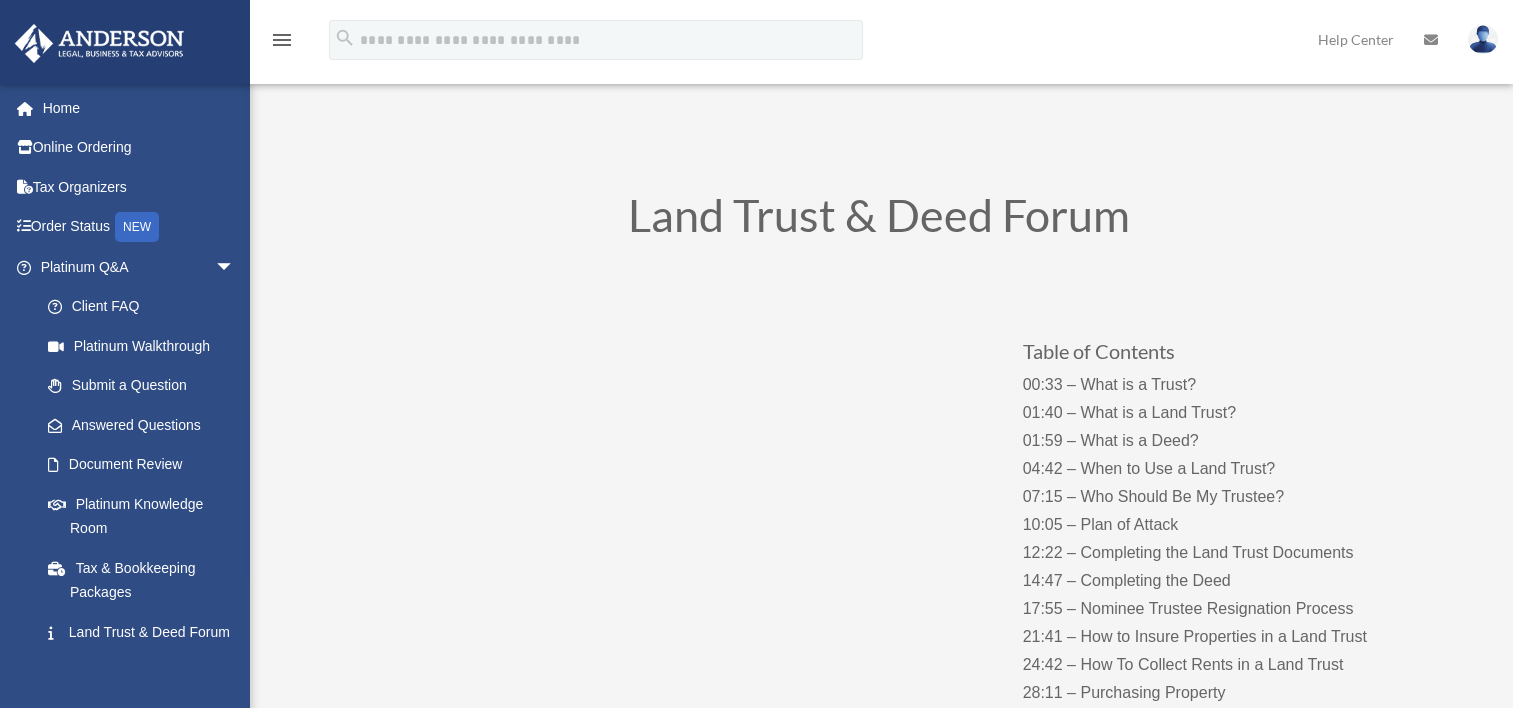 scroll, scrollTop: 0, scrollLeft: 0, axis: both 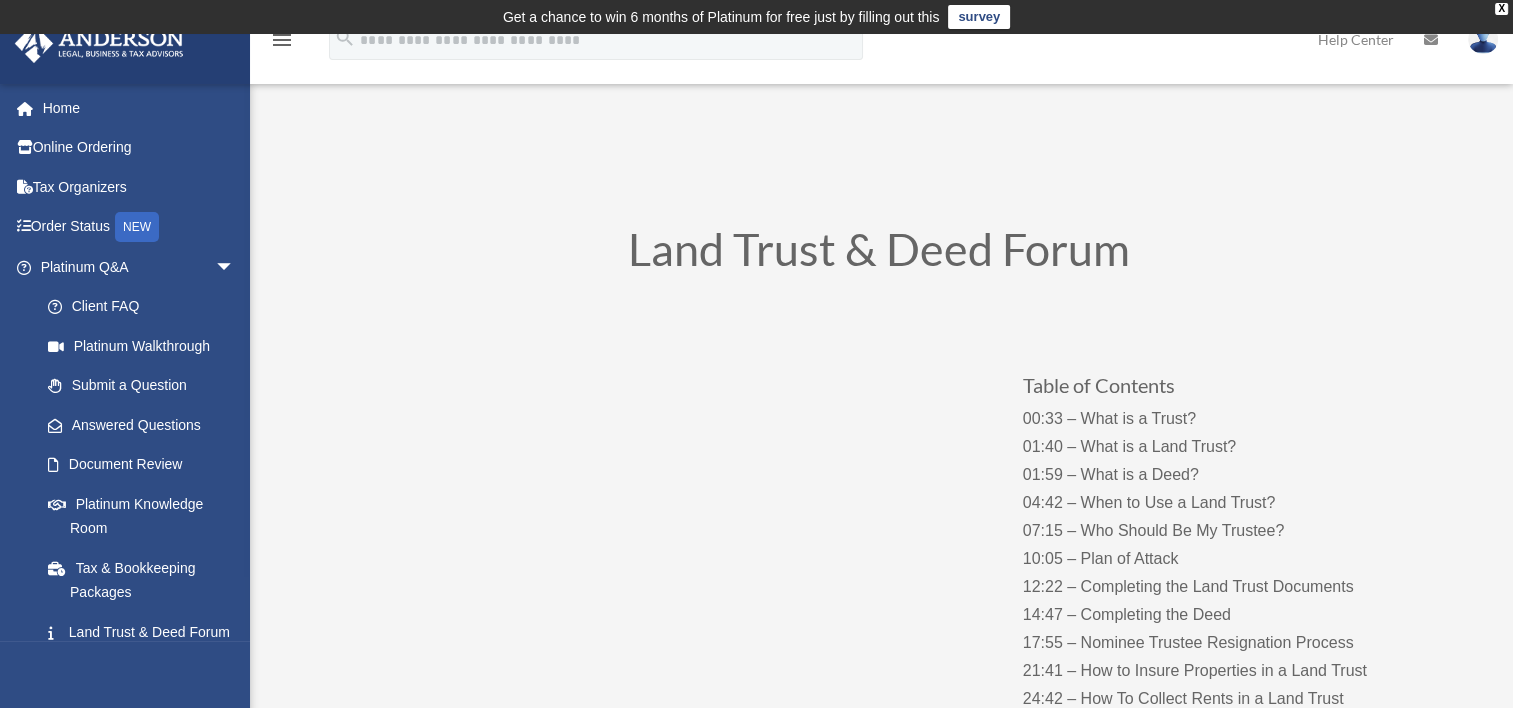 click on "Land Trust Forum
date_range
Published on 			 Last updated [DATE] [DATE]  by  [LAST]
[LAST]
Anderson Advisors Platinum Portal
https://platinumportal.andersonadvisors.com/wp-content/uploads/2021/01/aba-253-logo-white.png
Table of Contents
00:33 – What is a Trust? 01:40 – What is a Land Trust? 01:59 – What is a Deed? 04:42 – When to Use a Land Trust? 07:15 – Who Should Be My Trustee? 10:05 – Plan of Attack 12:22 – Completing the Land Trust Documents 14:47 – Completing the Deed 17:55 – Nominee Trustee Resignation Process 28:11 – Purchasing Property" at bounding box center [879, 5063] 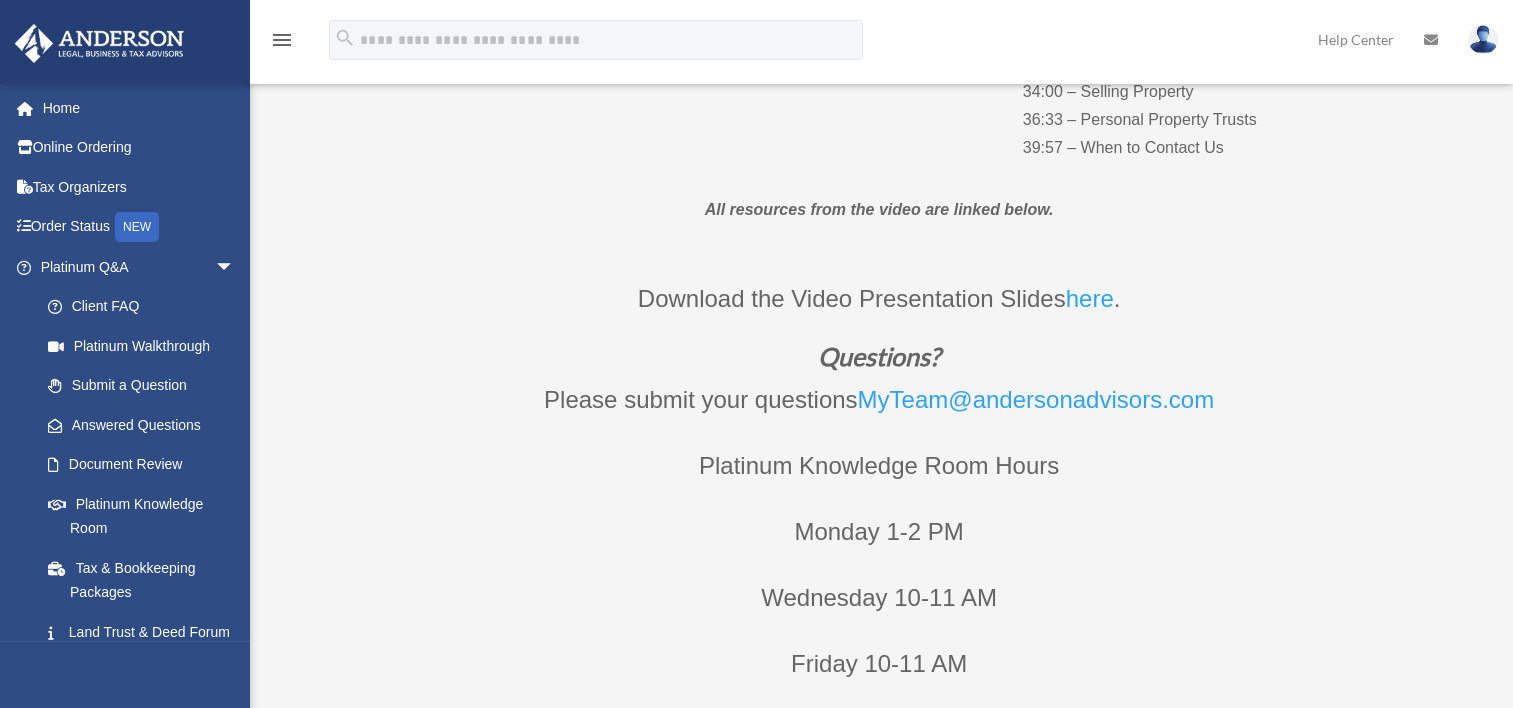scroll, scrollTop: 760, scrollLeft: 0, axis: vertical 